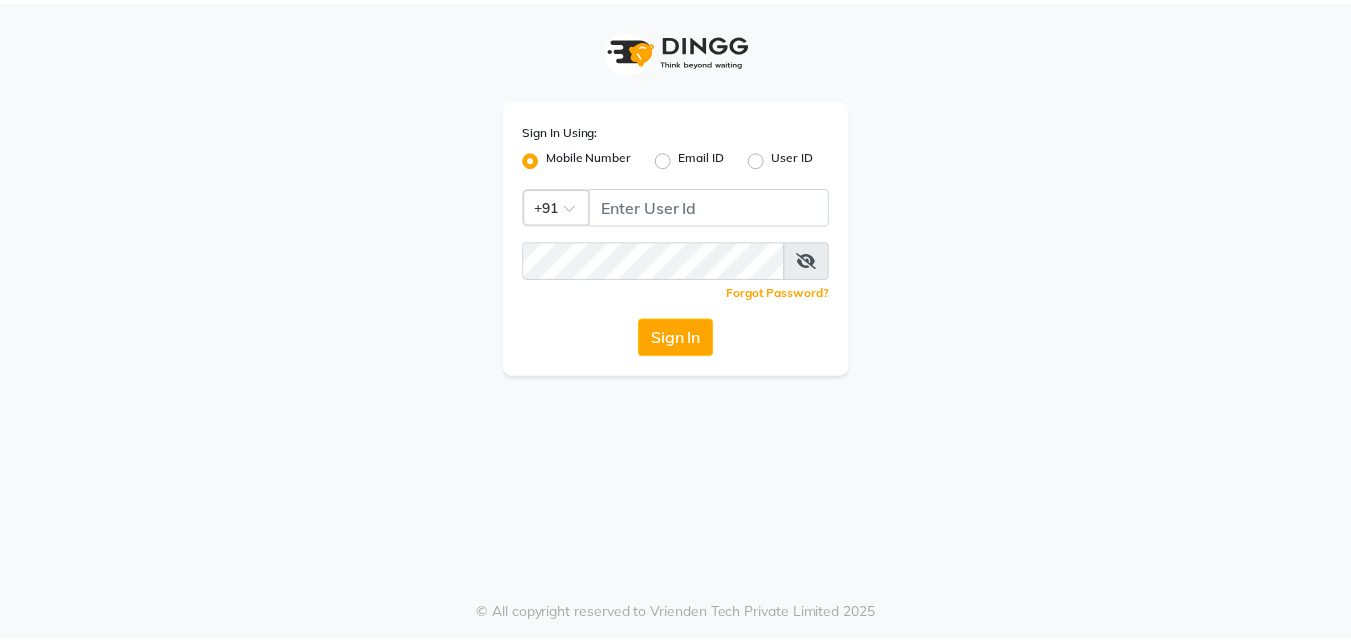 scroll, scrollTop: 0, scrollLeft: 0, axis: both 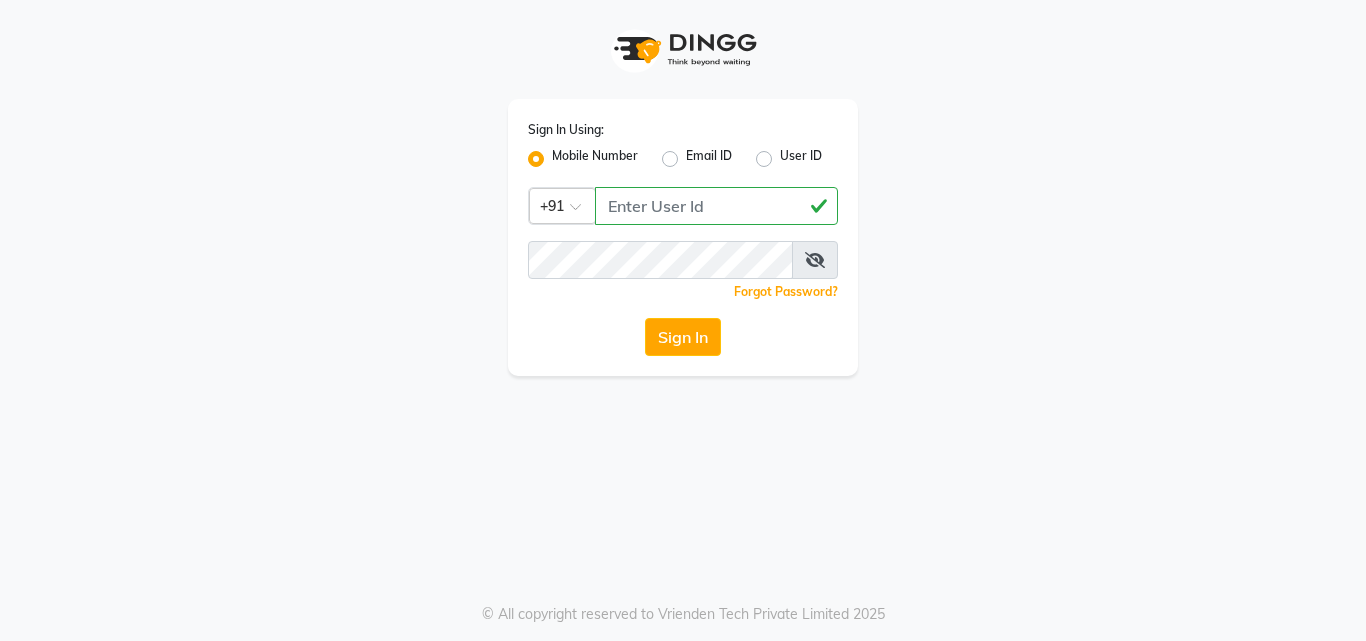 type on "[PHONE]" 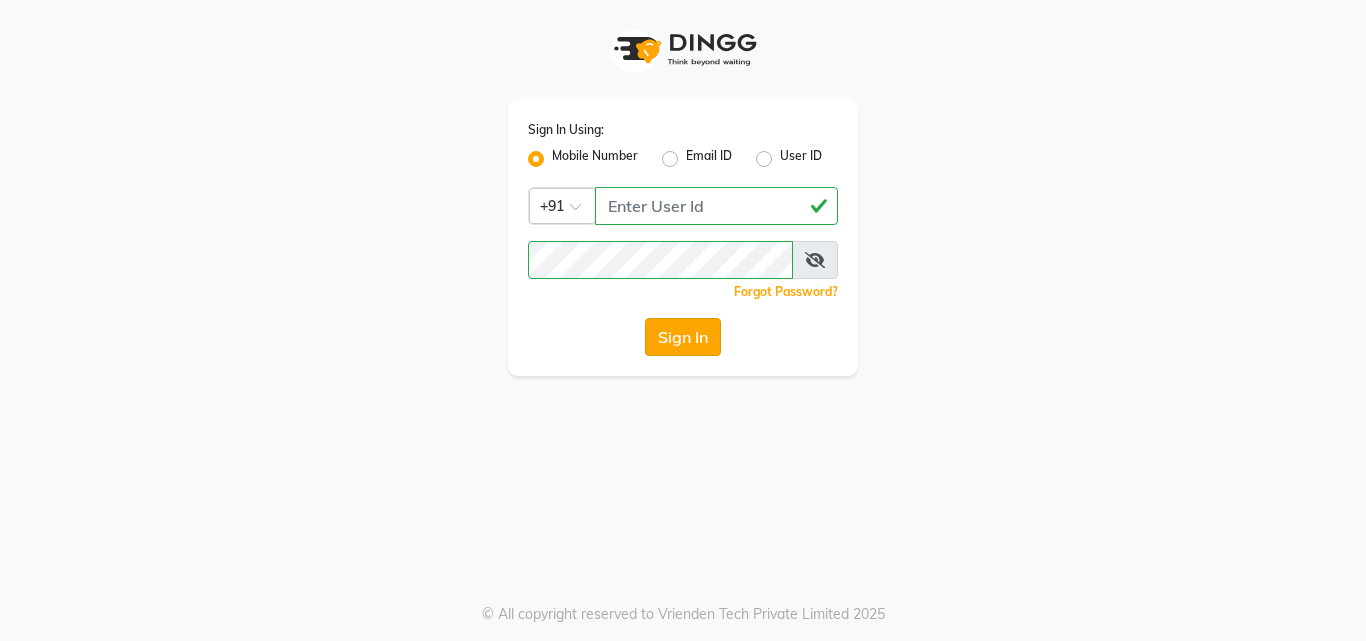 click on "Sign In" 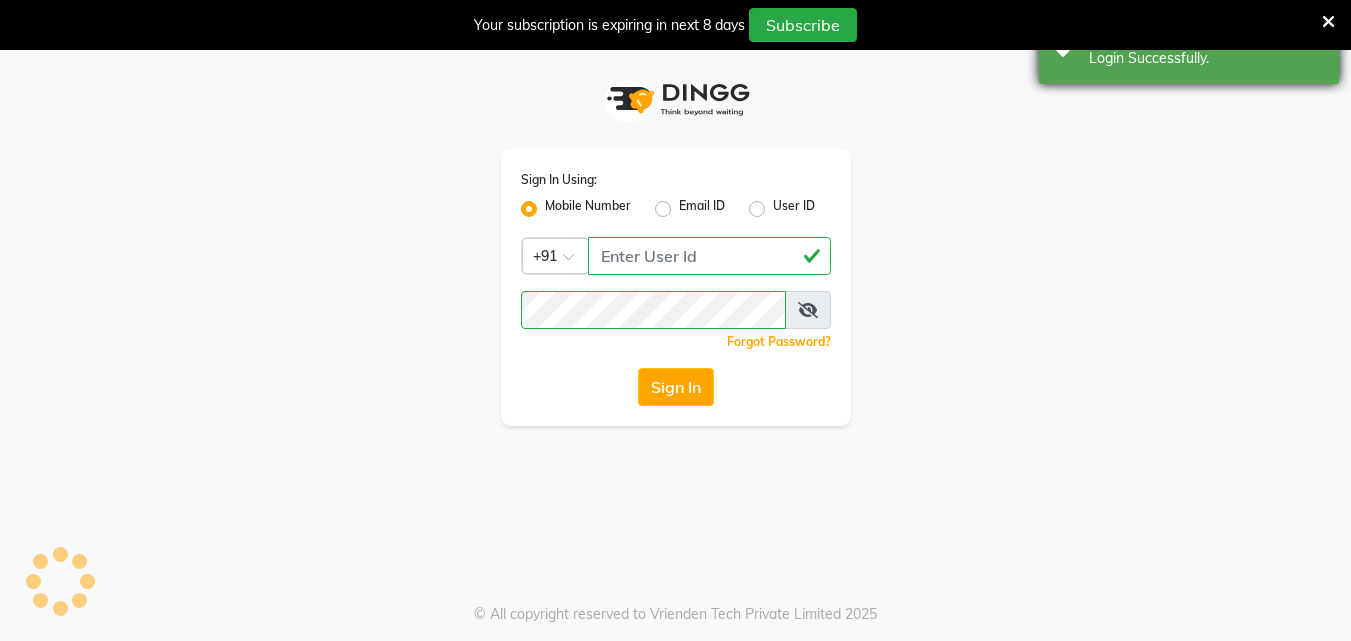 click at bounding box center [1328, 22] 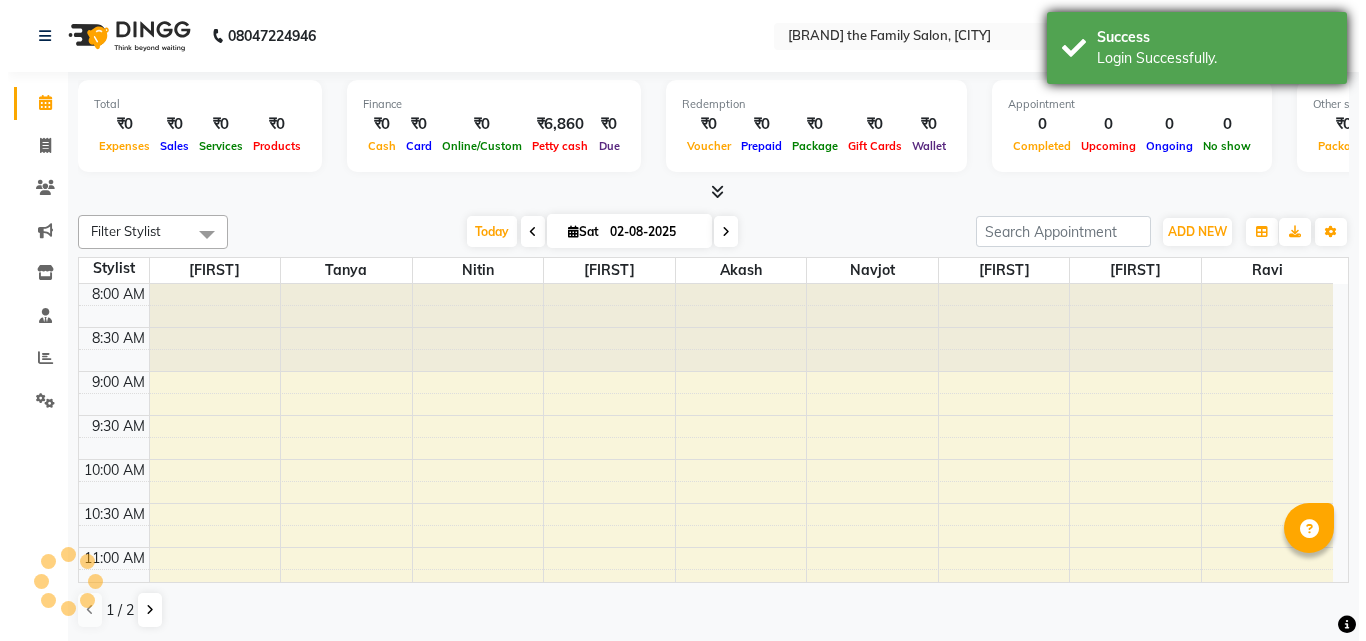 scroll, scrollTop: 0, scrollLeft: 0, axis: both 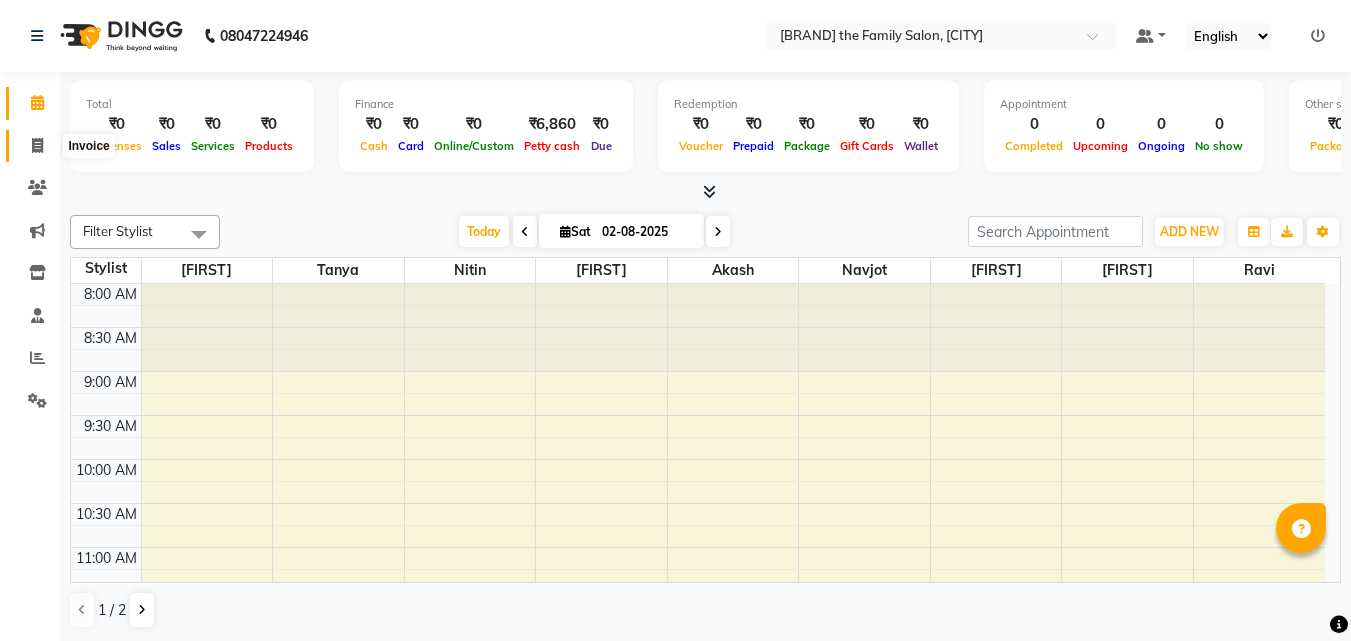click 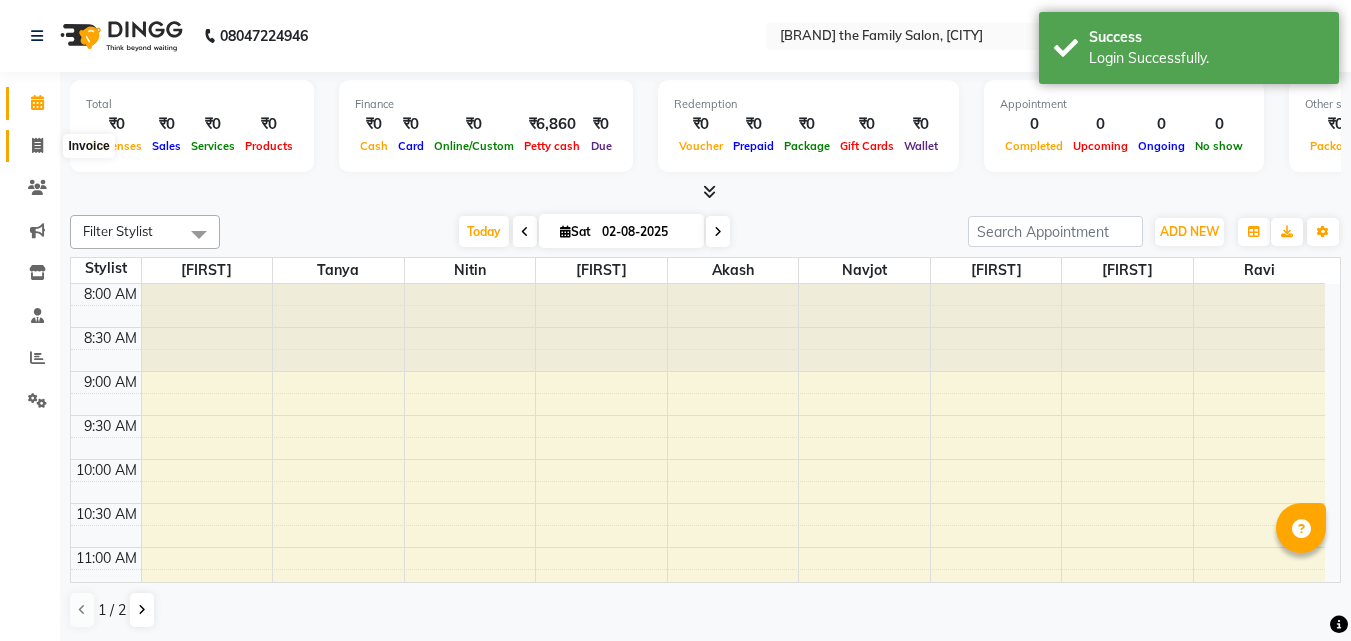 select on "service" 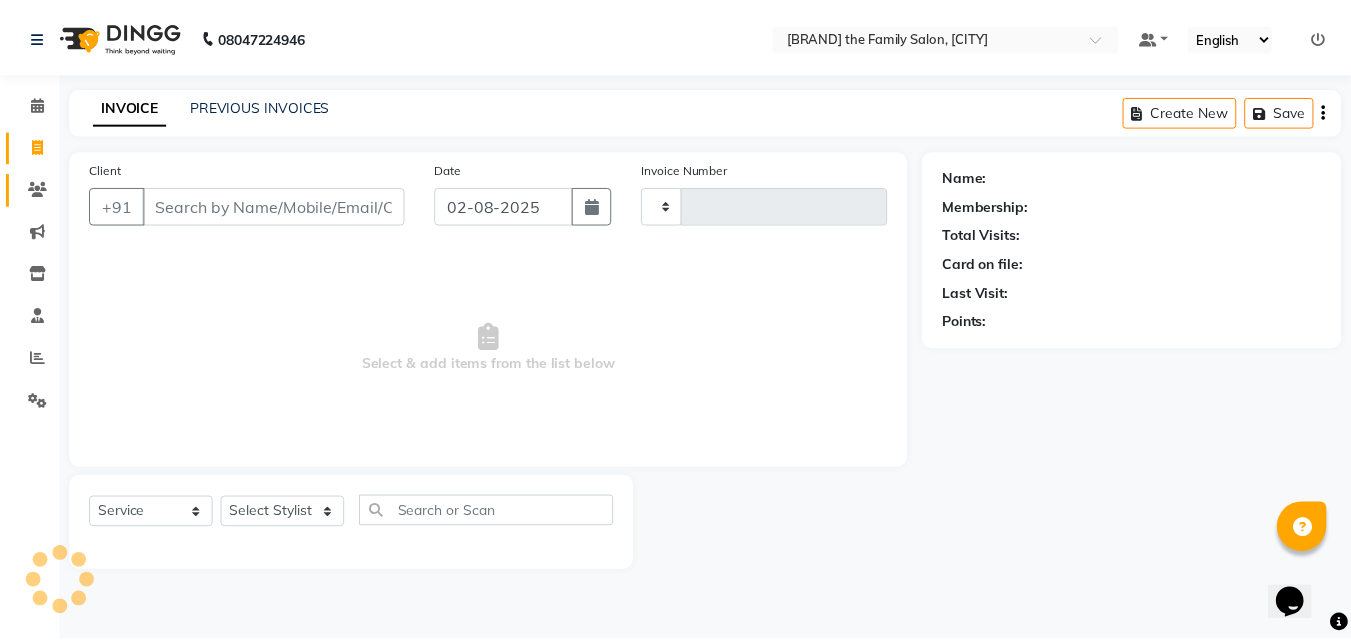 scroll, scrollTop: 0, scrollLeft: 0, axis: both 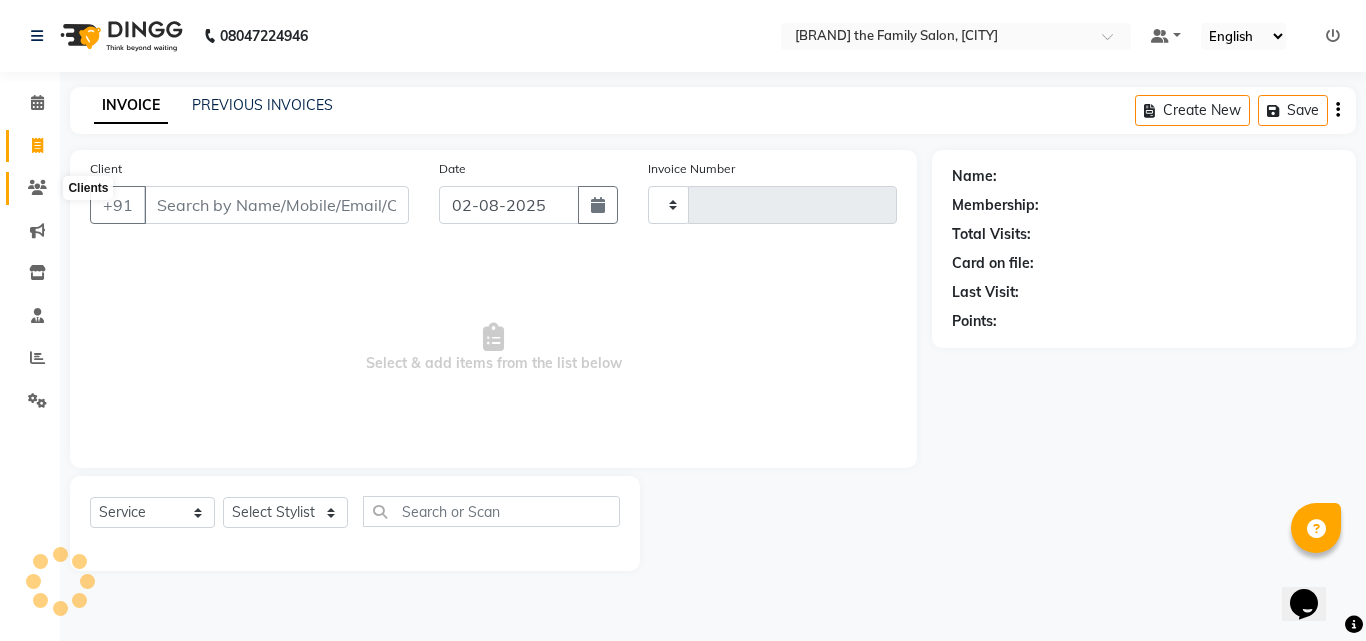 type on "1261" 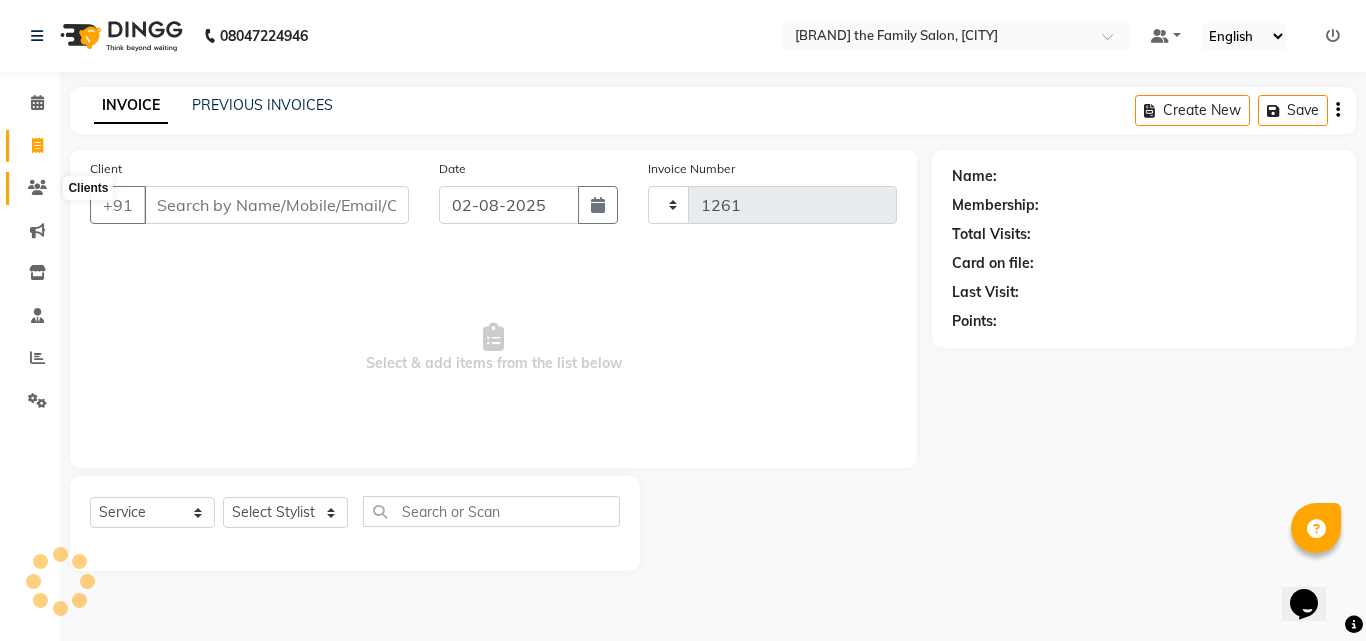 select on "39" 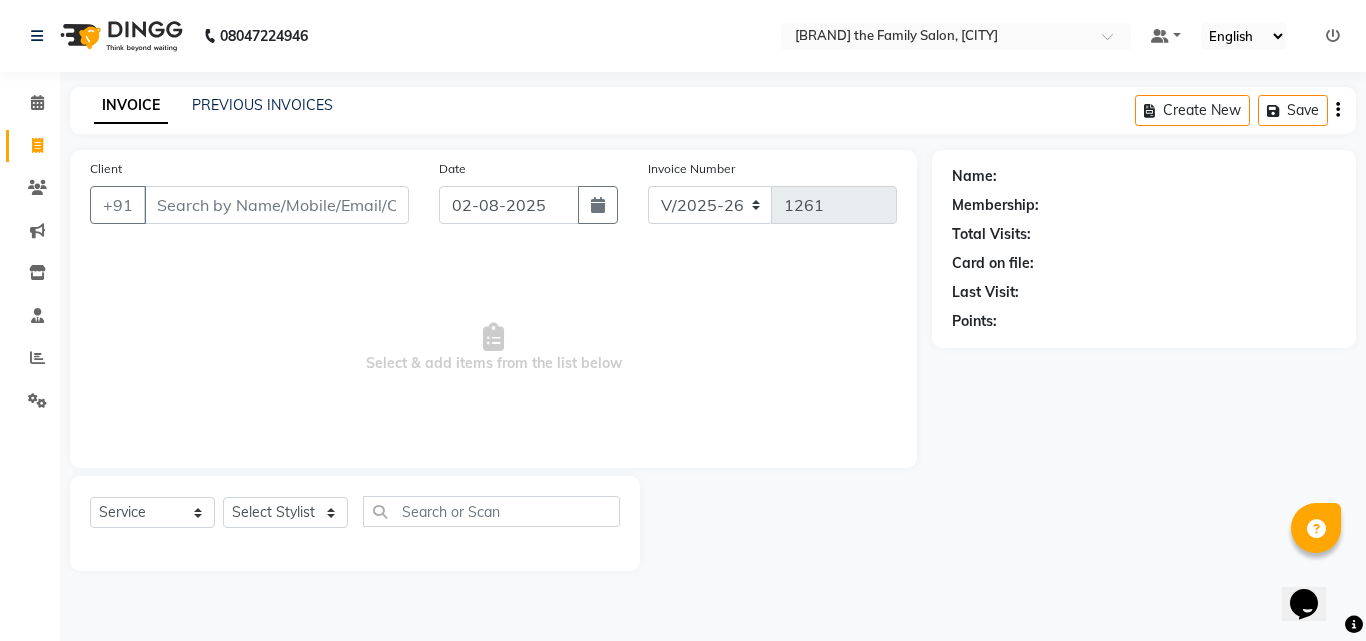 click on "Client" at bounding box center (276, 205) 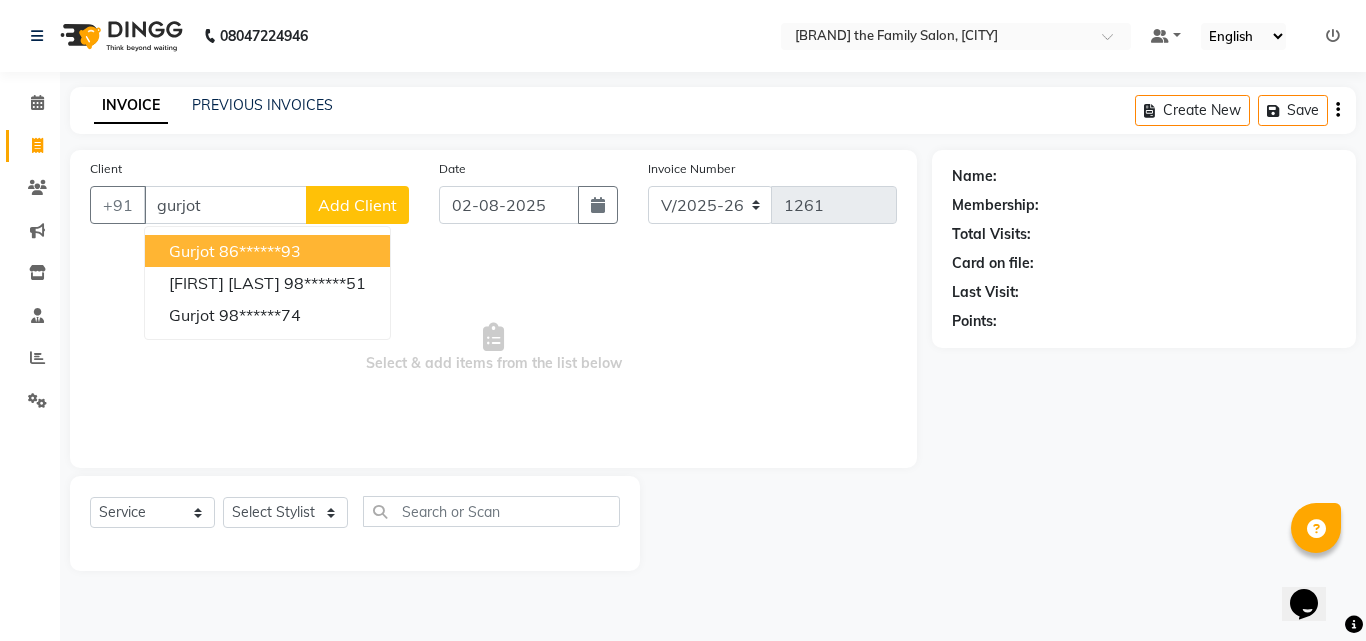 click on "[FIRST] [LAST] [PHONE]" at bounding box center [267, 251] 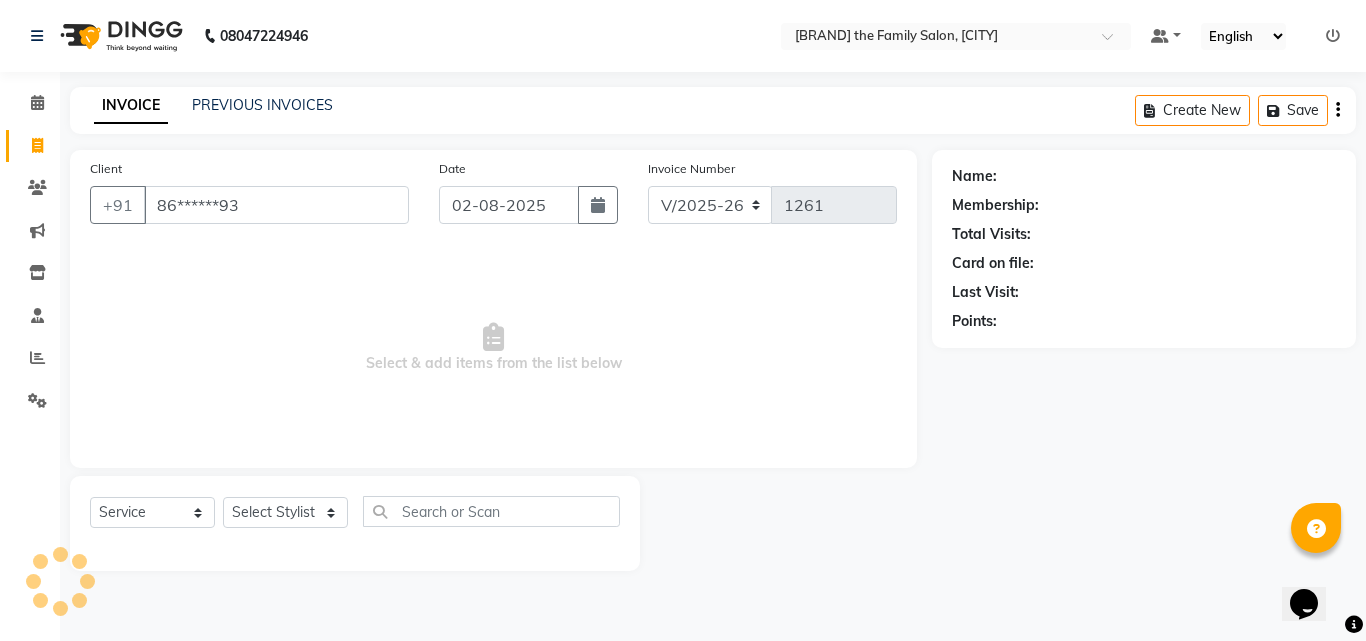 type on "86******93" 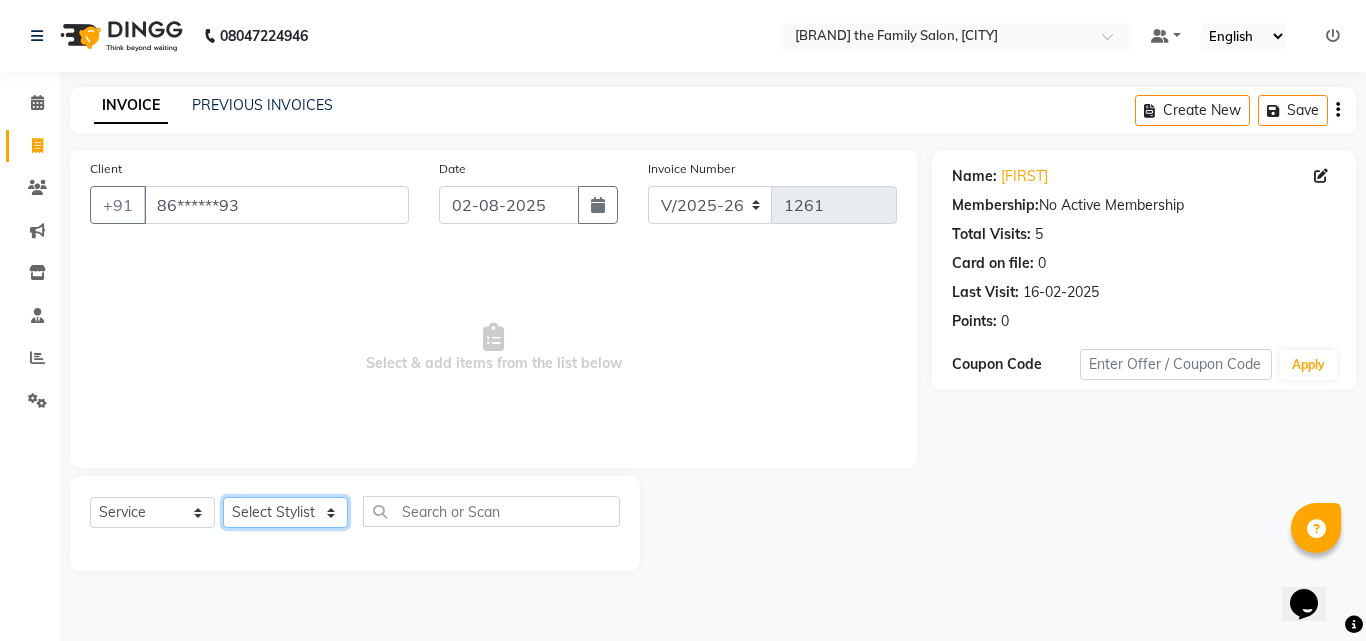 click on "Select Stylist [FIRST] [FIRST] [FIRST] [FIRST] [FIRST] [FIRST] [FIRST] Reception [FIRST] [FIRST] [FIRST]" 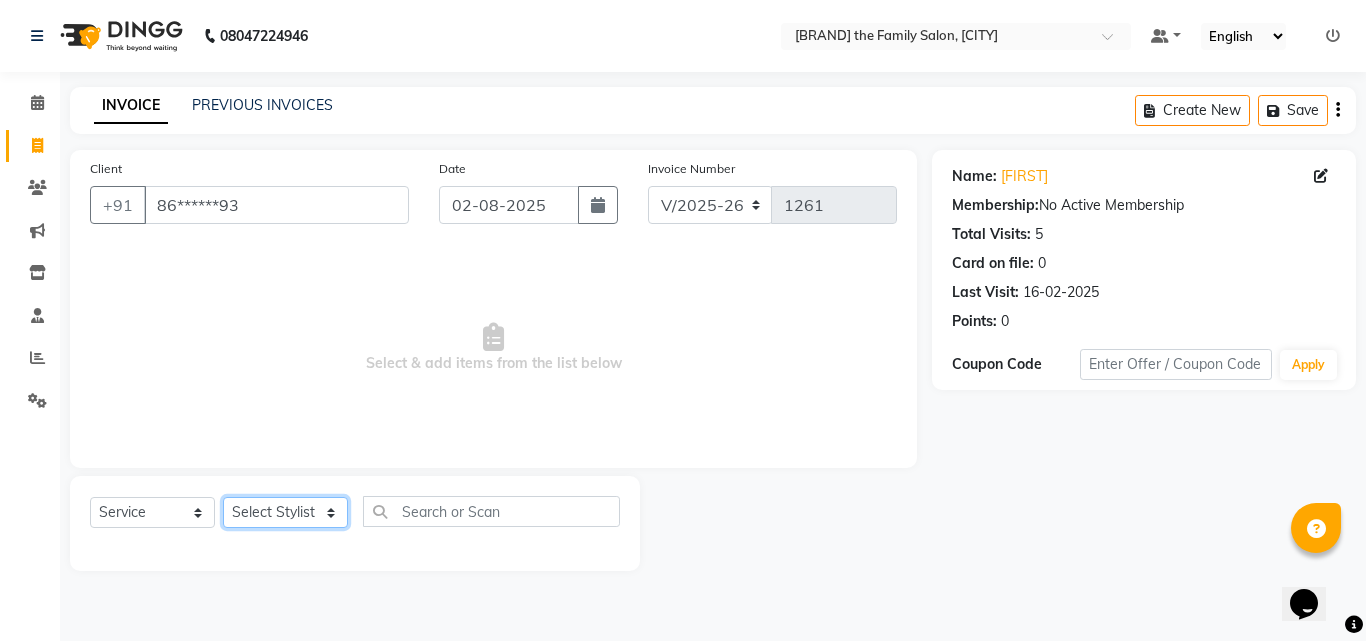 select on "52402" 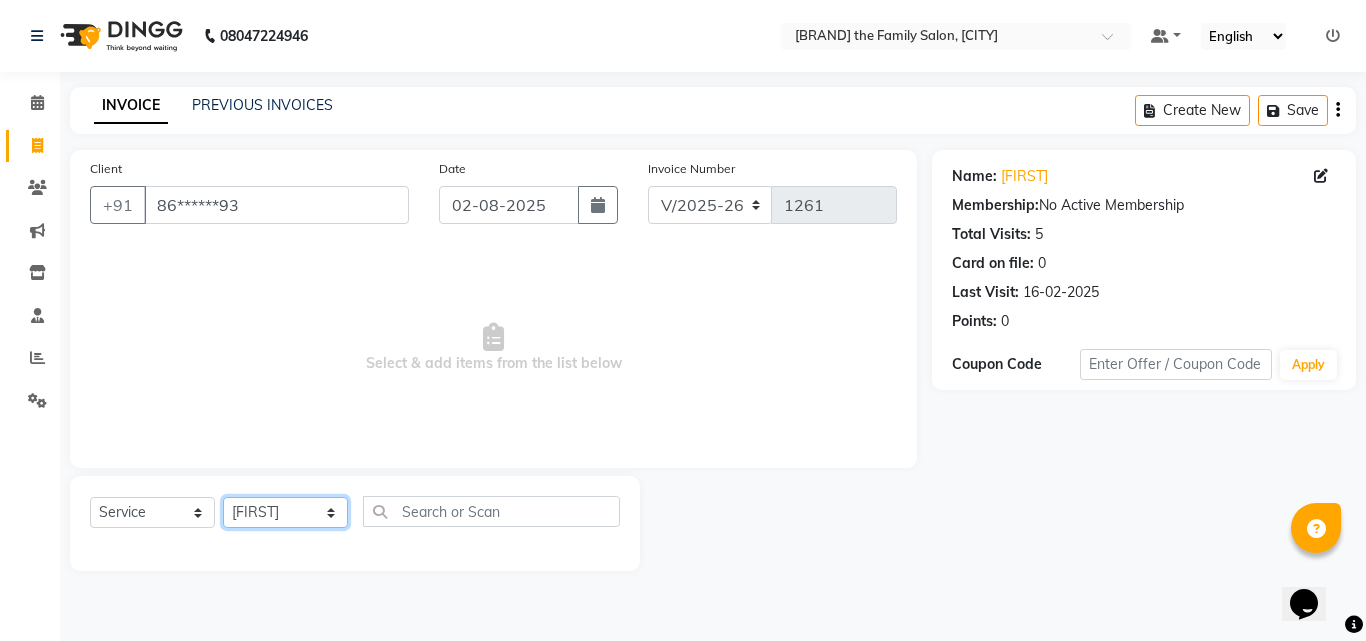 click on "Select Stylist [FIRST] [FIRST] [FIRST] [FIRST] [FIRST] [FIRST] [FIRST] Reception [FIRST] [FIRST] [FIRST]" 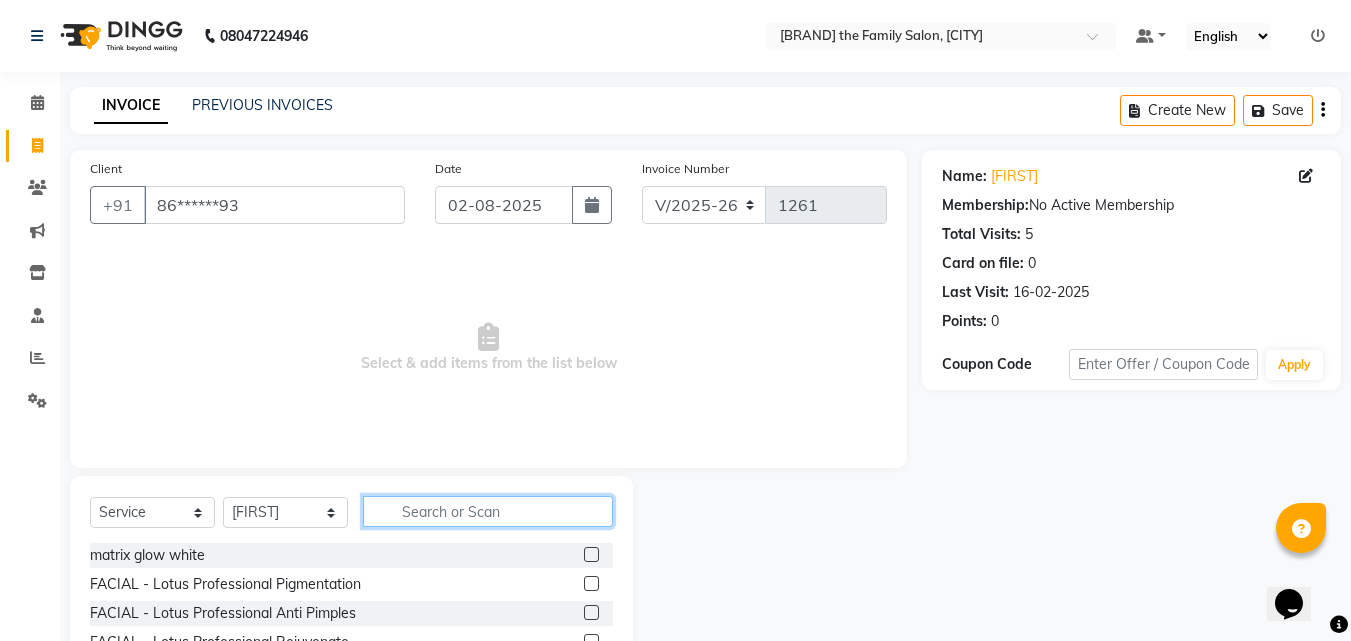 click 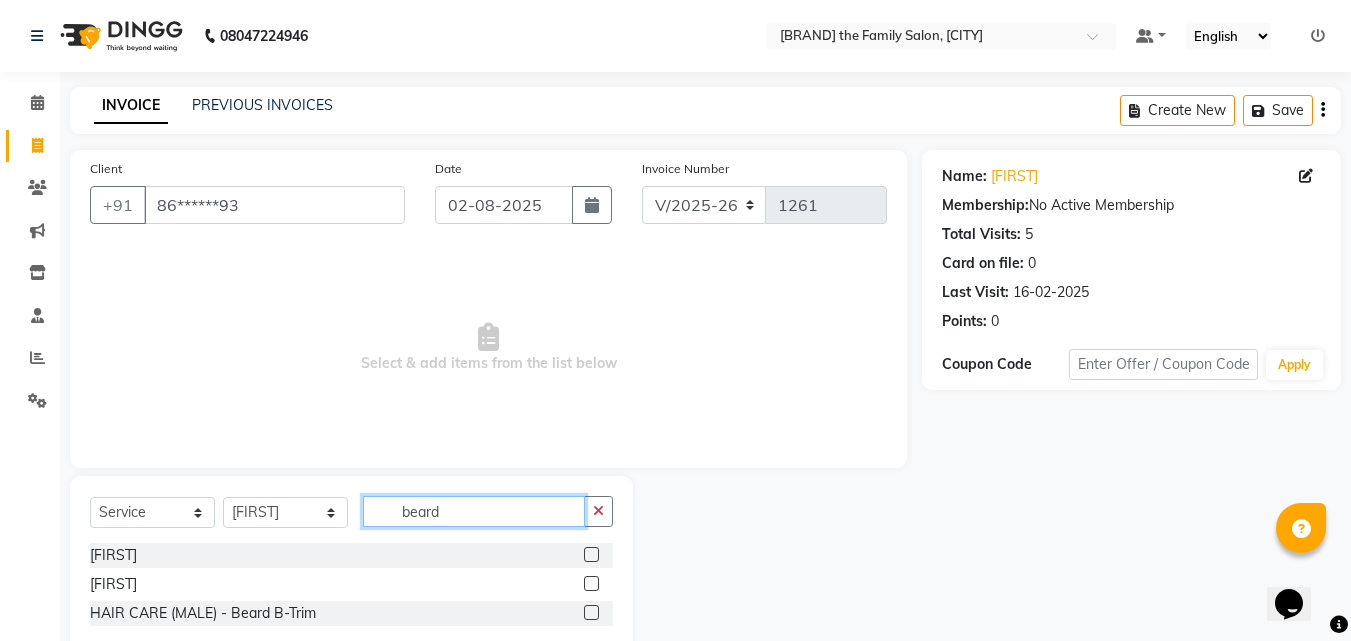 type on "beard" 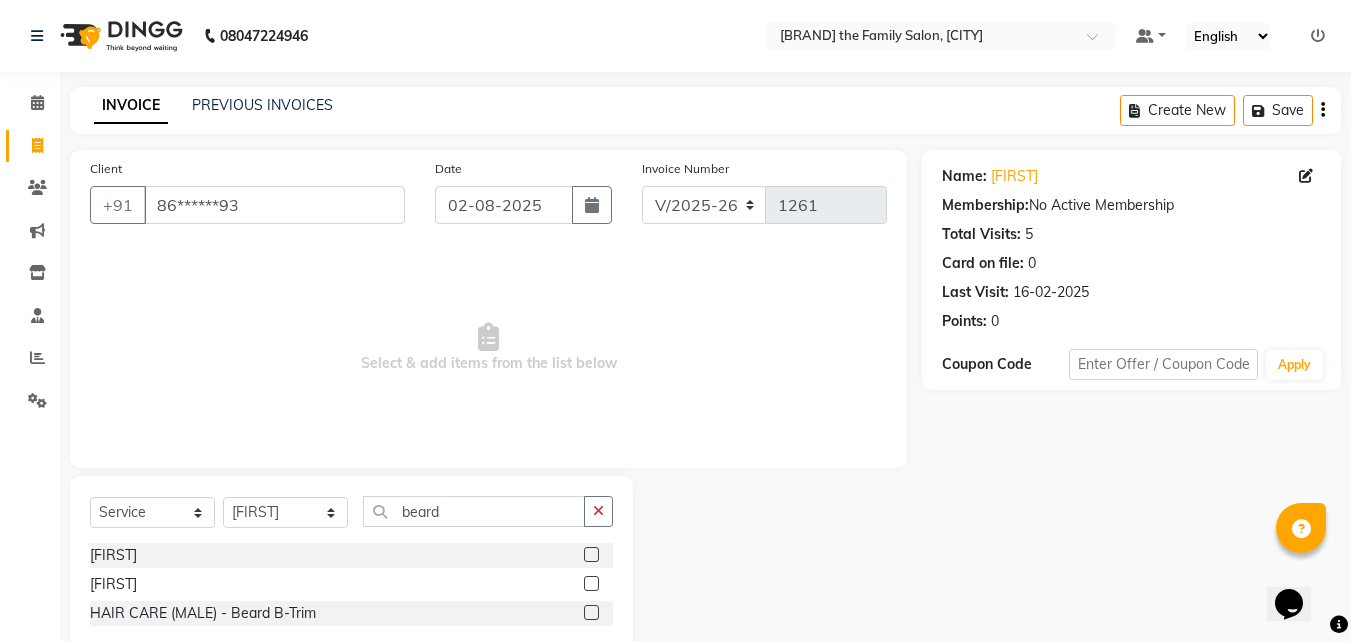 click 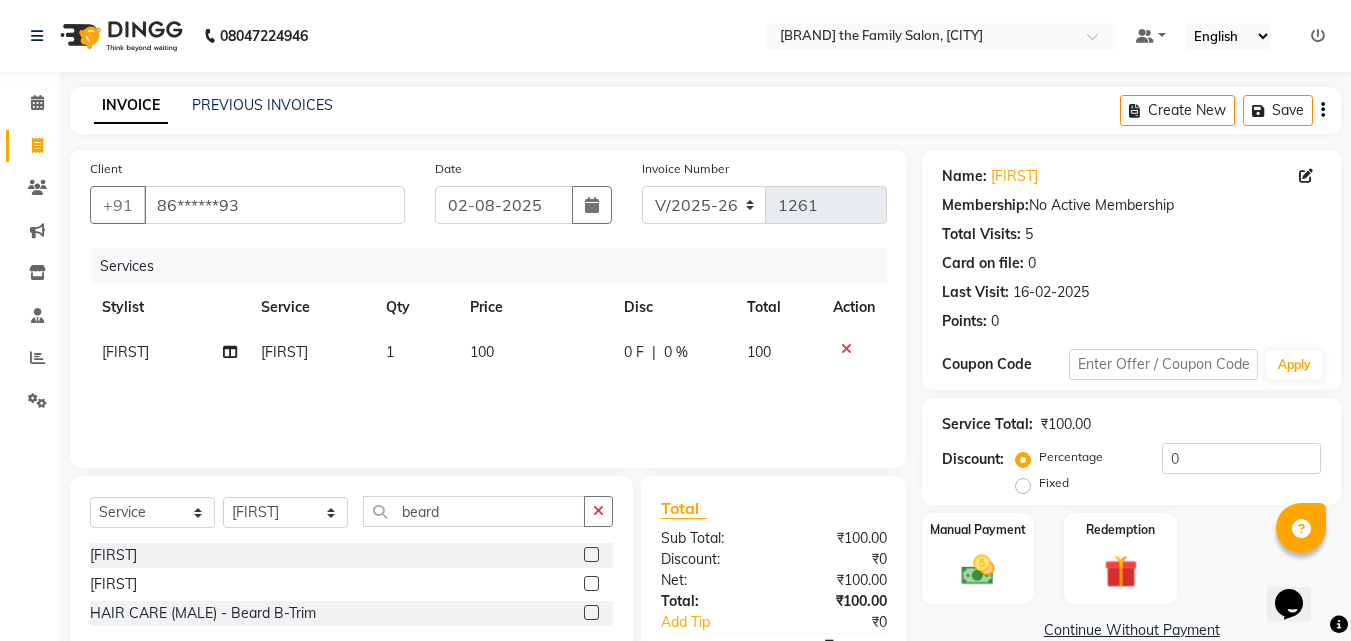 checkbox on "false" 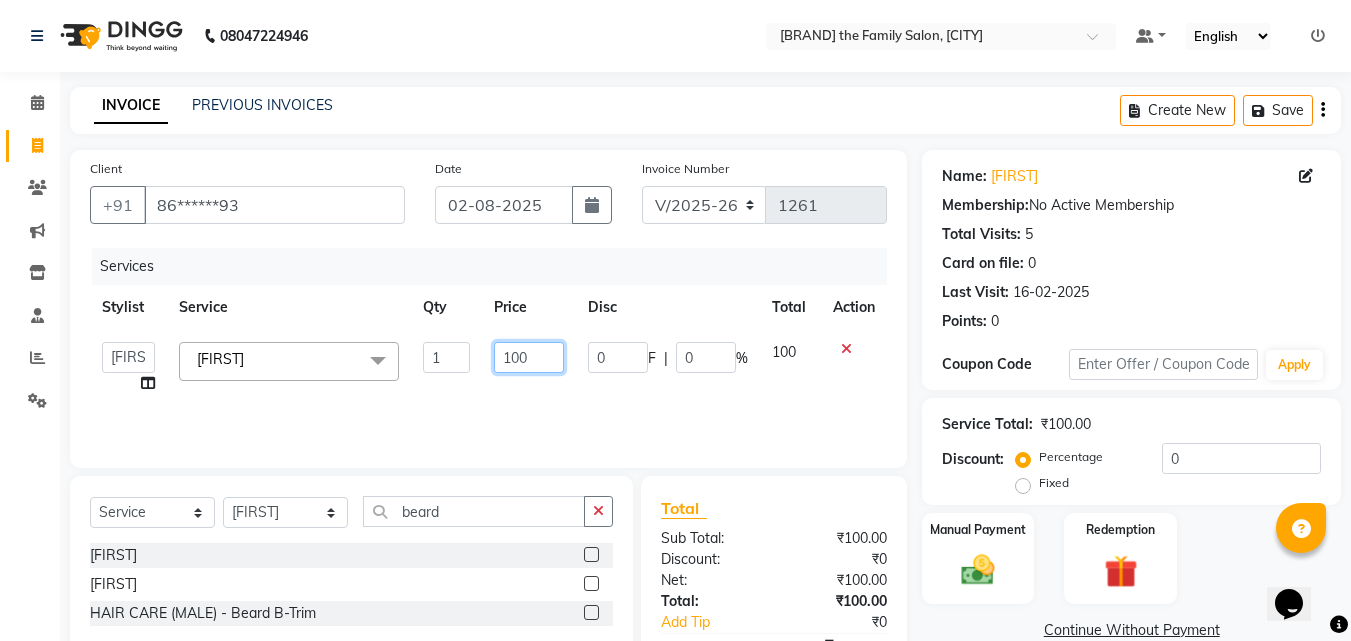 click on "100" 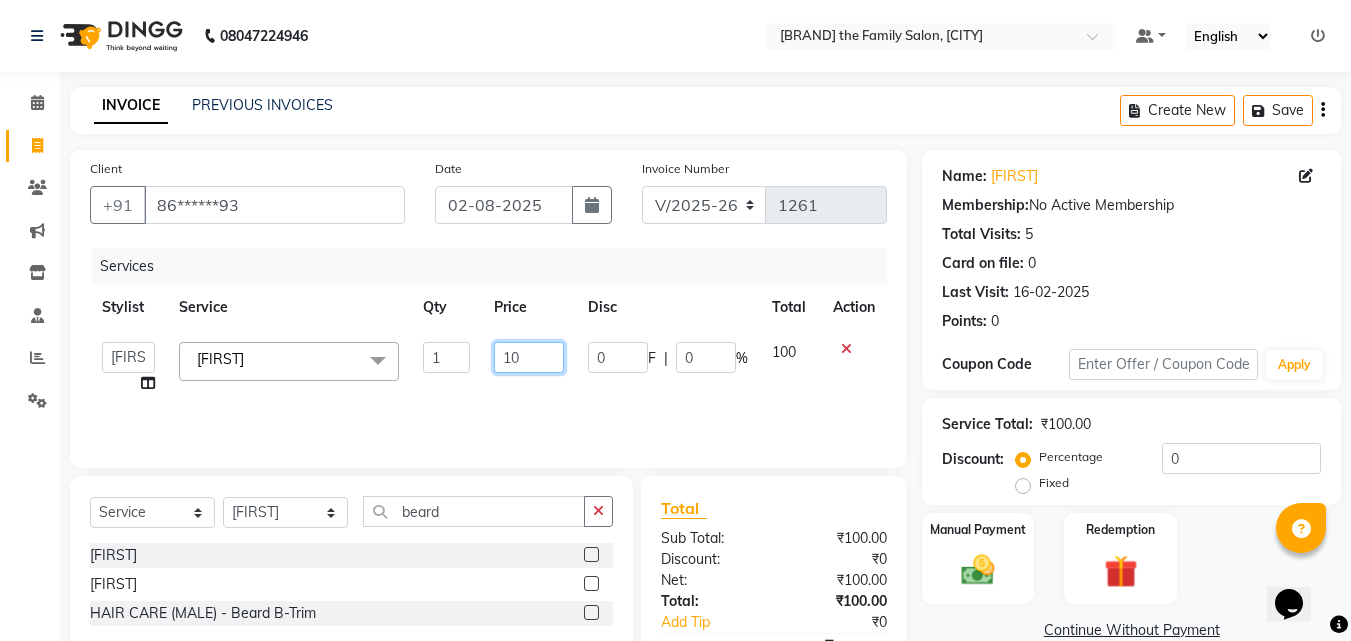 type on "150" 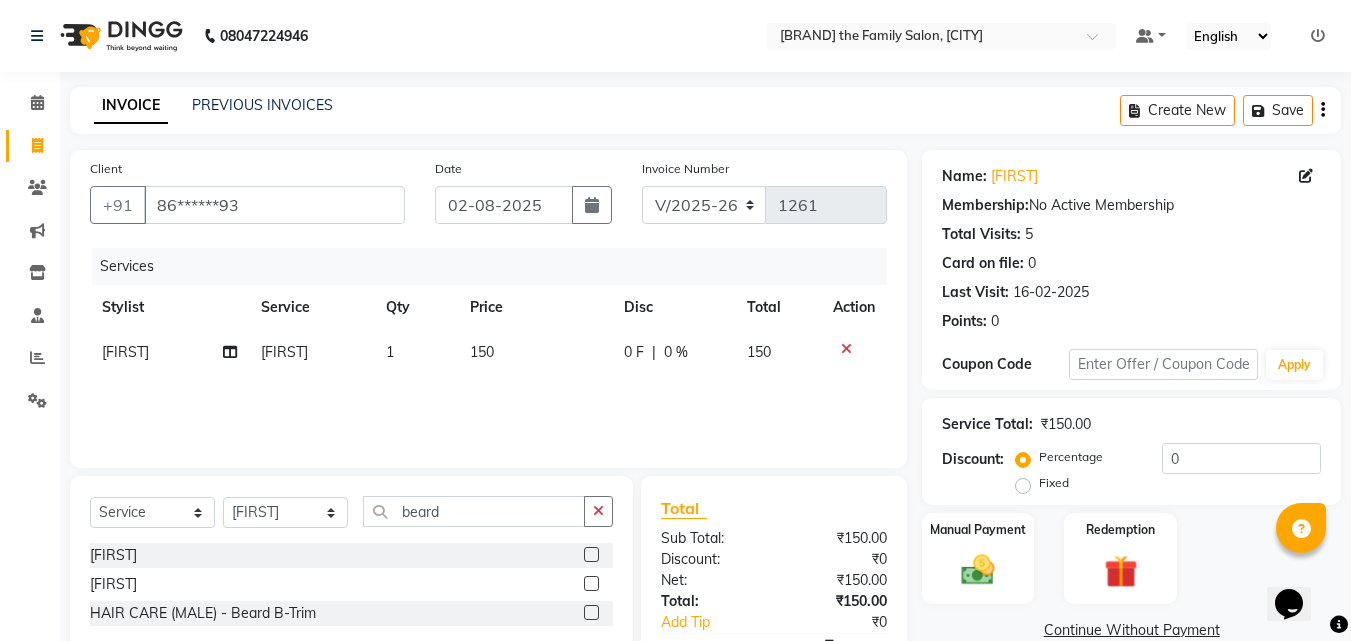 click on "150" 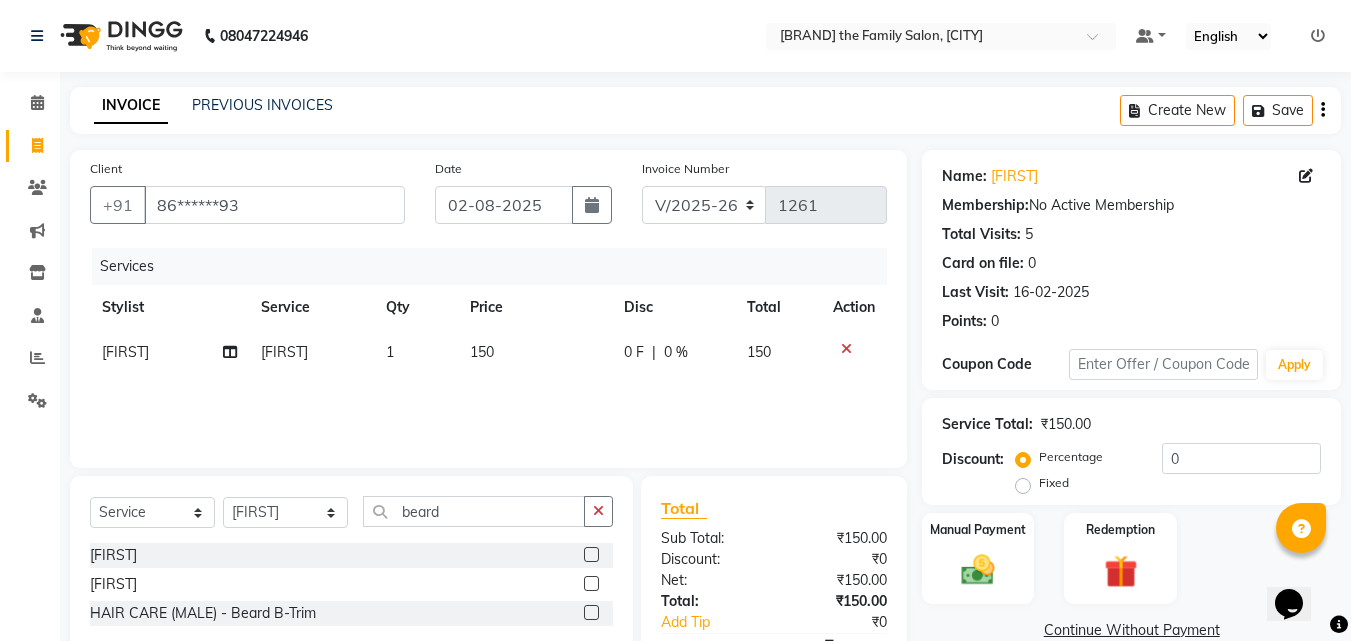 select on "52402" 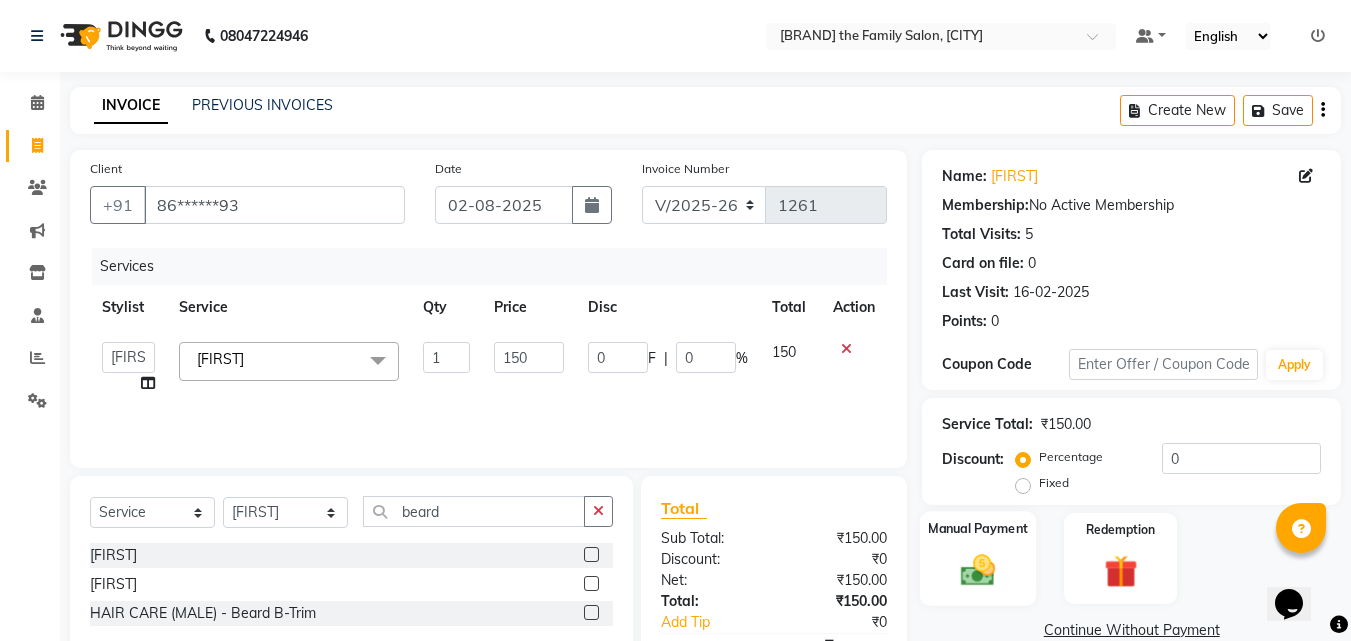 click 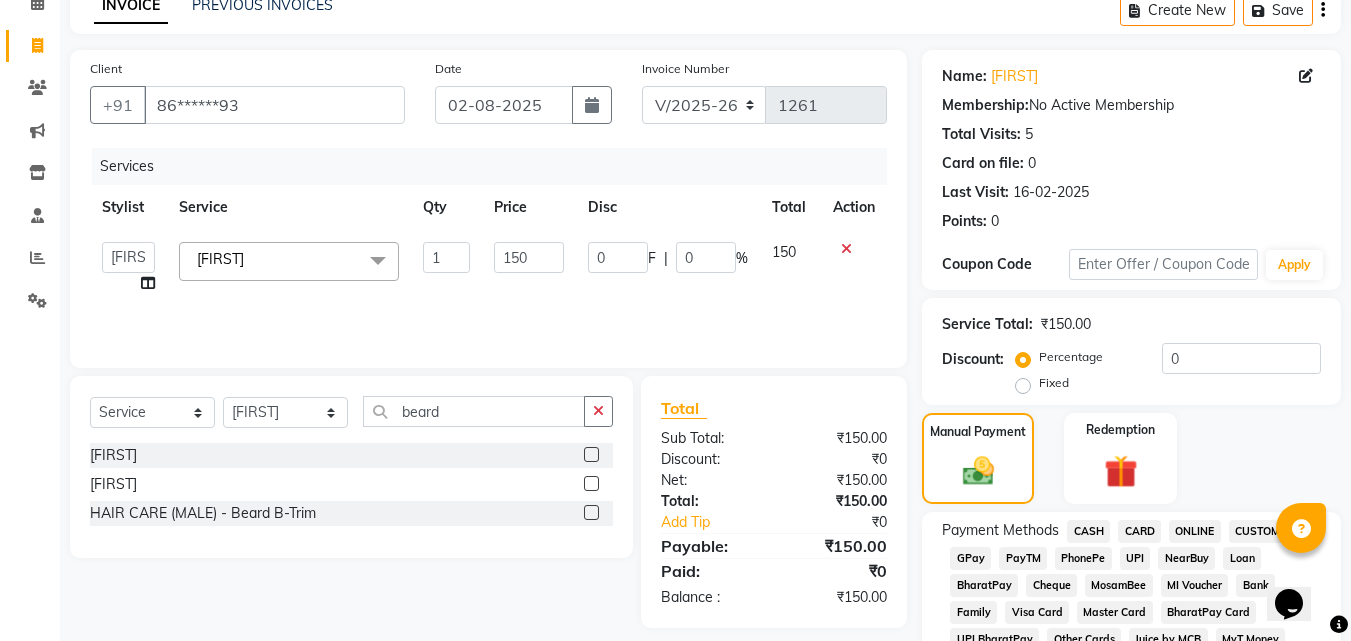 click on "PayTM" 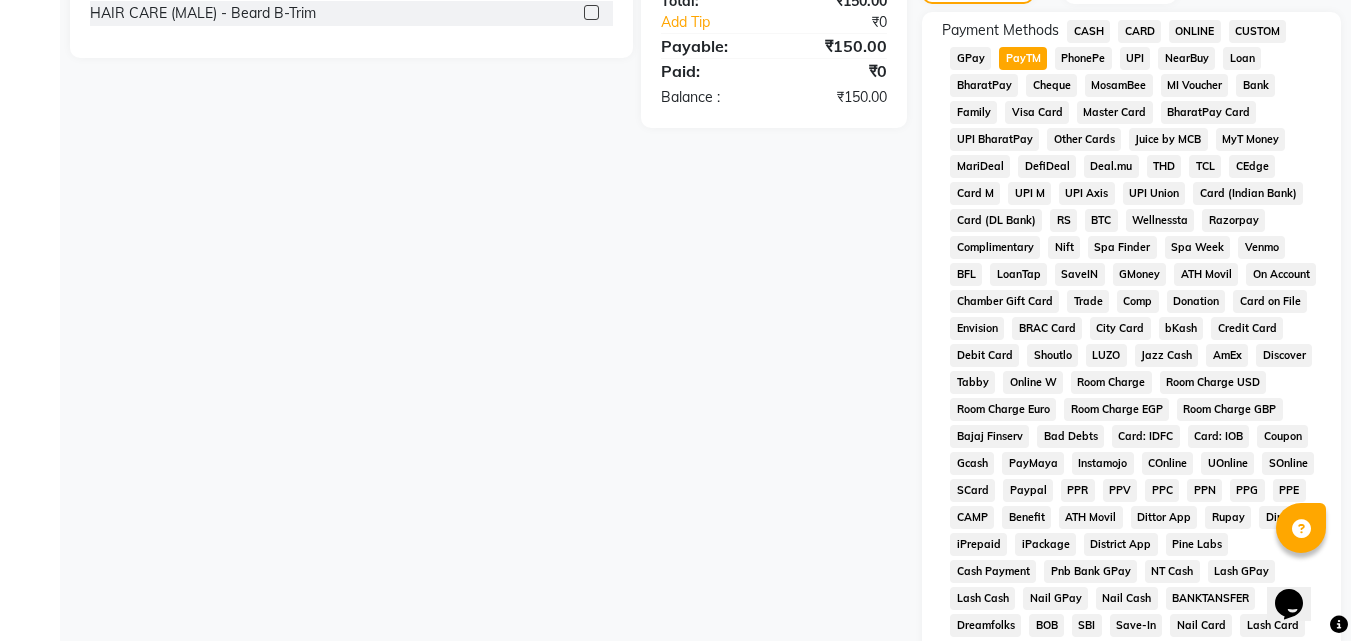 scroll, scrollTop: 888, scrollLeft: 0, axis: vertical 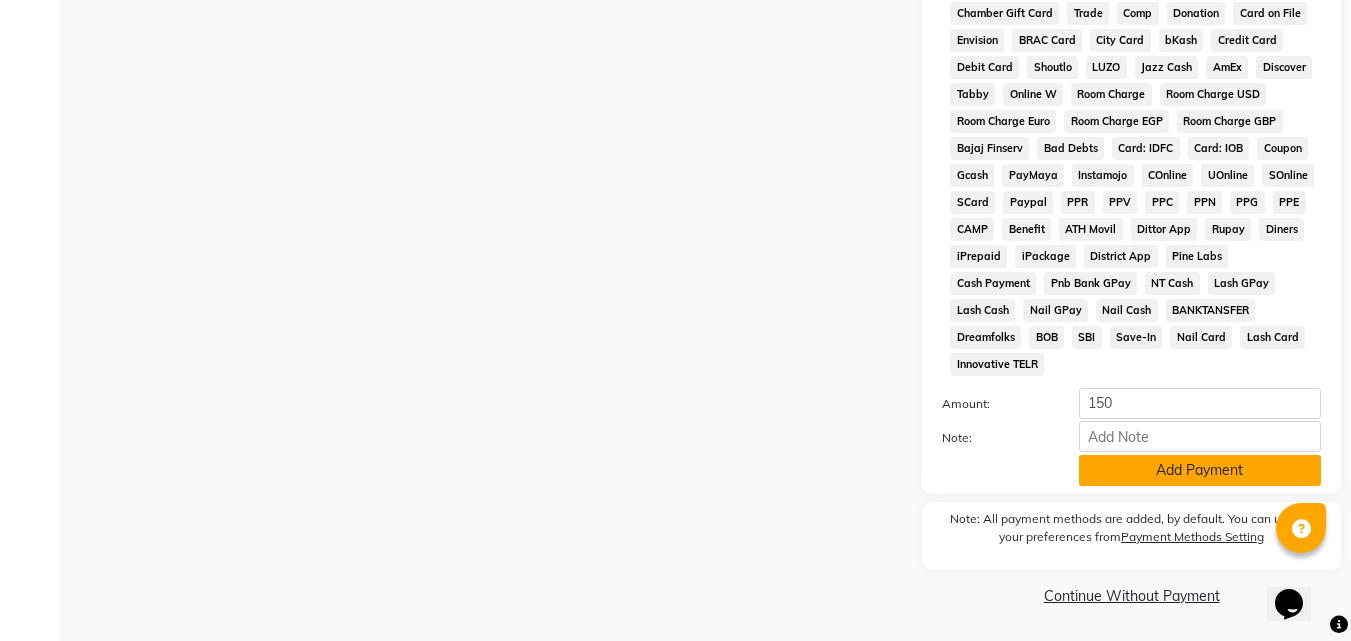 click on "Add Payment" 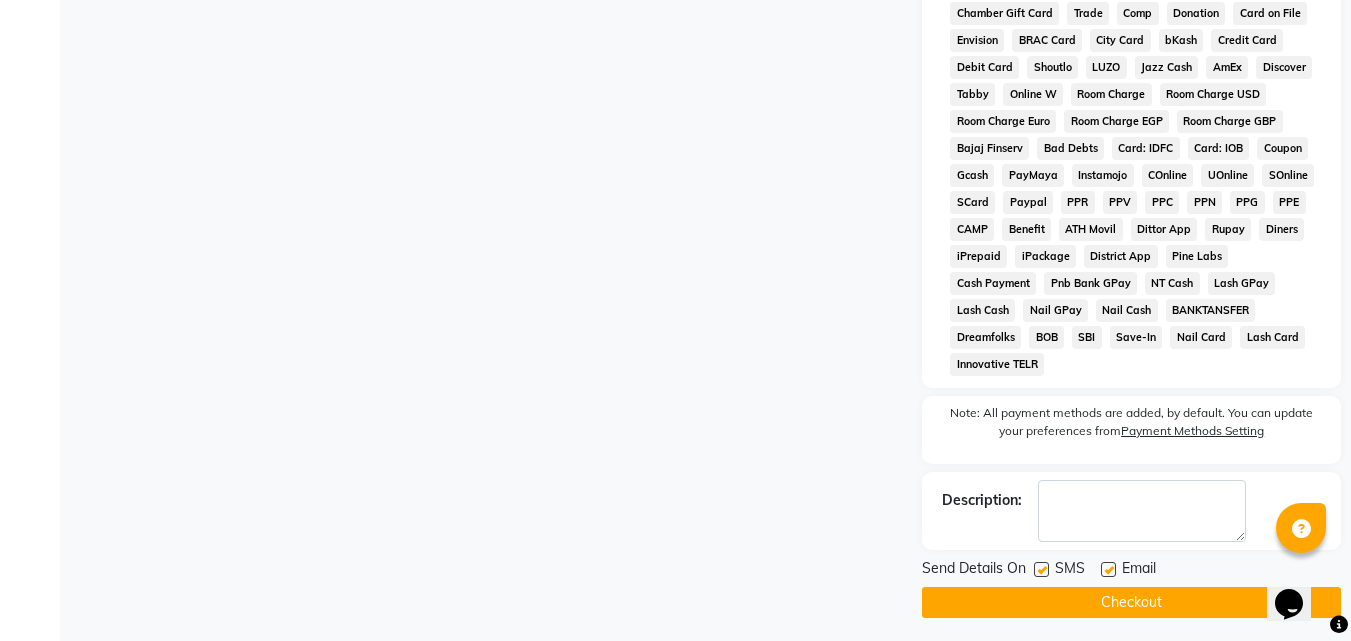 drag, startPoint x: 1113, startPoint y: 566, endPoint x: 1105, endPoint y: 574, distance: 11.313708 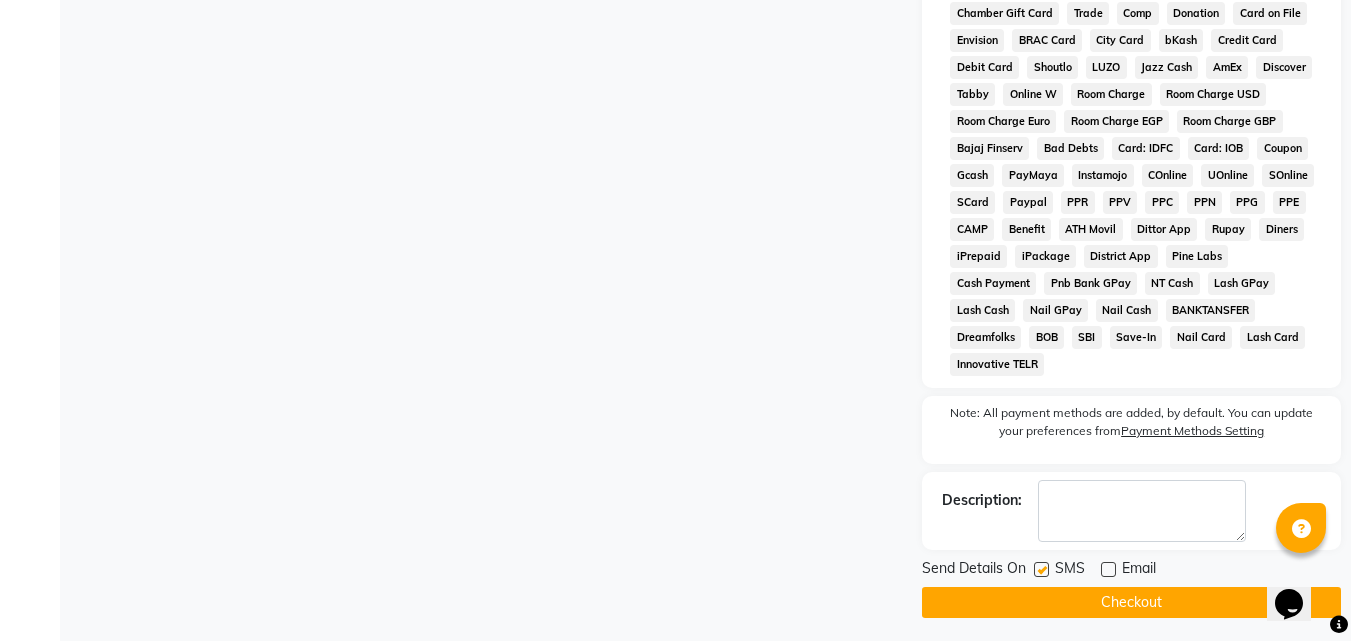 click on "Checkout" 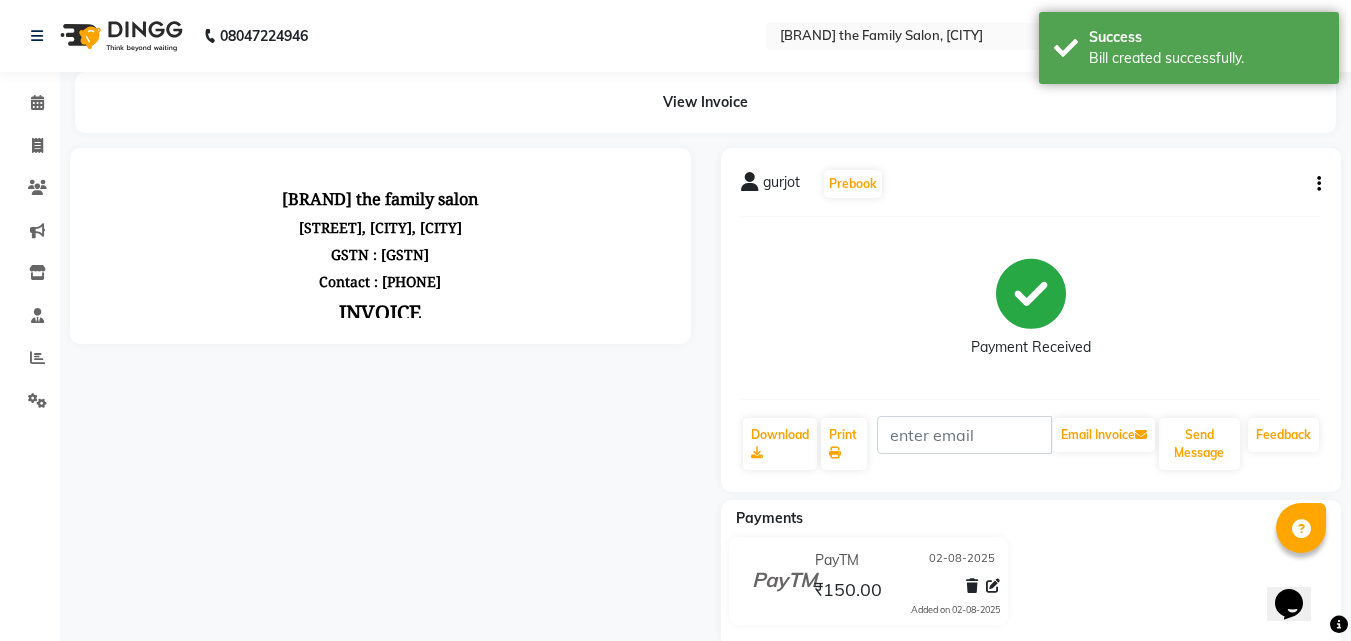 scroll, scrollTop: 0, scrollLeft: 0, axis: both 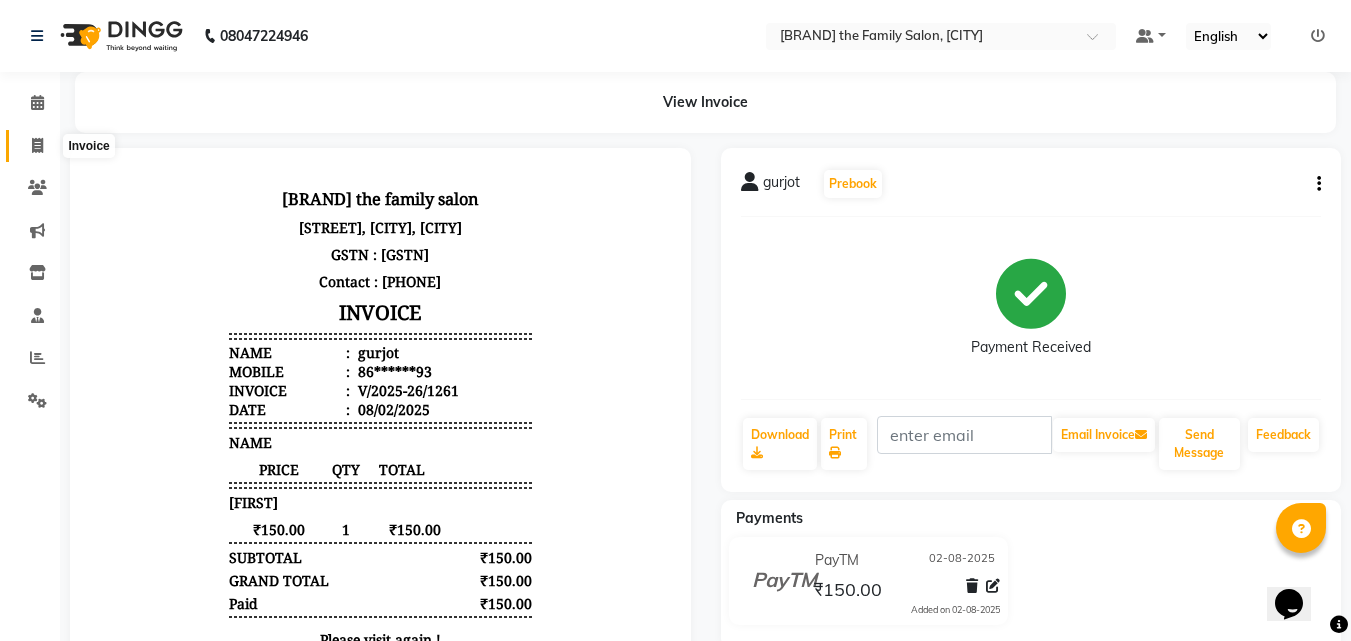 click 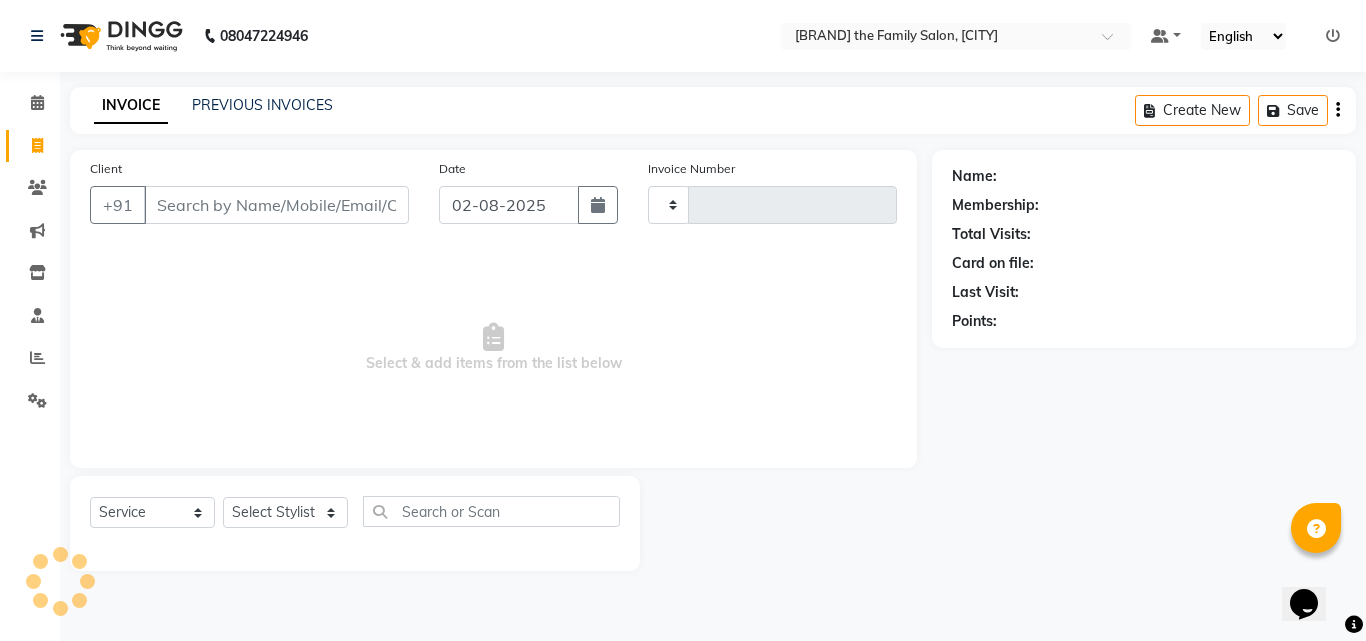type on "1262" 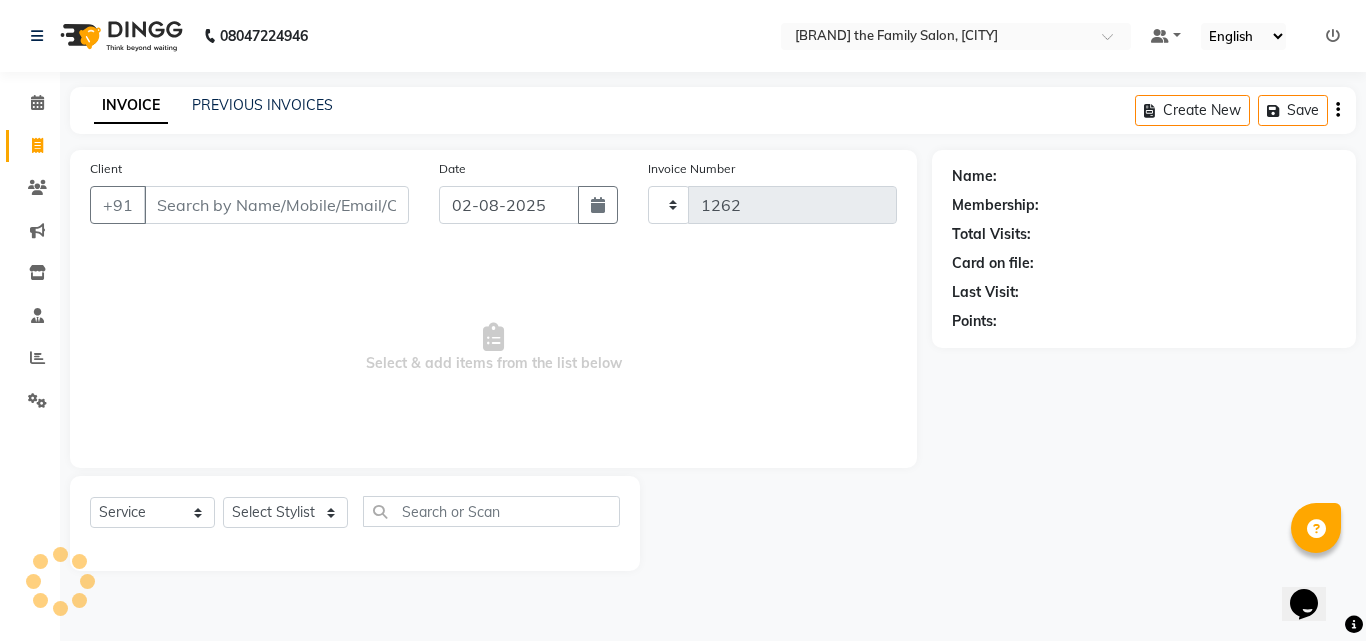 select on "39" 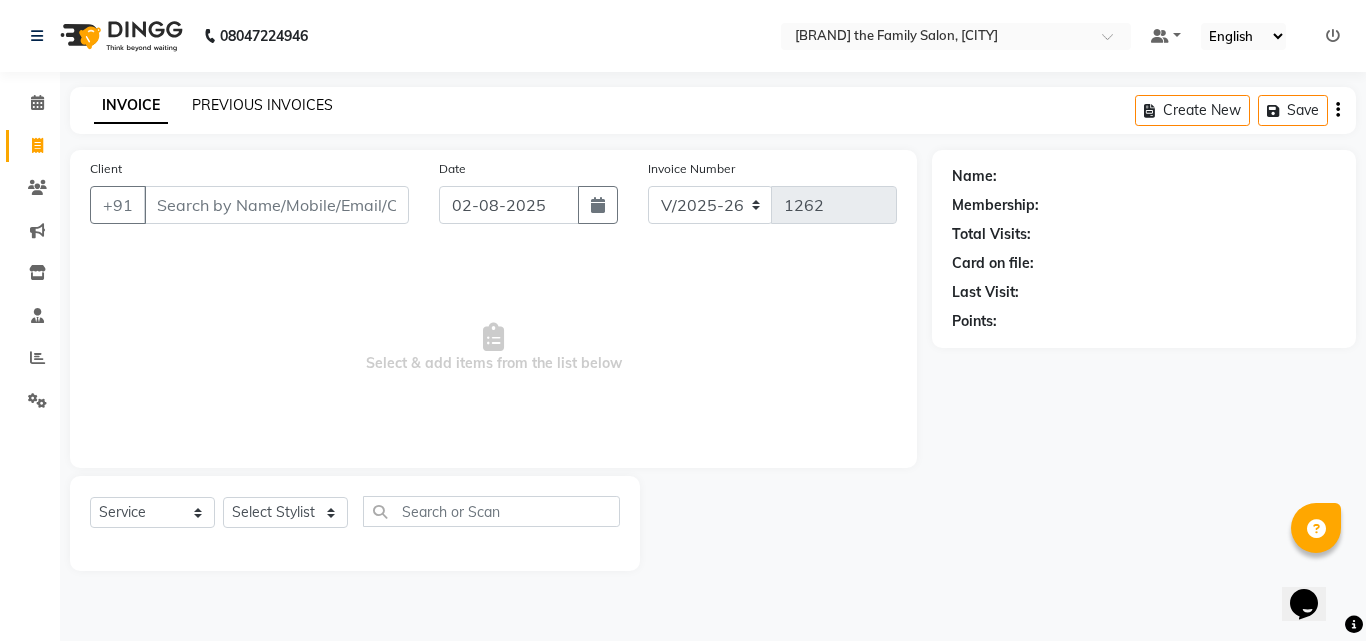 click on "PREVIOUS INVOICES" 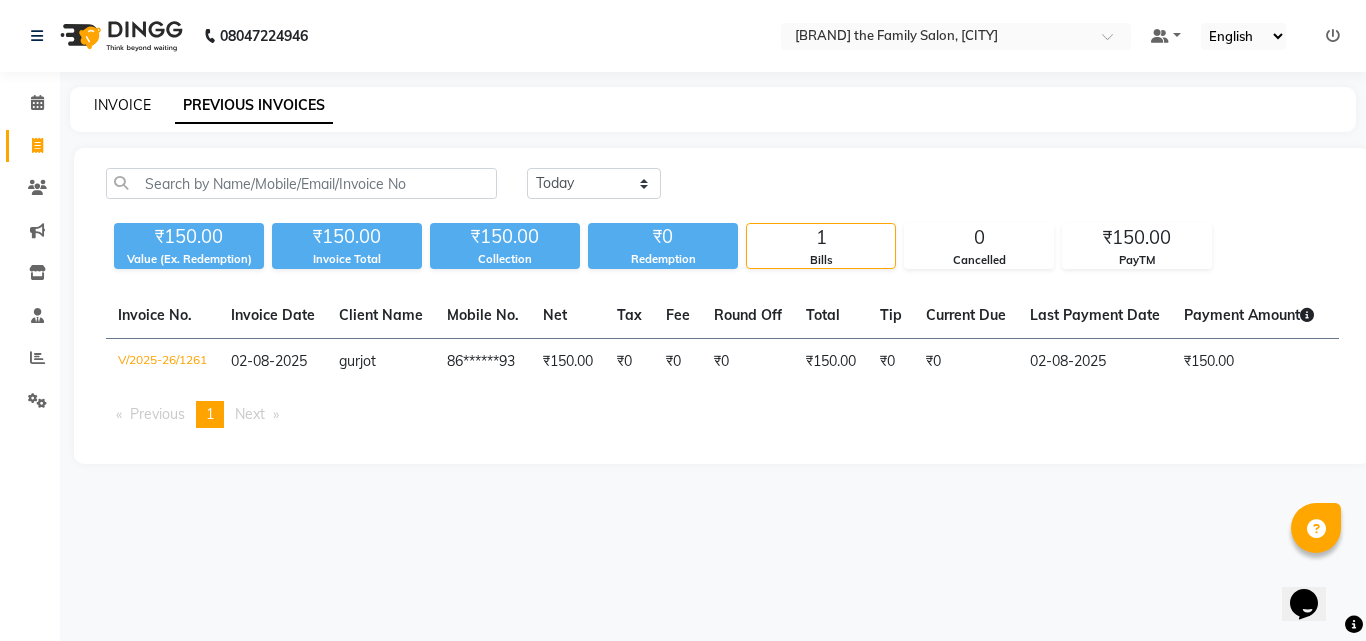 click on "INVOICE" 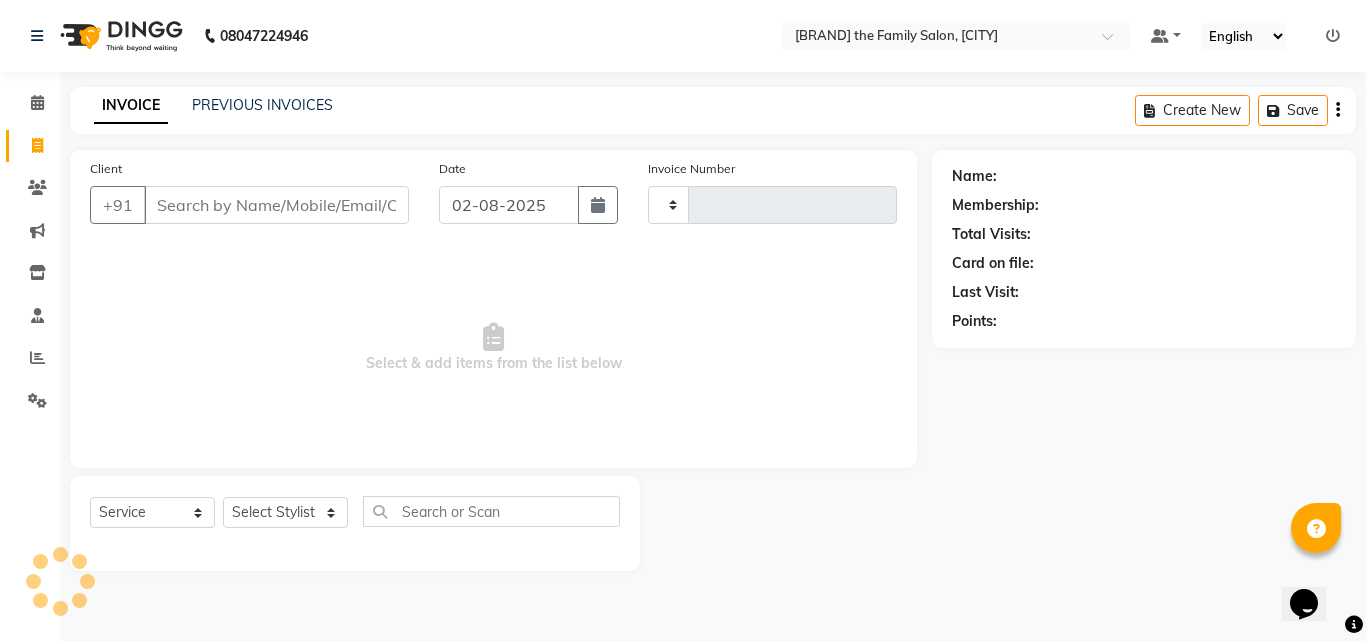 type on "1262" 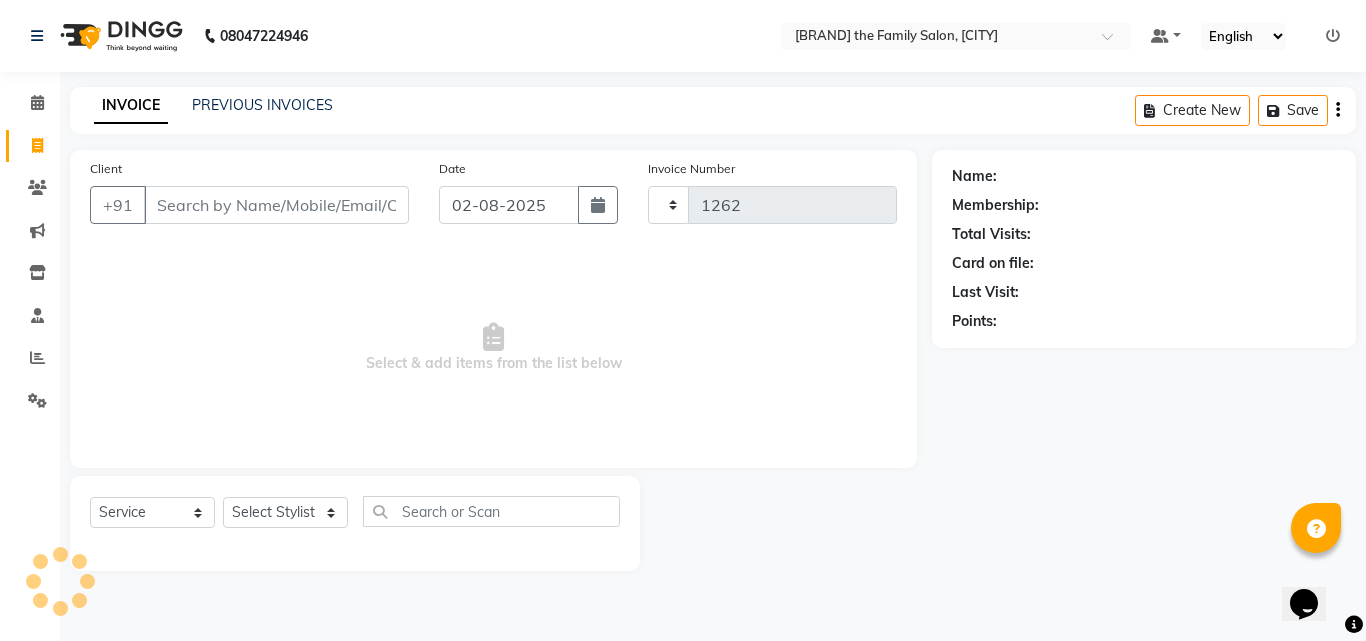 select on "39" 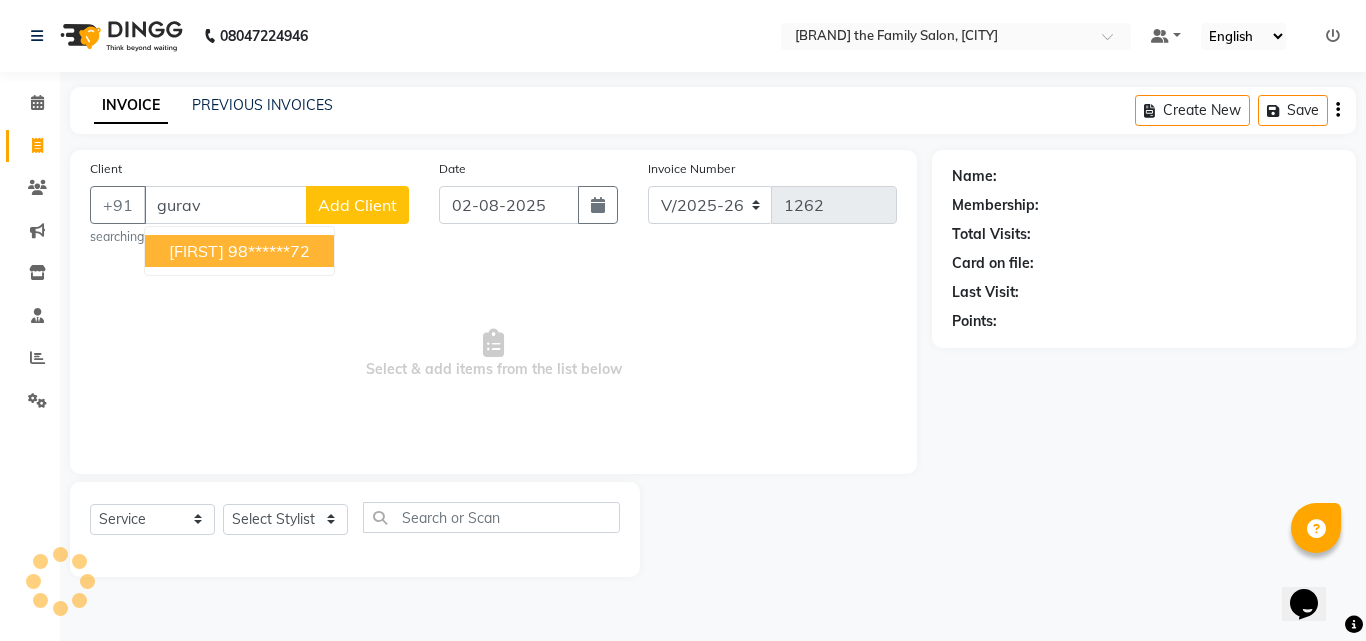 click on "[FIRST] [PHONE]" at bounding box center [239, 251] 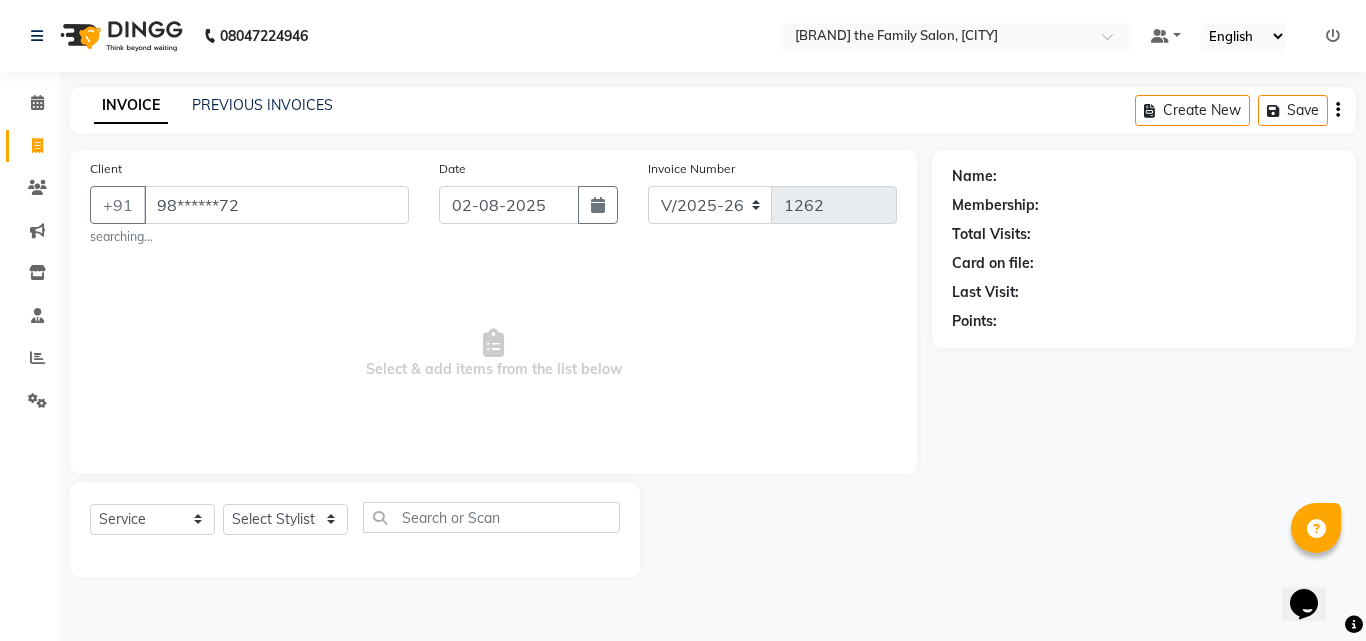 type on "98******72" 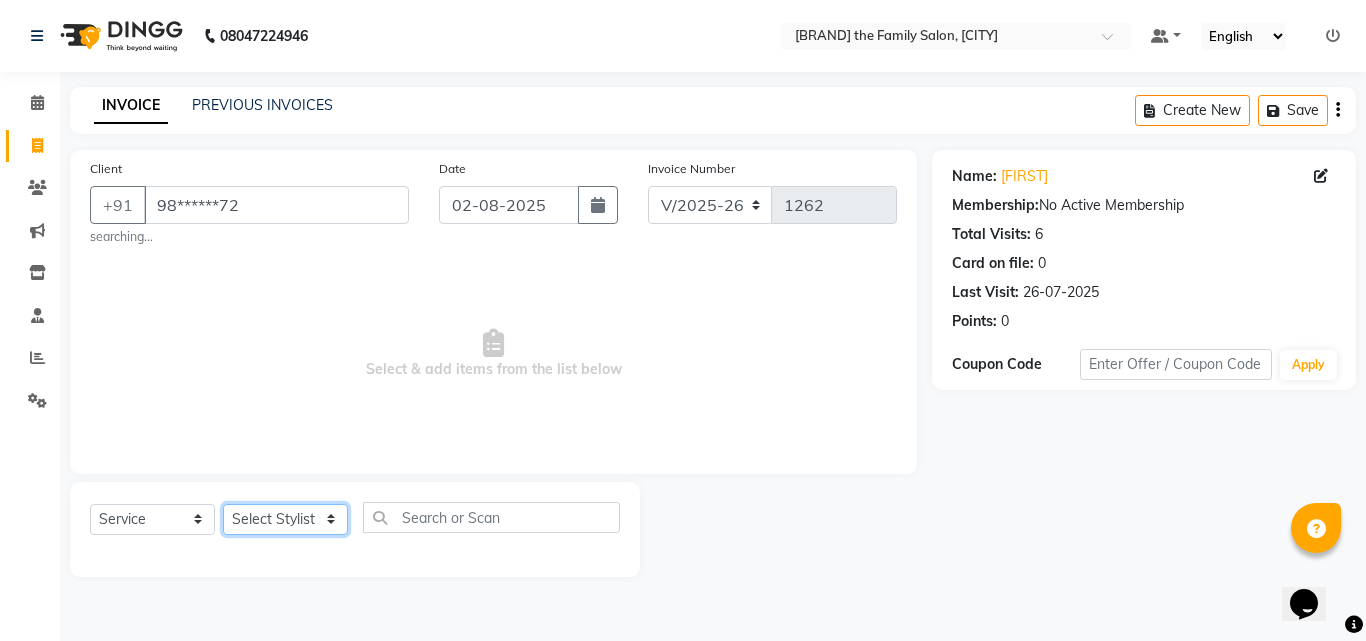 click on "Select Stylist [FIRST] [FIRST] [FIRST] [FIRST] [FIRST] [FIRST] [FIRST] Reception [FIRST] [FIRST] [FIRST]" 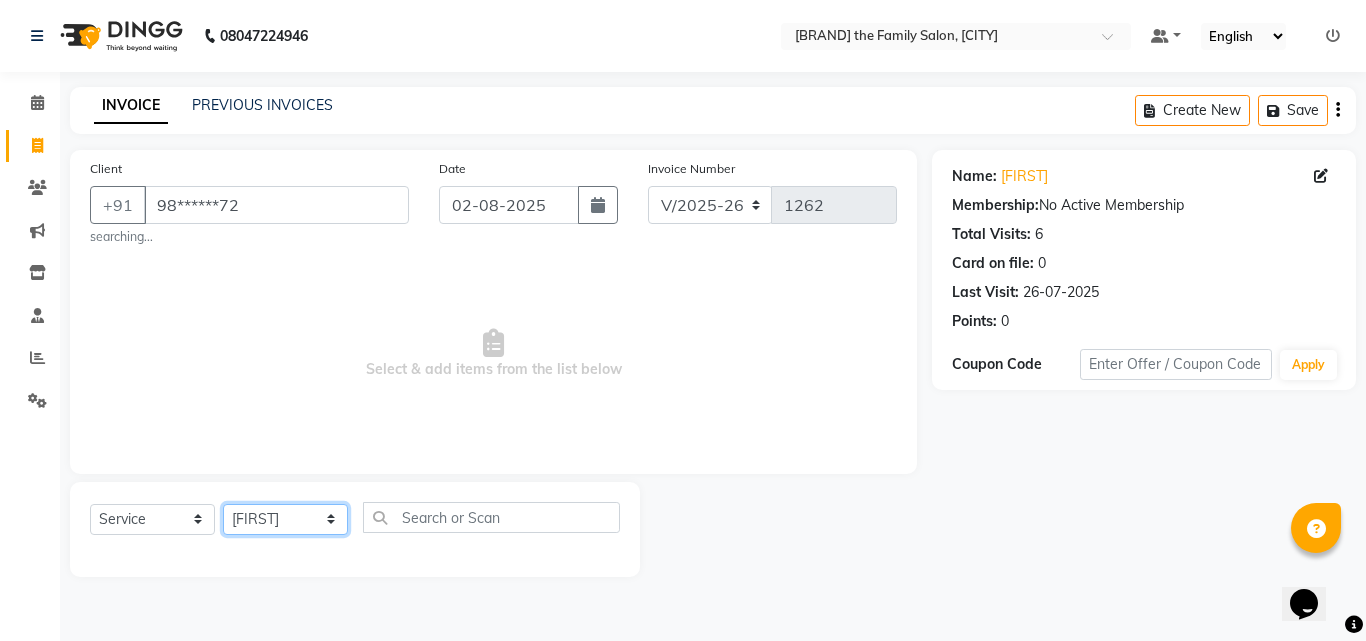 click on "Select Stylist [FIRST] [FIRST] [FIRST] [FIRST] [FIRST] [FIRST] [FIRST] Reception [FIRST] [FIRST] [FIRST]" 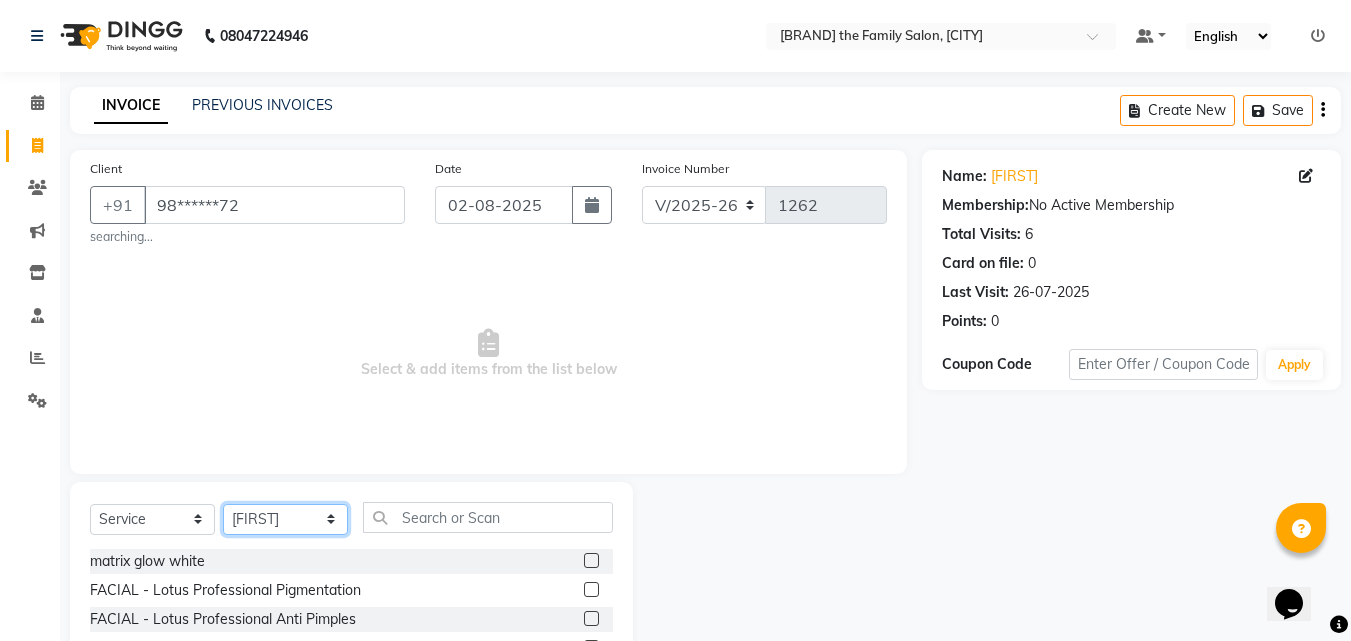 click on "Select Stylist [FIRST] [FIRST] [FIRST] [FIRST] [FIRST] [FIRST] [FIRST] Reception [FIRST] [FIRST] [FIRST]" 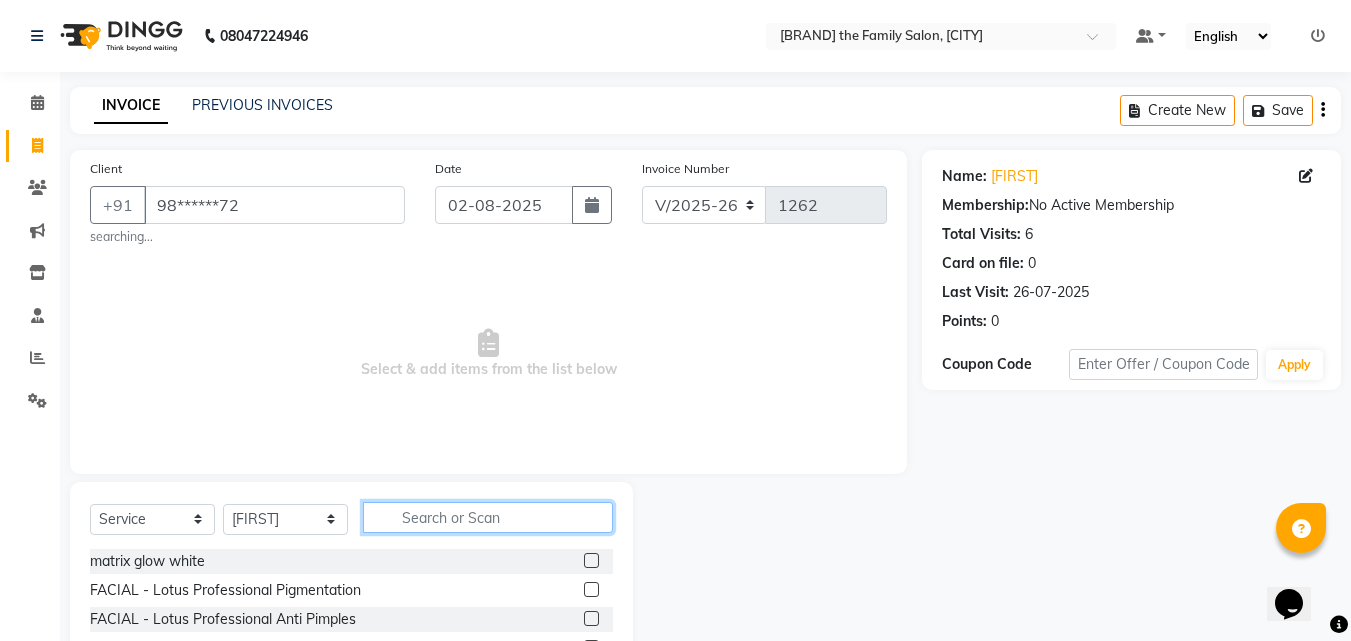 click 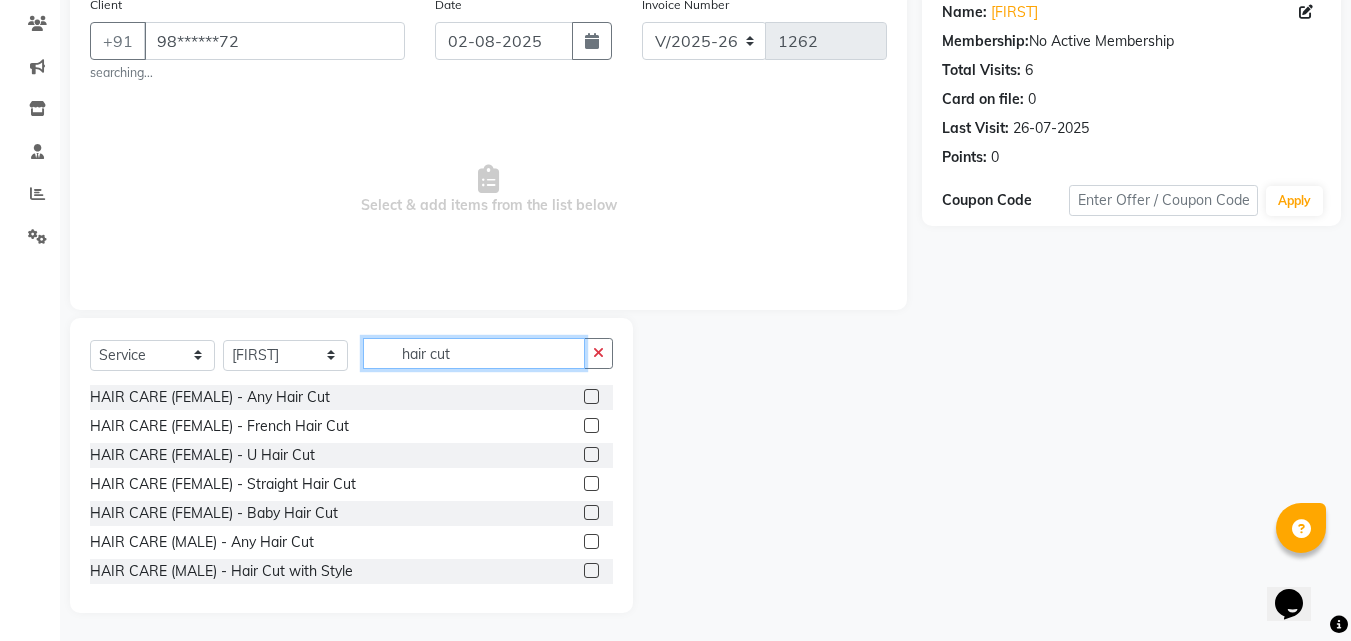 scroll, scrollTop: 166, scrollLeft: 0, axis: vertical 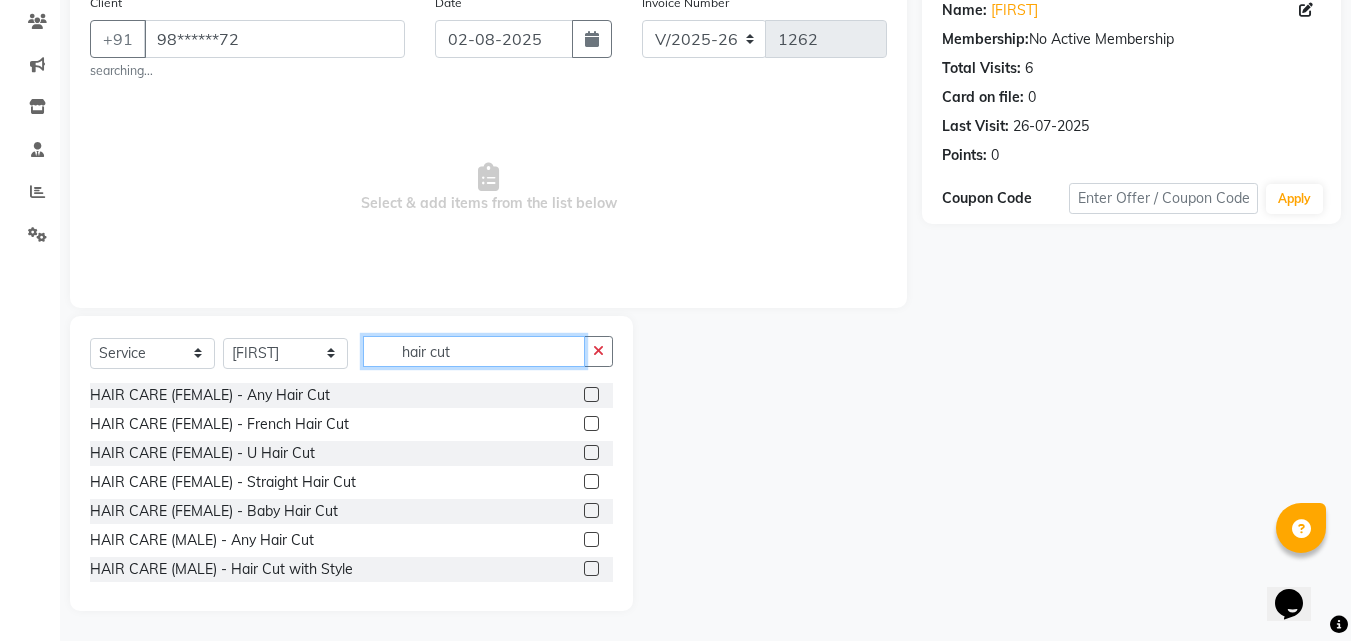 type on "hair cut" 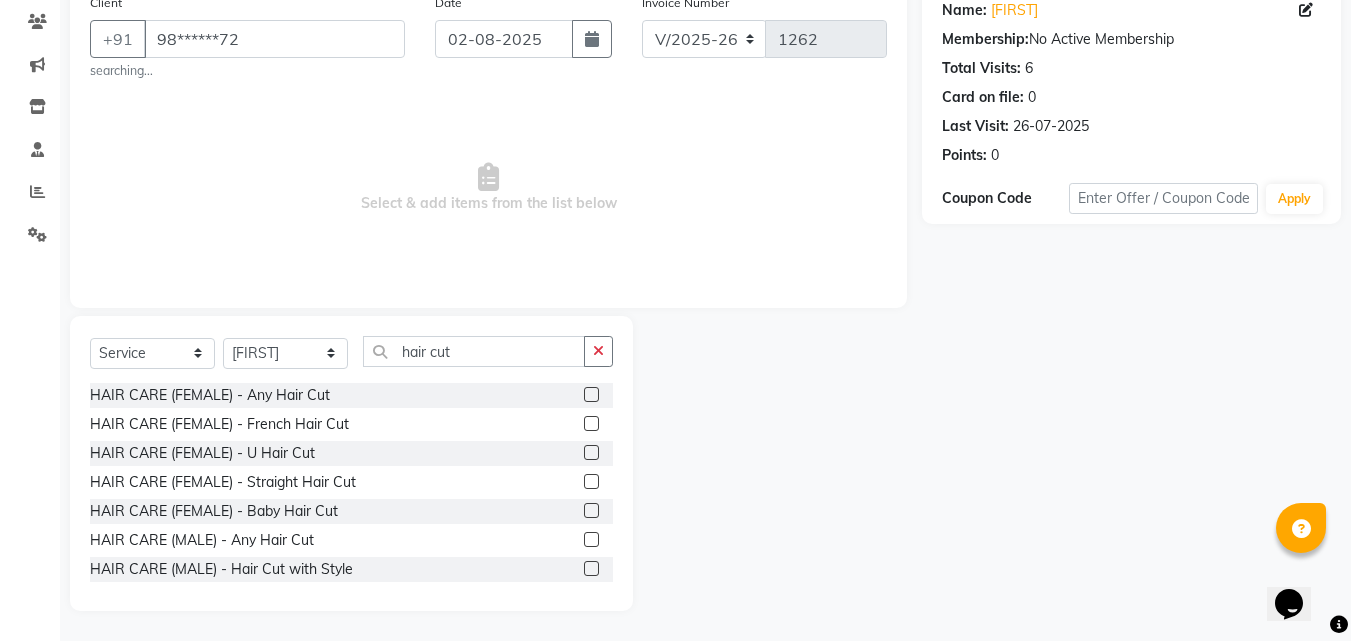 click 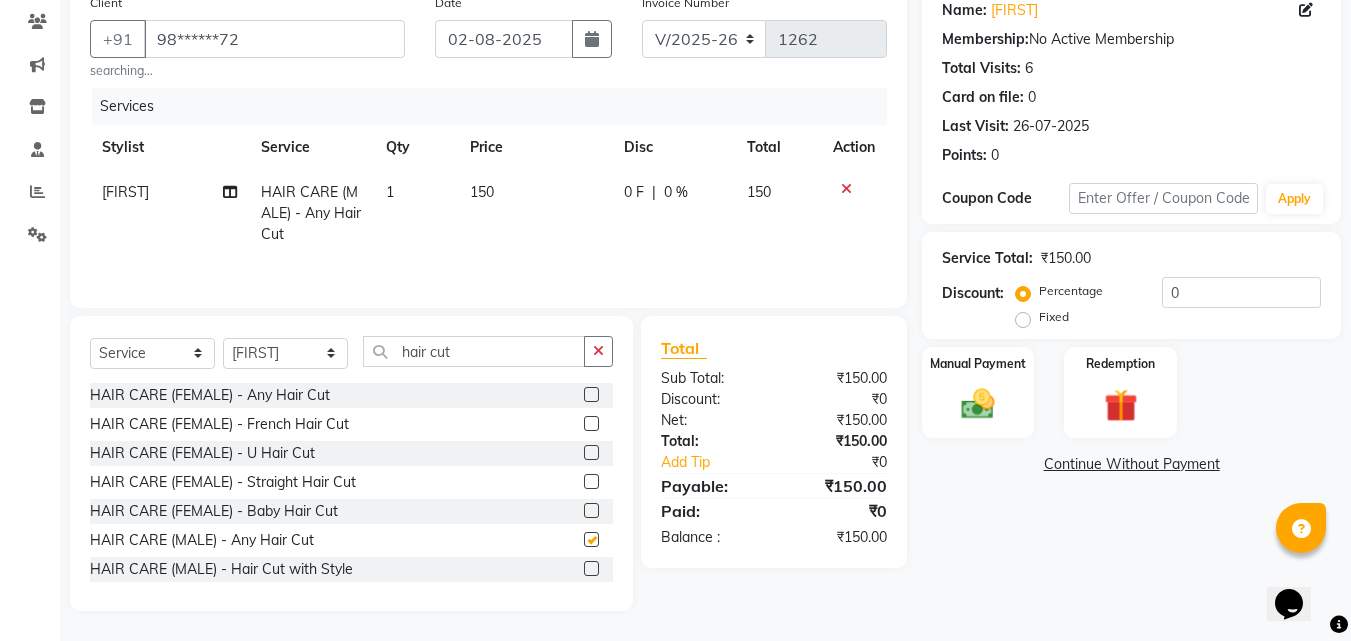 checkbox on "false" 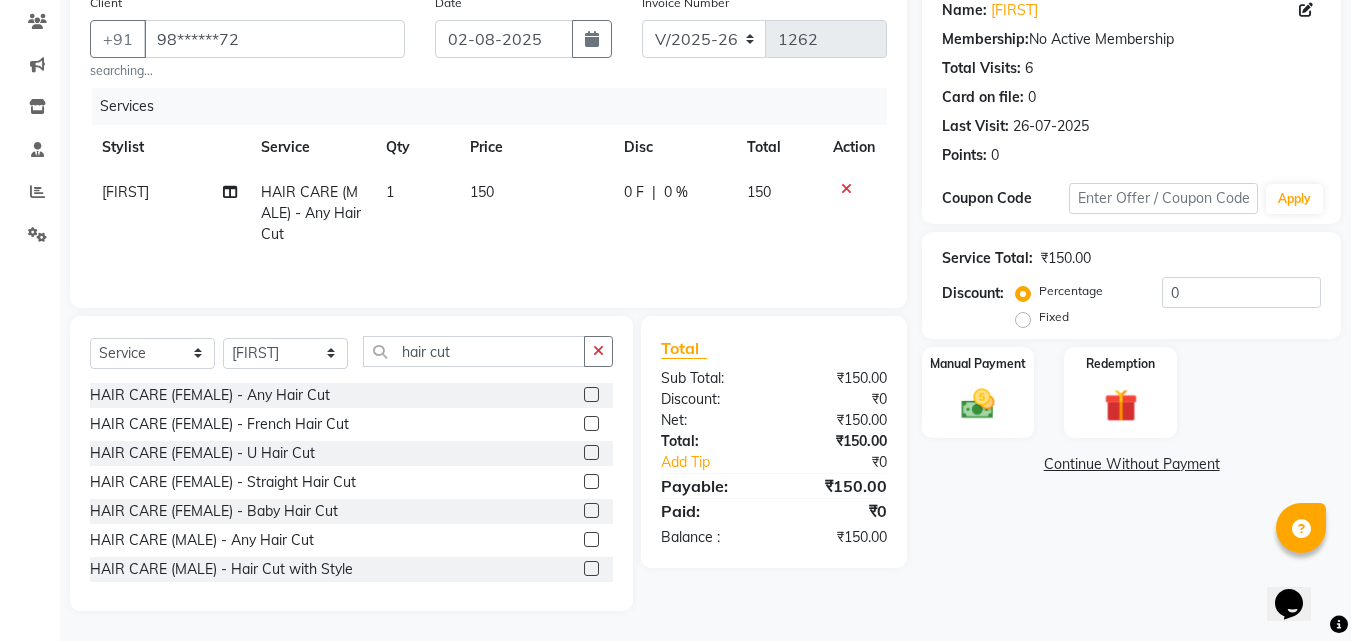 click on "150" 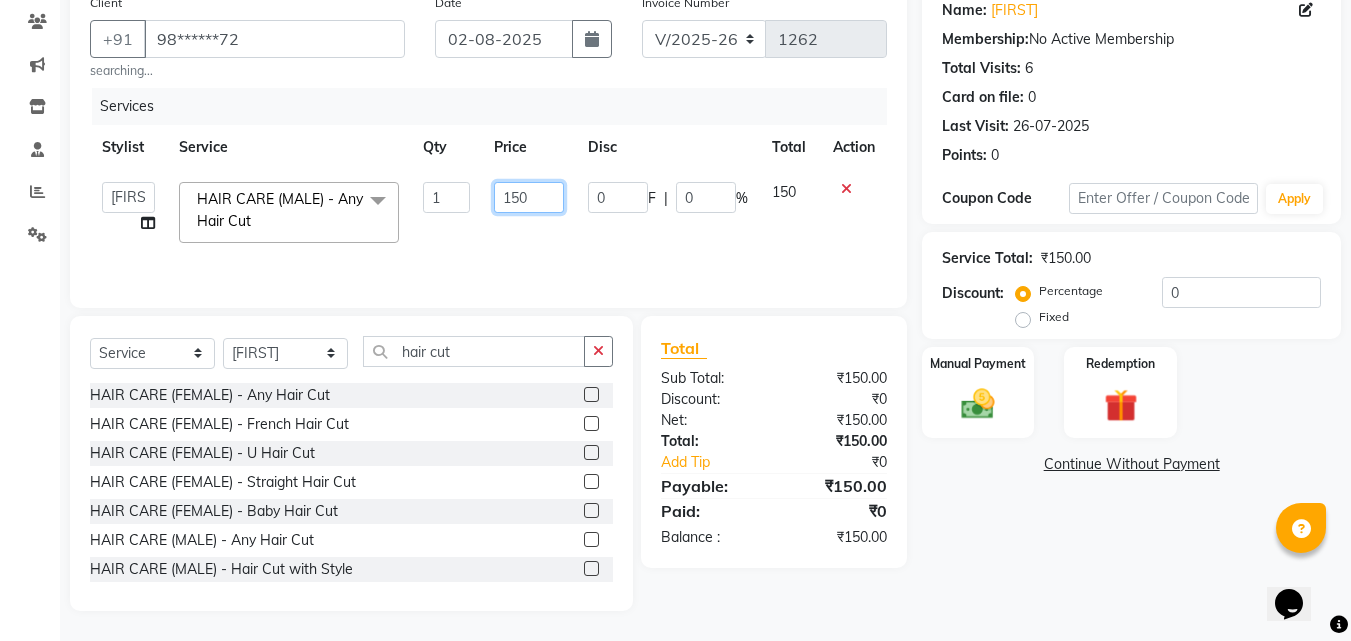 click on "150" 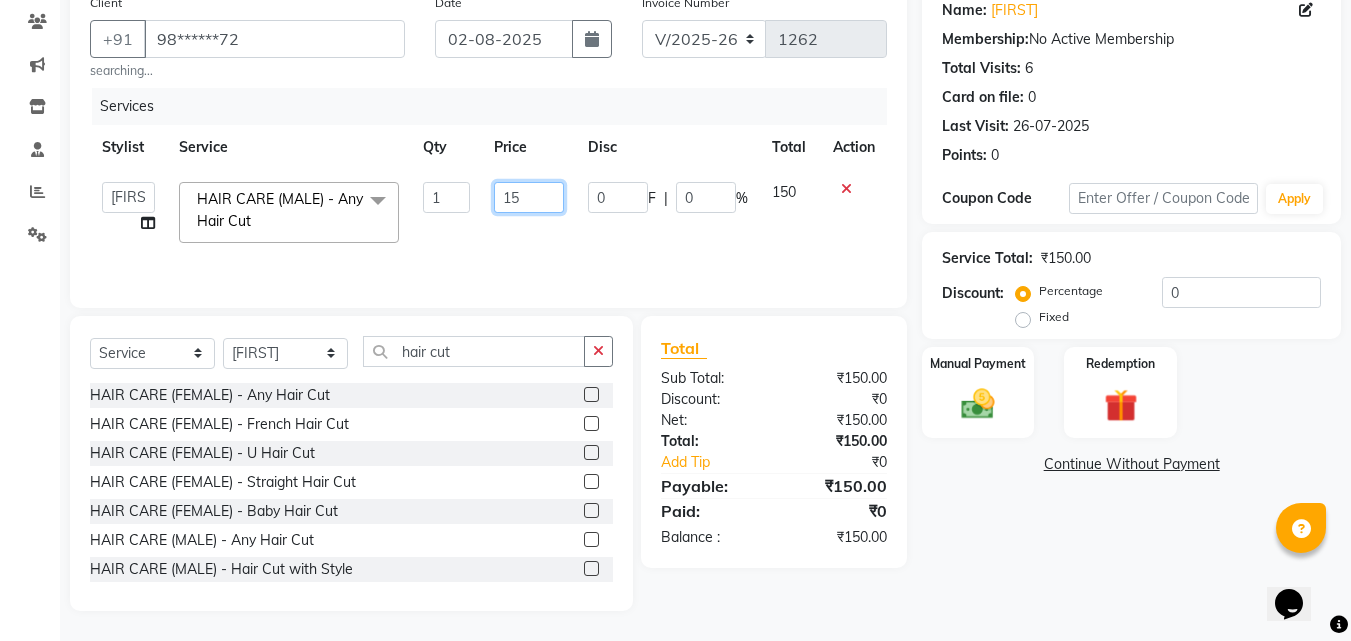 type on "1" 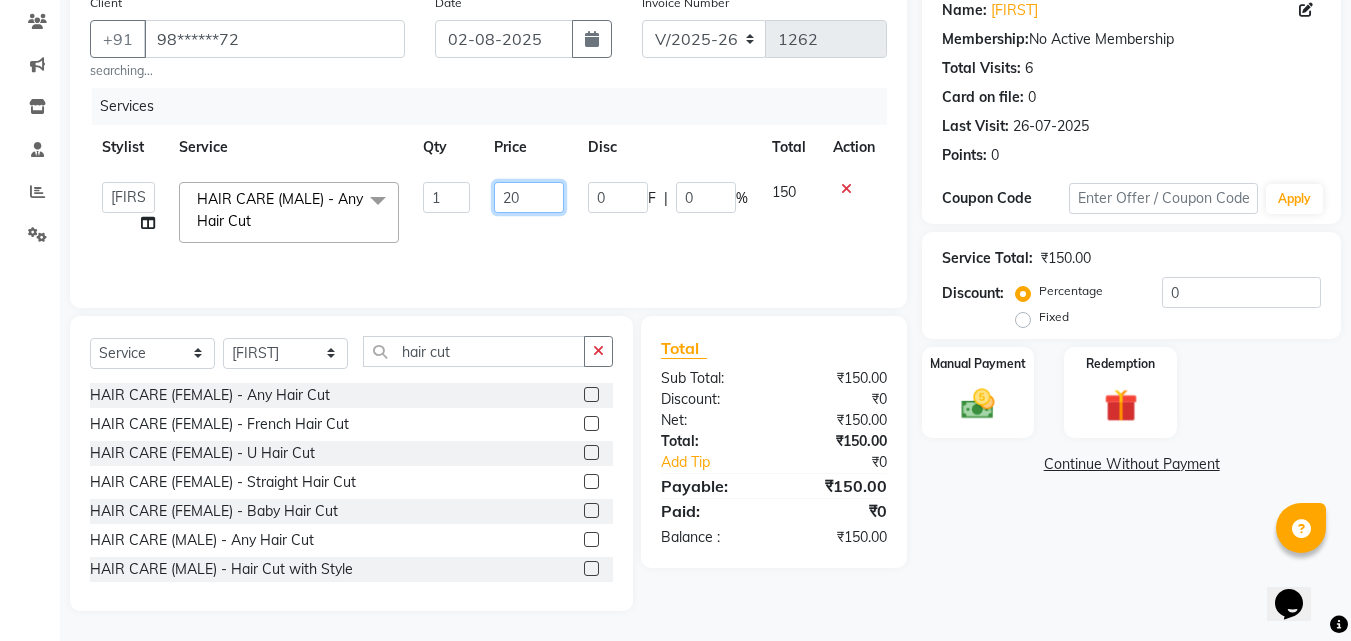type on "200" 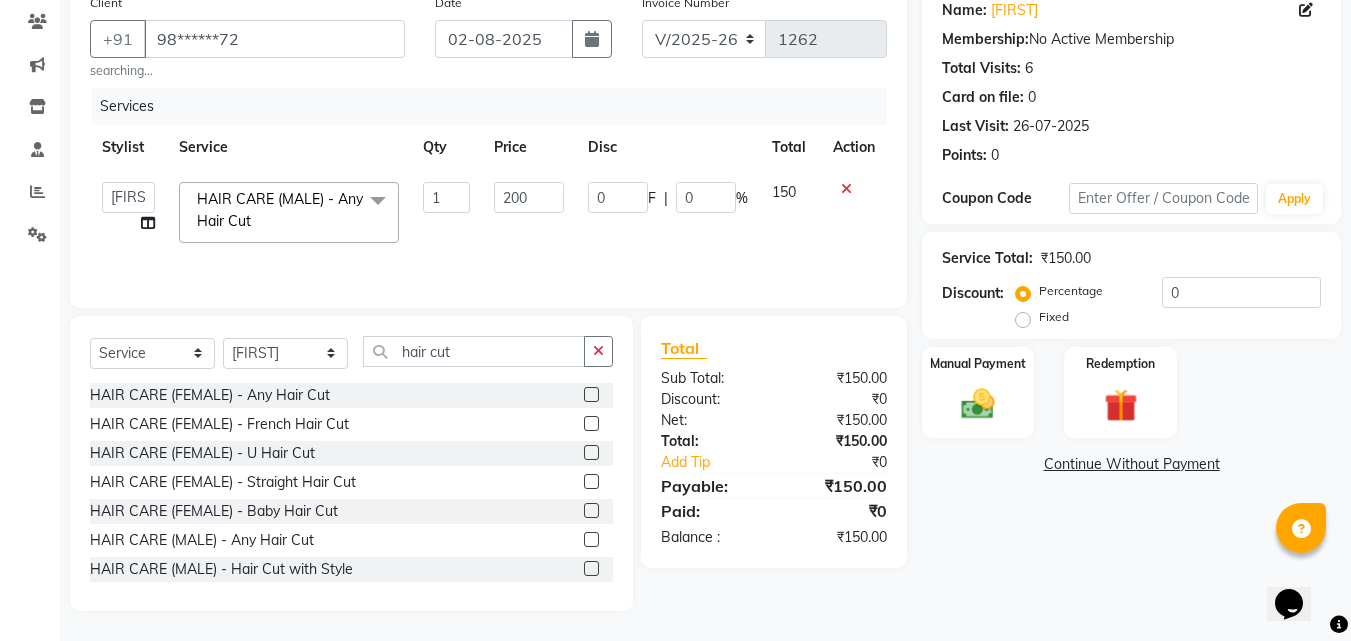 drag, startPoint x: 537, startPoint y: 199, endPoint x: 430, endPoint y: 247, distance: 117.273186 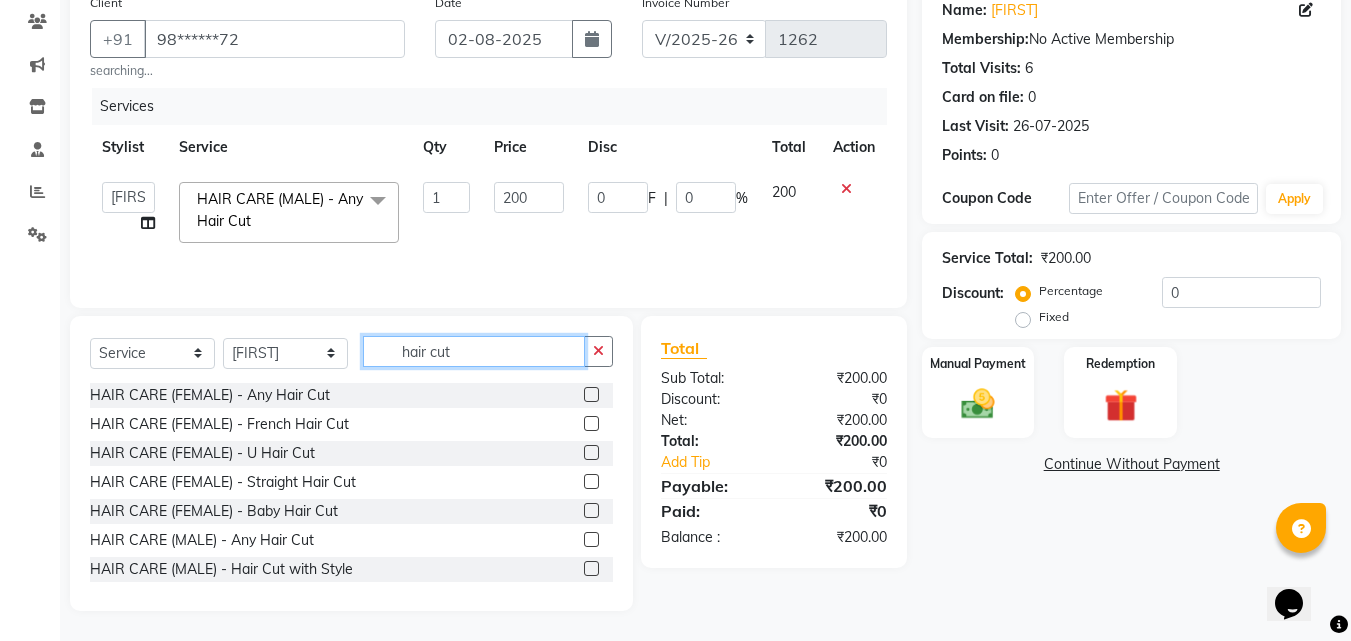 click on "hair cut" 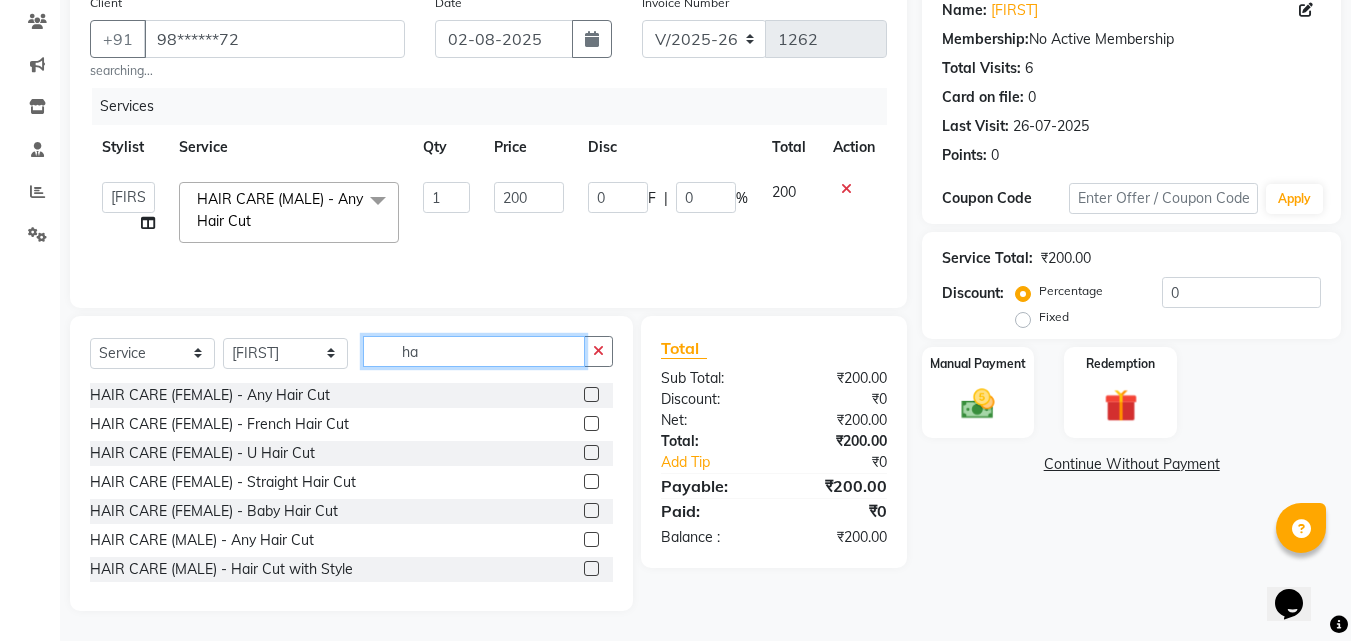 type on "h" 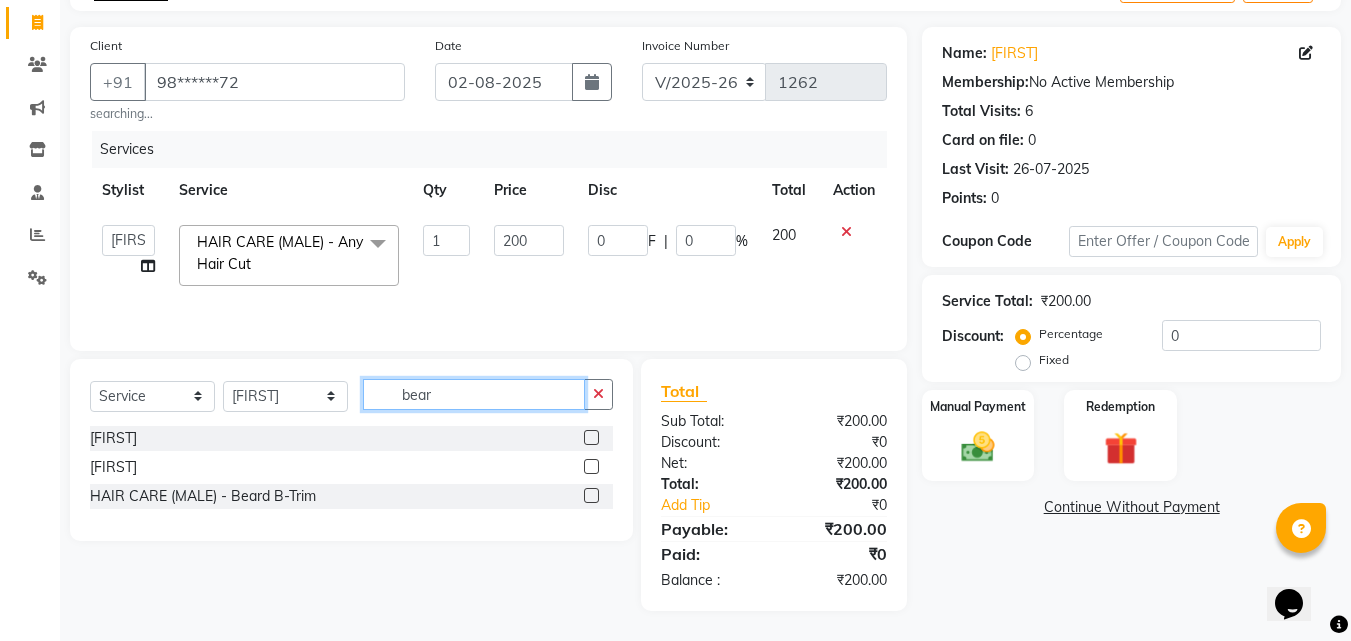 scroll, scrollTop: 123, scrollLeft: 0, axis: vertical 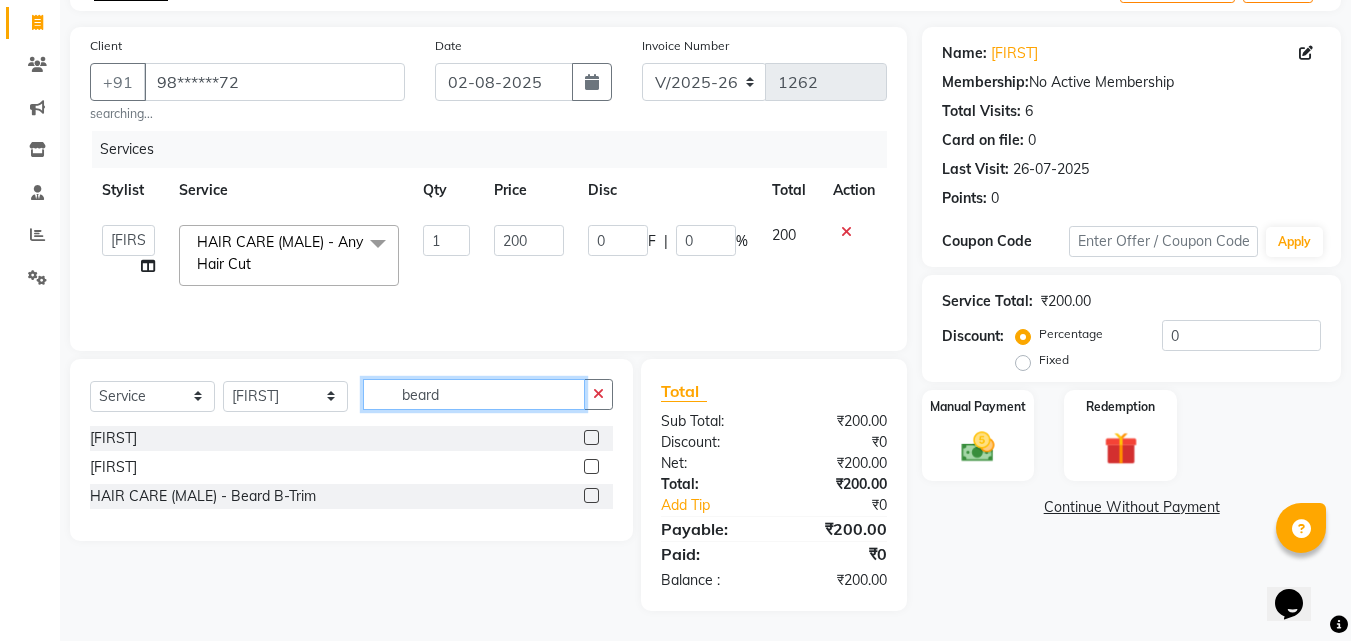type on "beard" 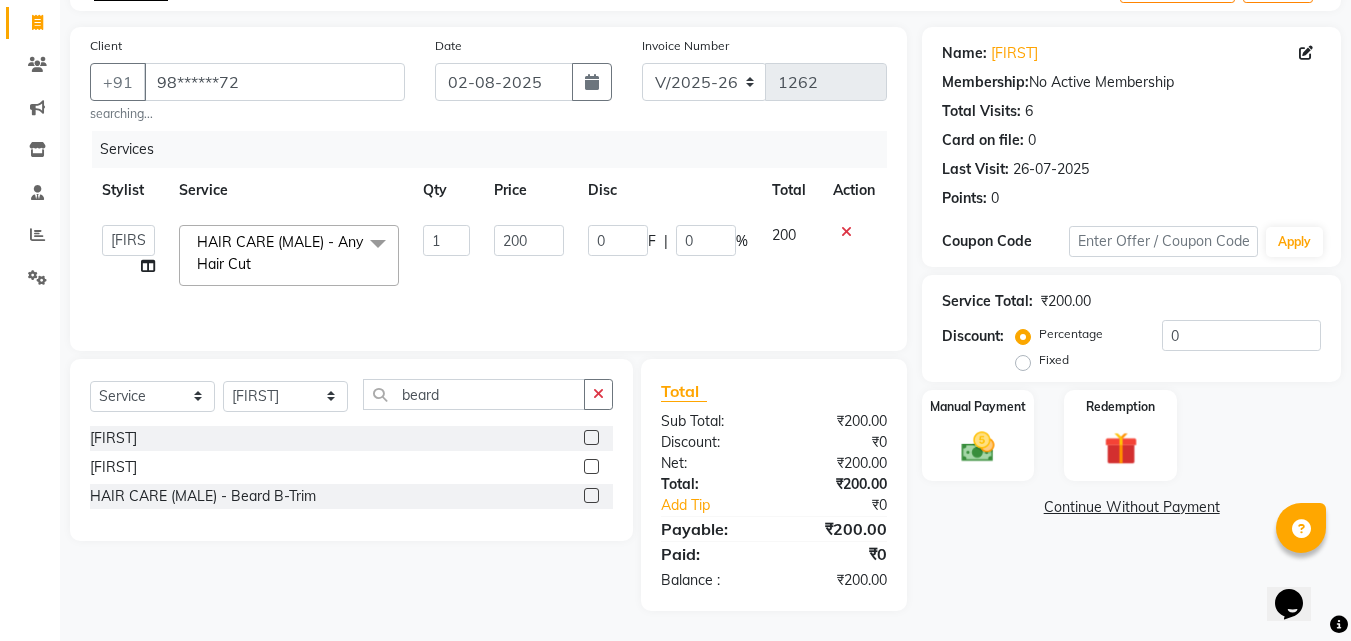 click 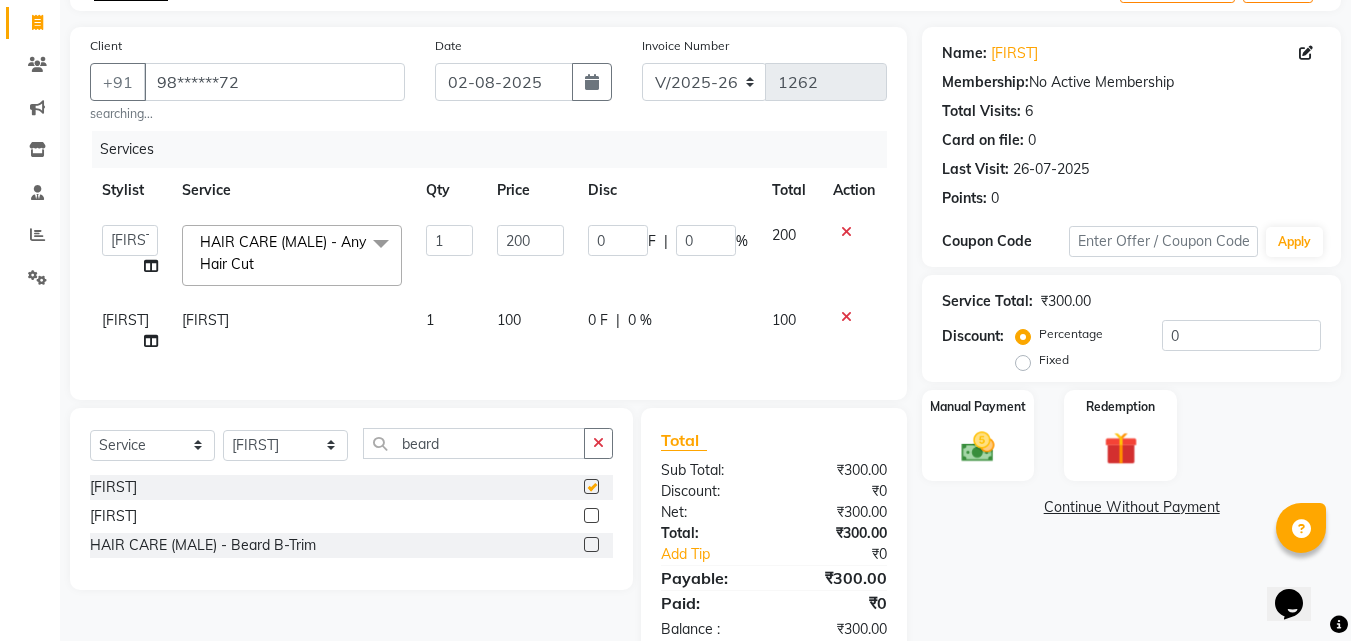 checkbox on "false" 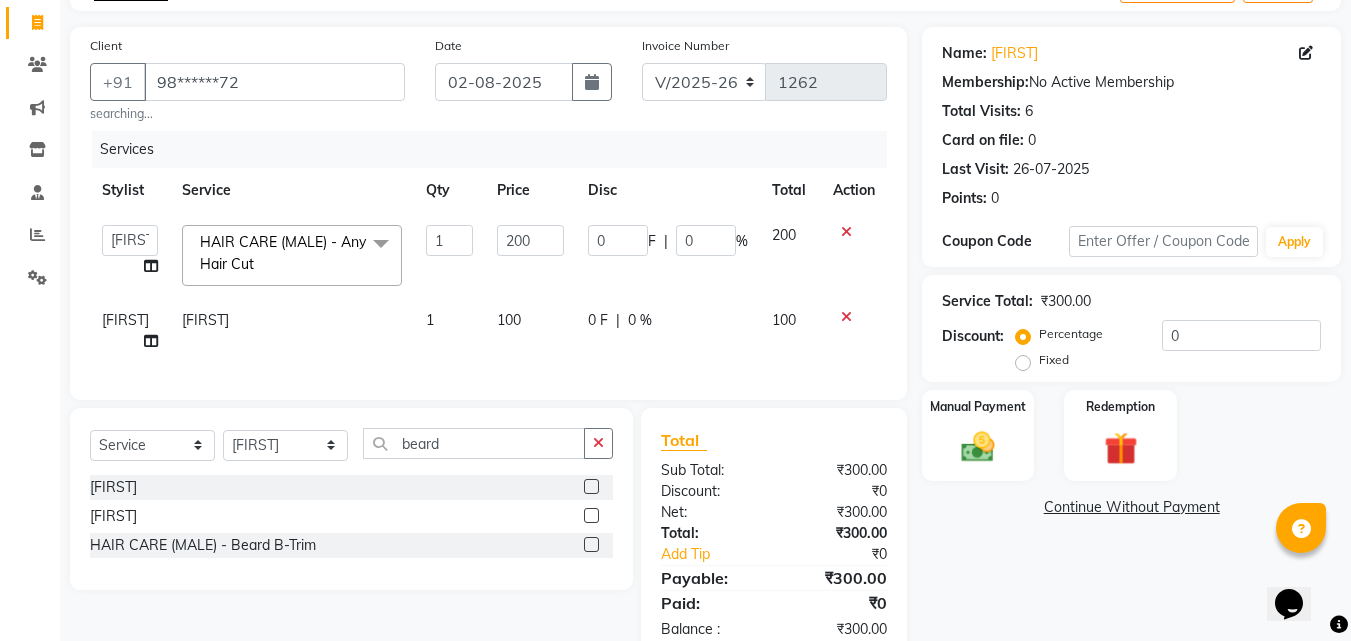 drag, startPoint x: 517, startPoint y: 319, endPoint x: 445, endPoint y: 351, distance: 78.79086 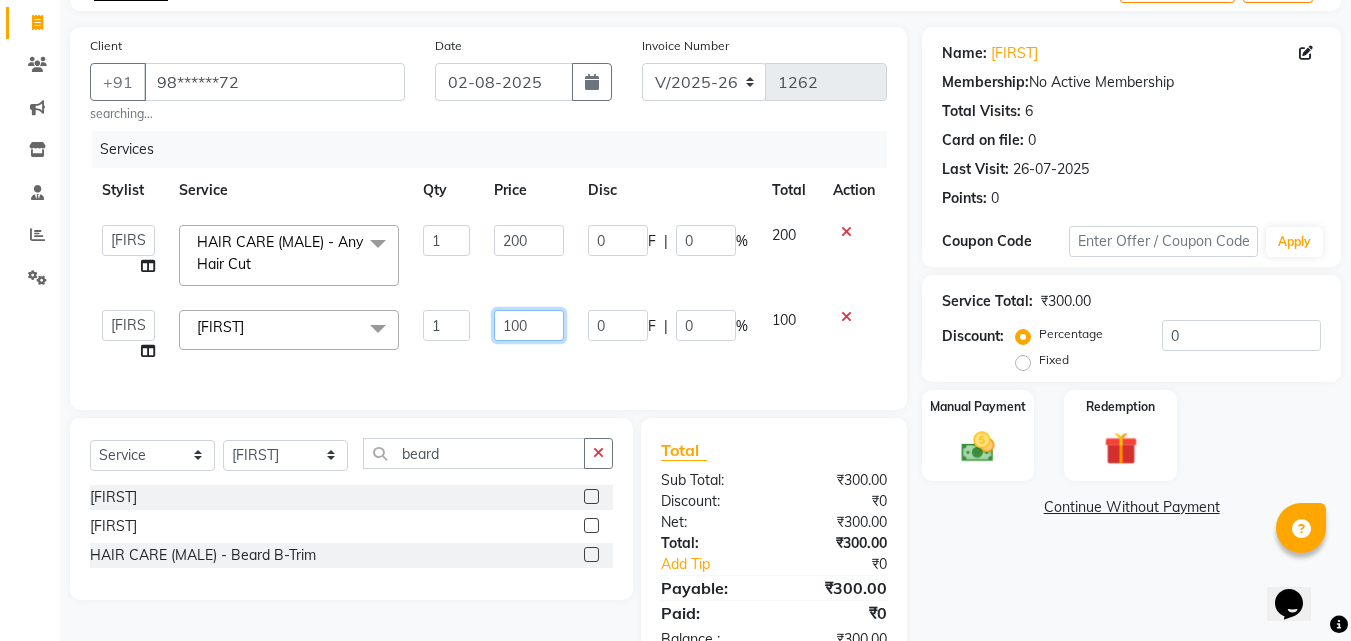 click on "100" 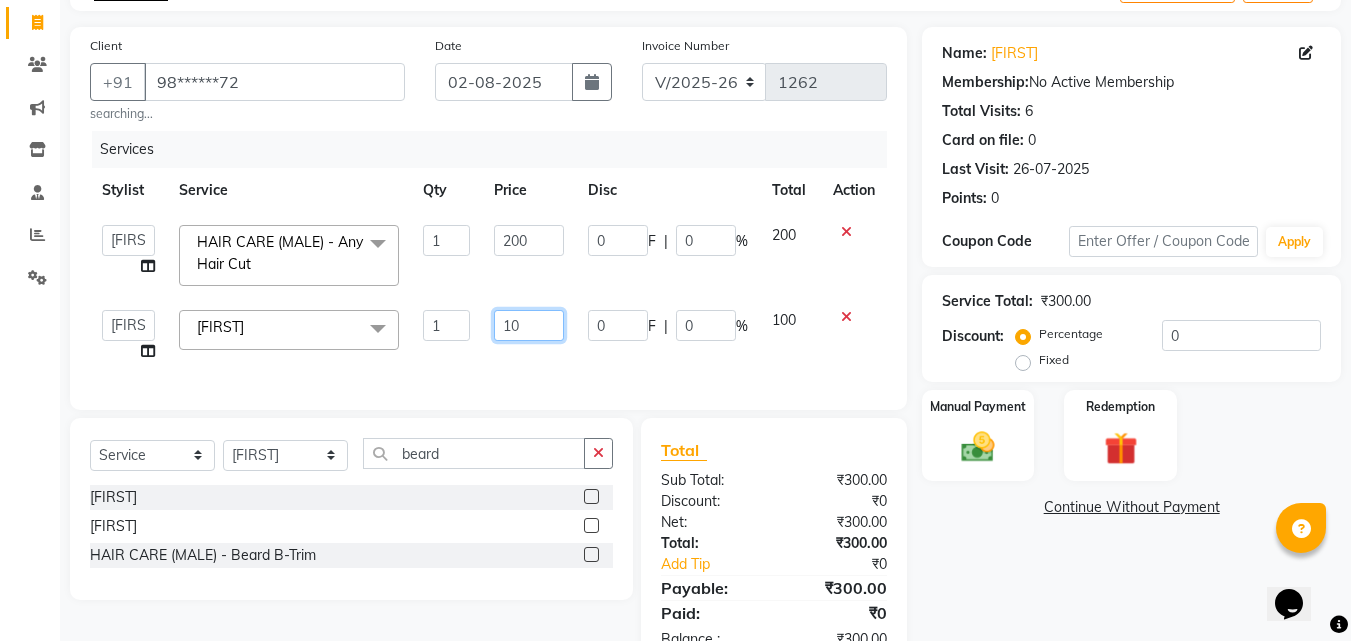 type on "1" 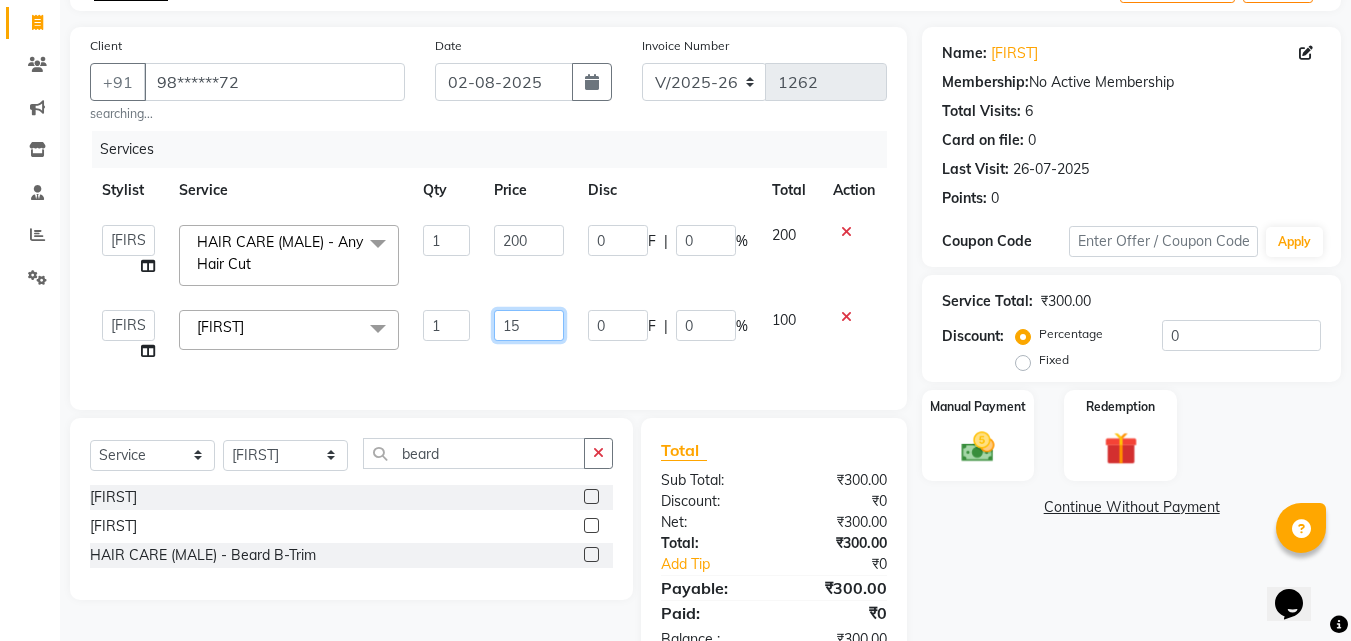 type on "150" 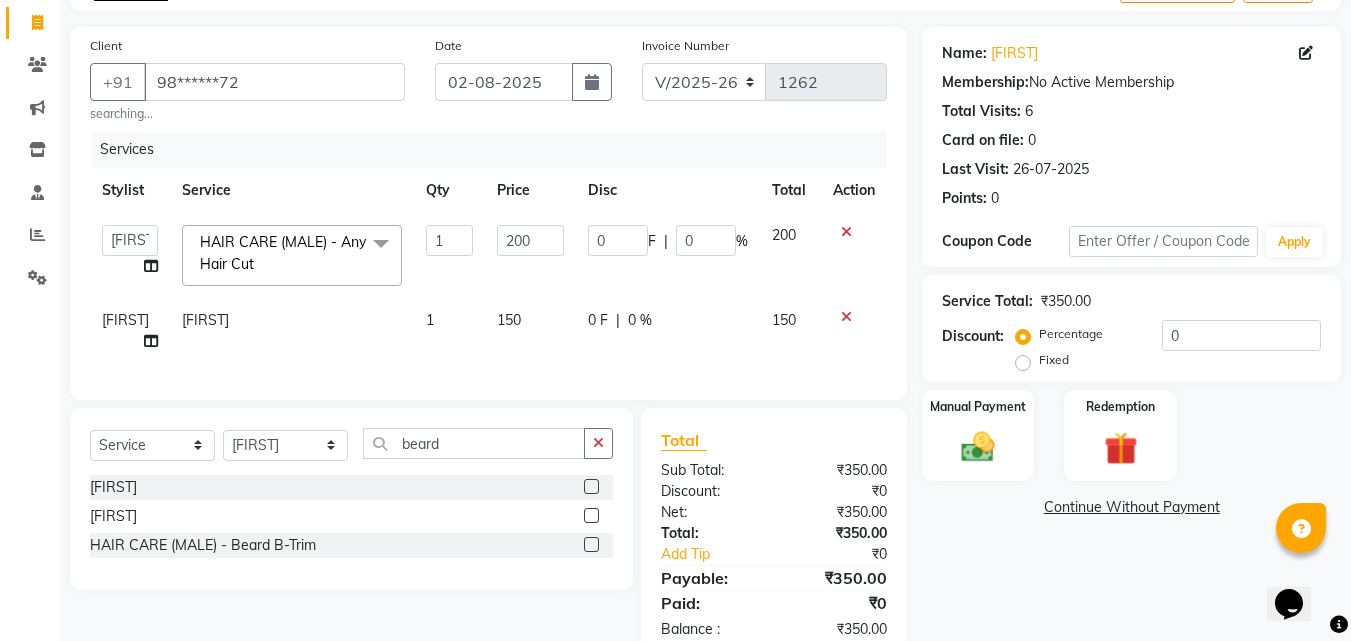 click on "0 F | 0 %" 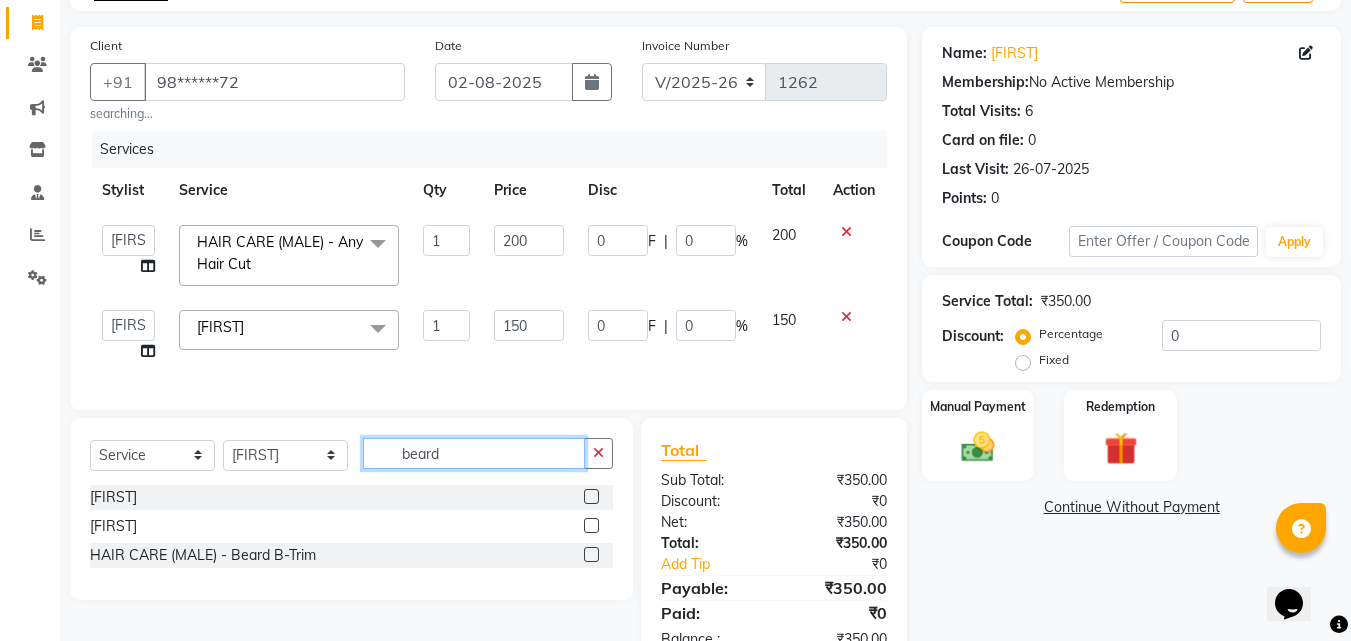 click on "beard" 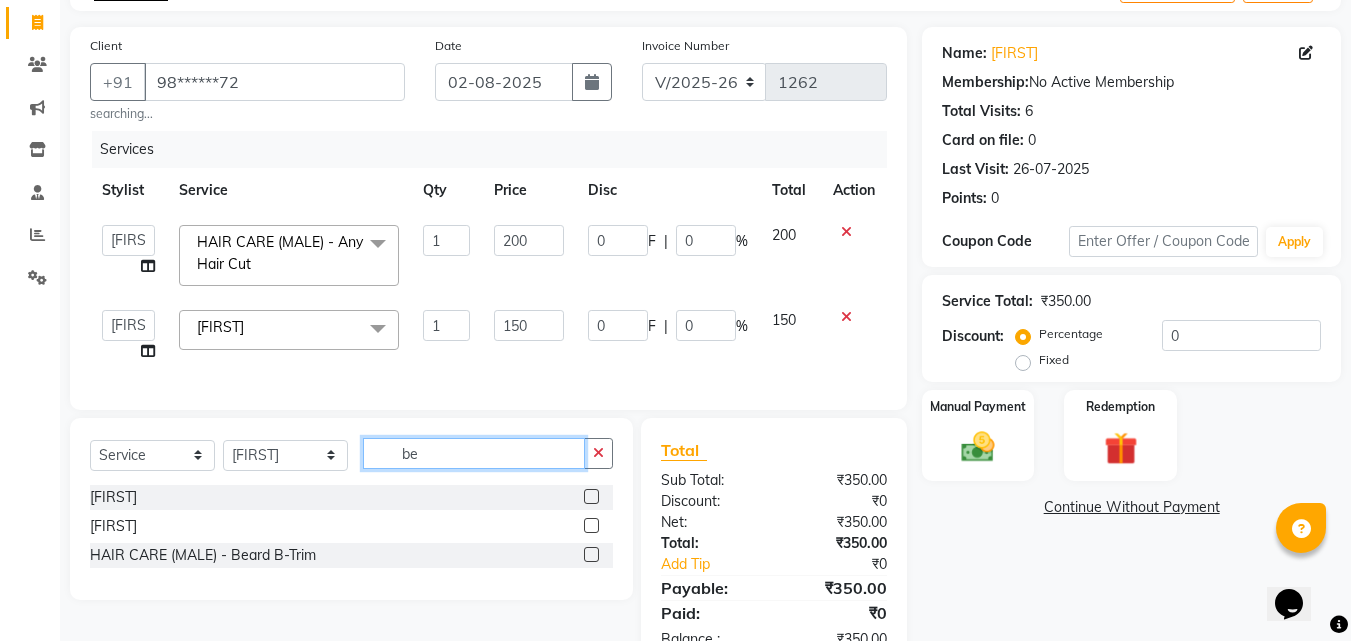 type on "b" 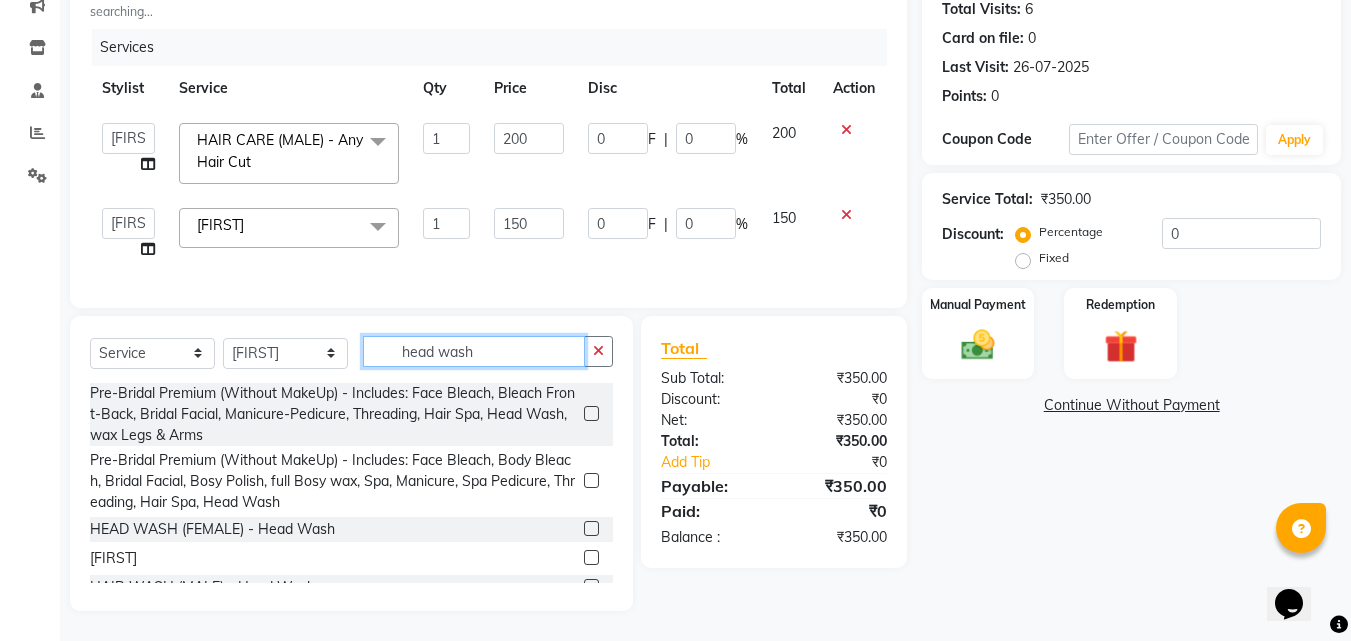 scroll, scrollTop: 249, scrollLeft: 0, axis: vertical 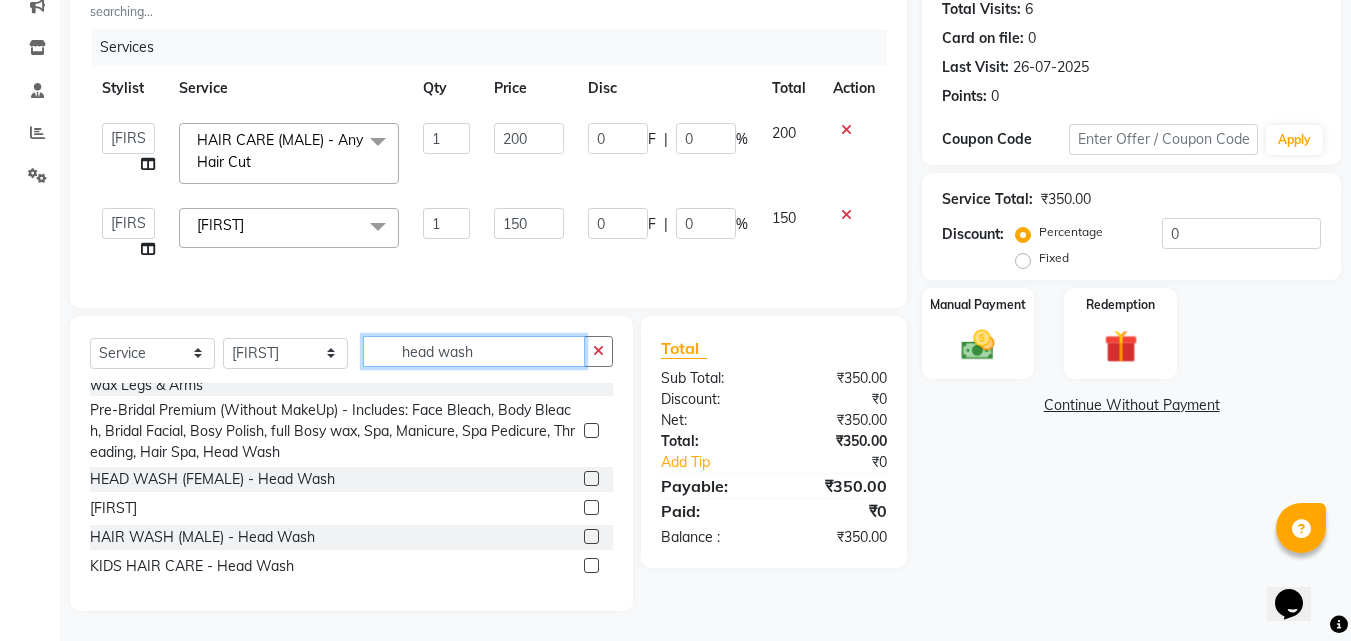 type on "head wash" 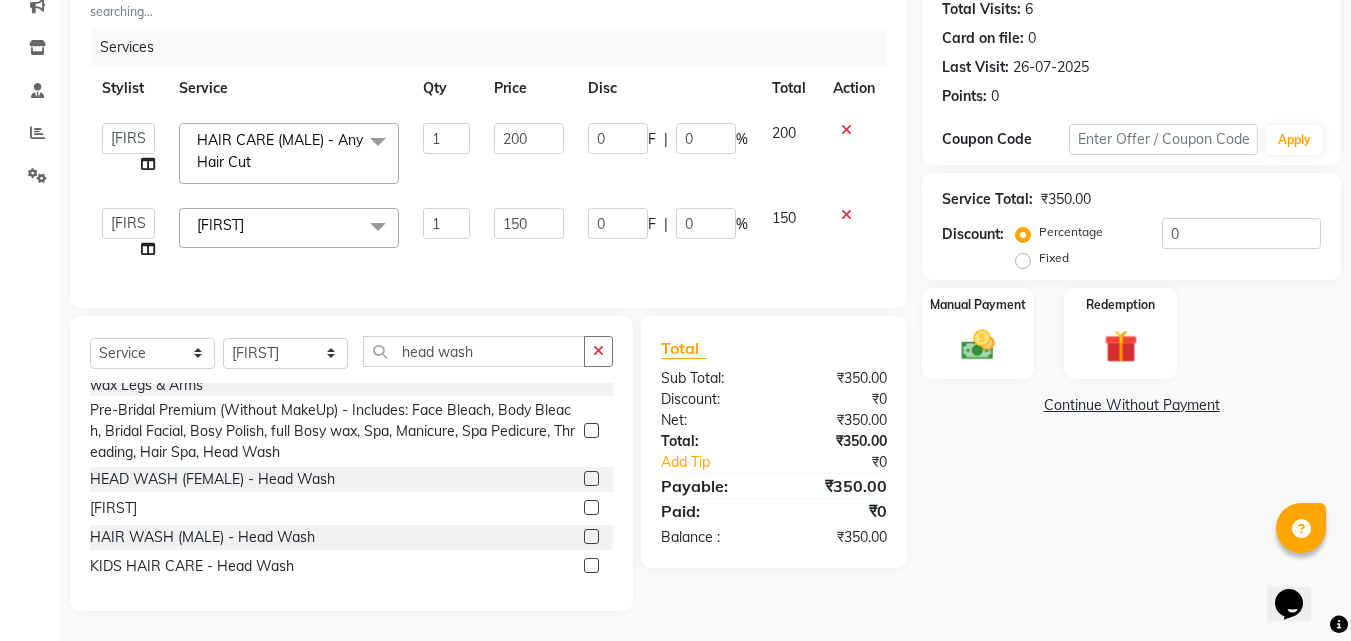 click 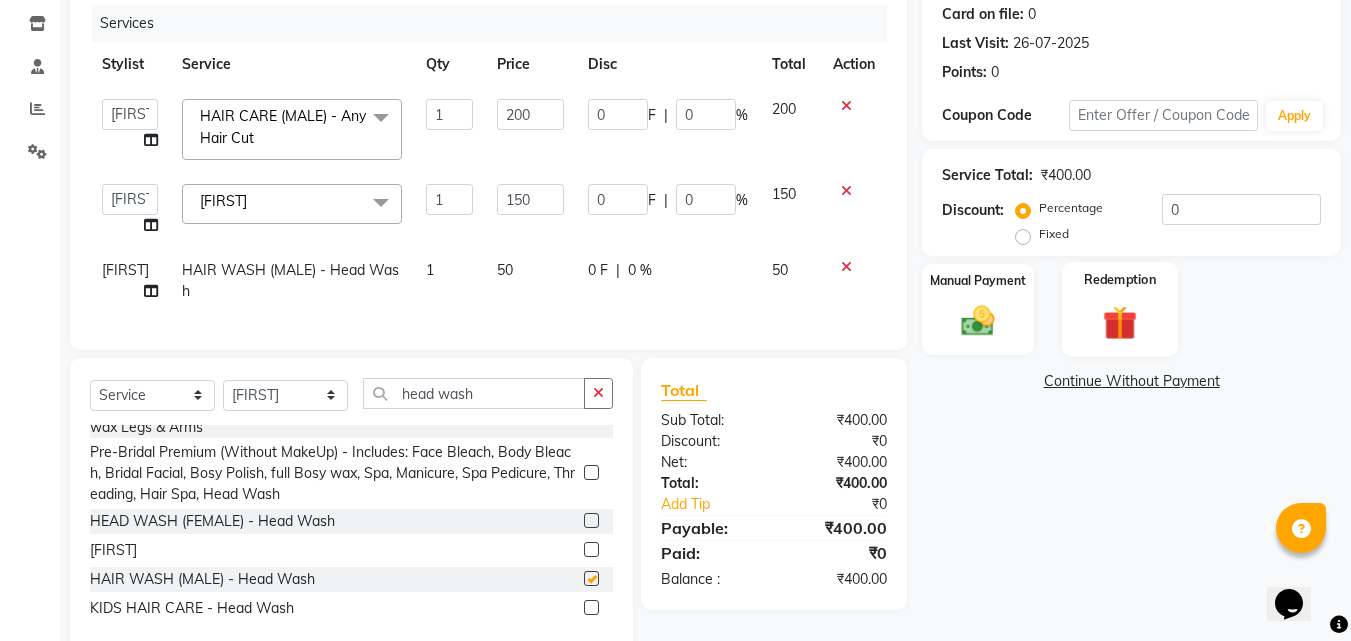 checkbox on "false" 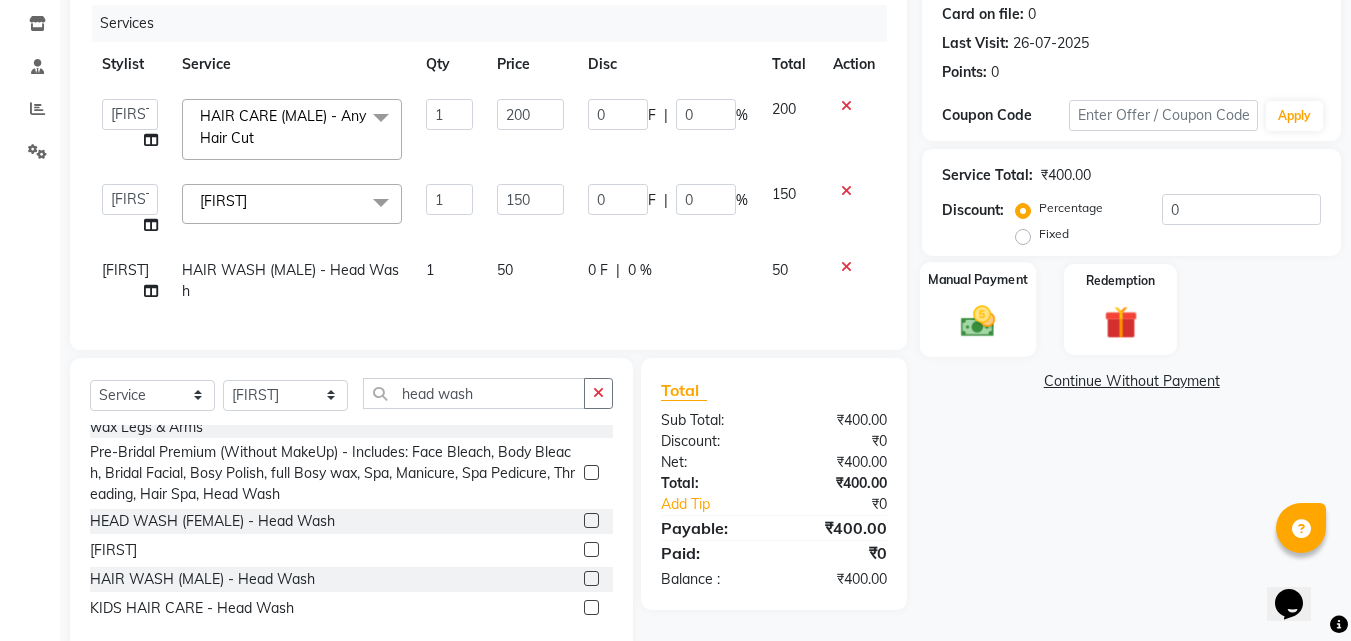 click 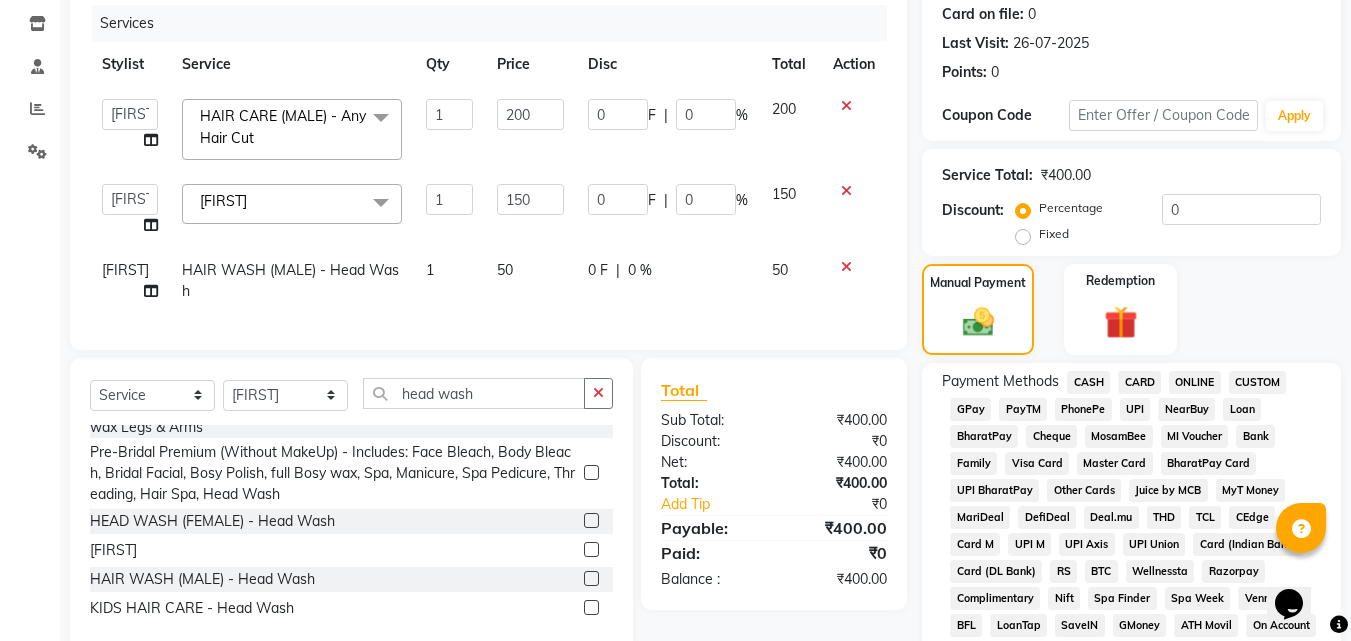 click on "PayTM" 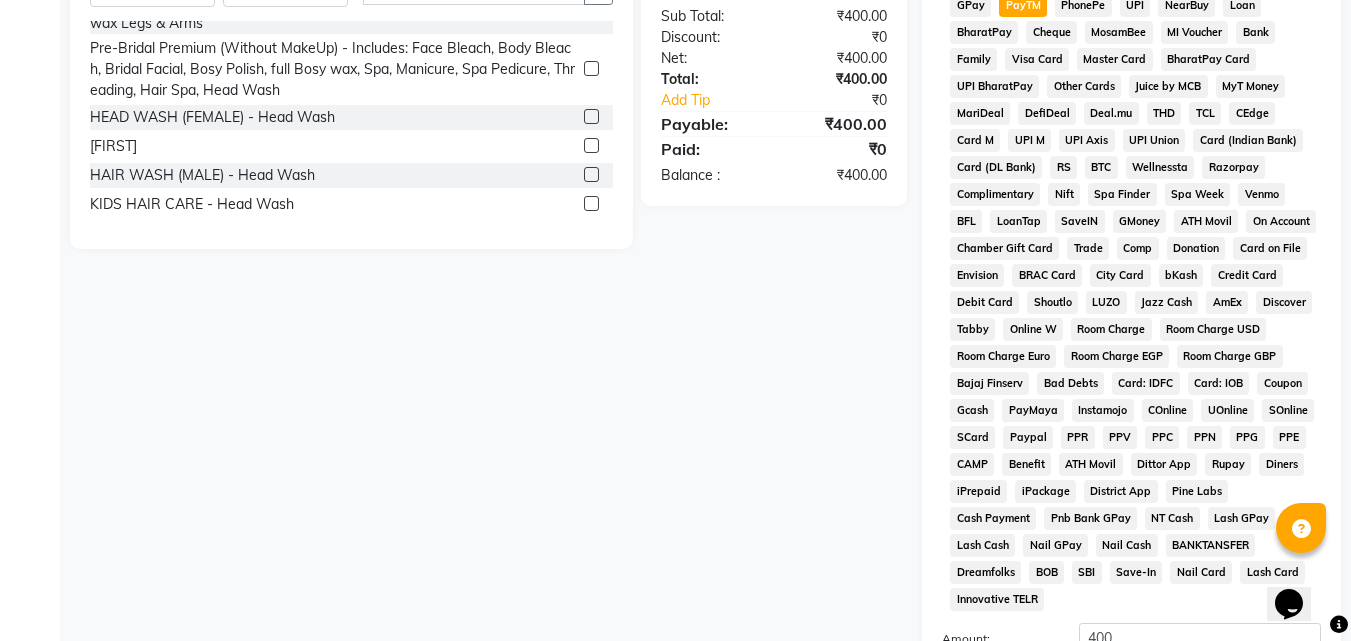 scroll, scrollTop: 888, scrollLeft: 0, axis: vertical 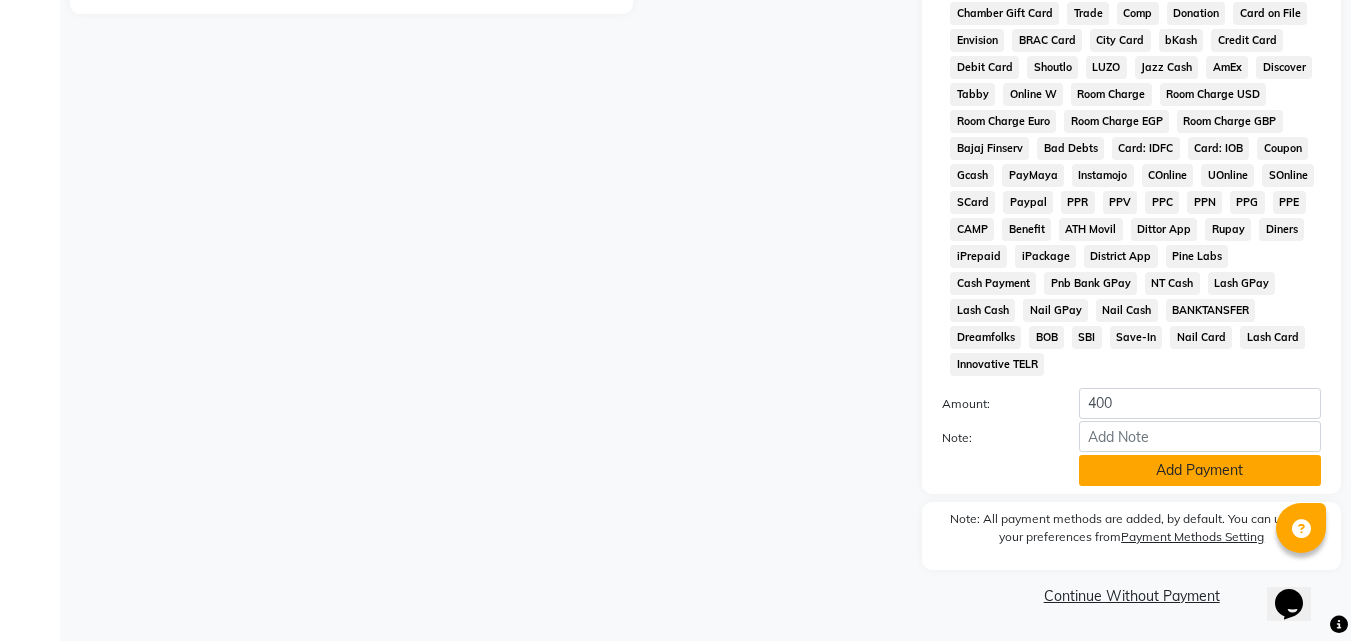 click on "Add Payment" 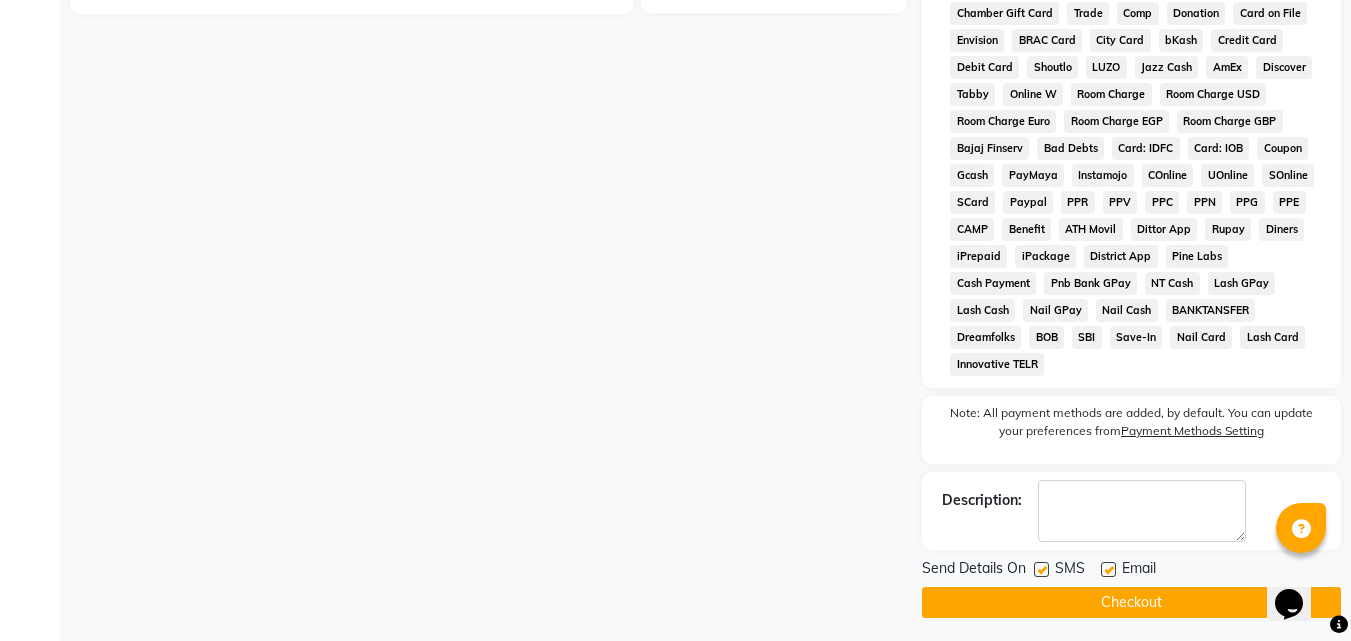 click 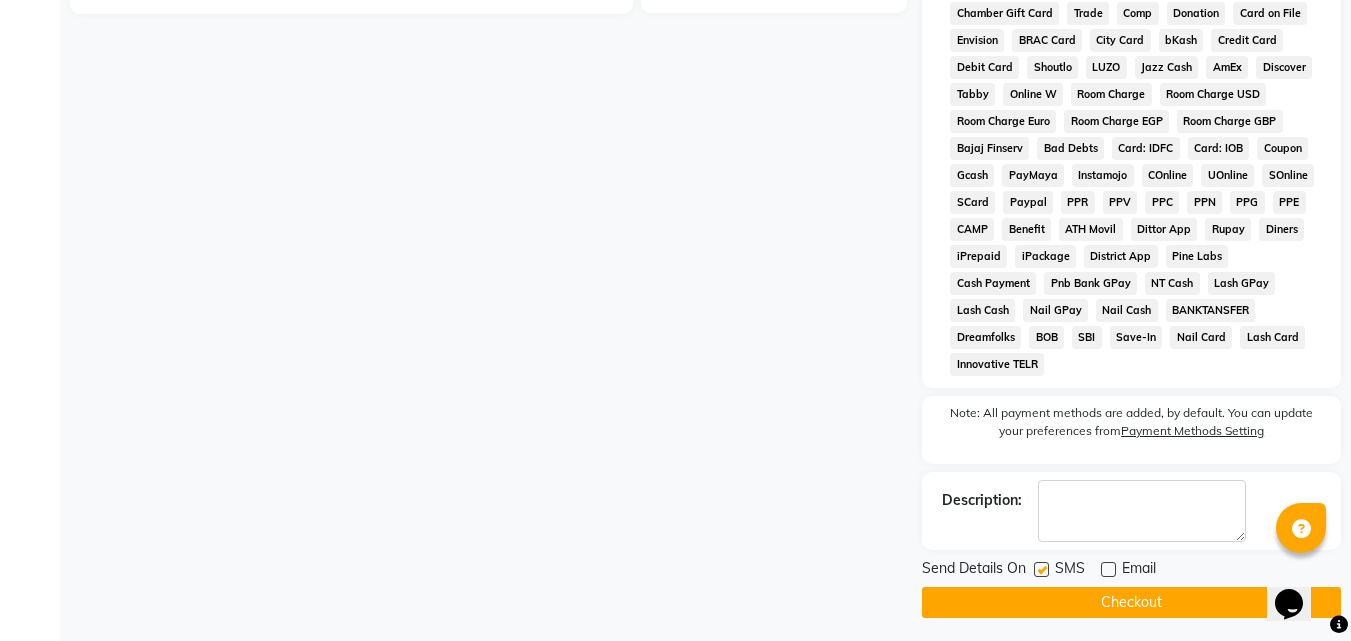 click on "Checkout" 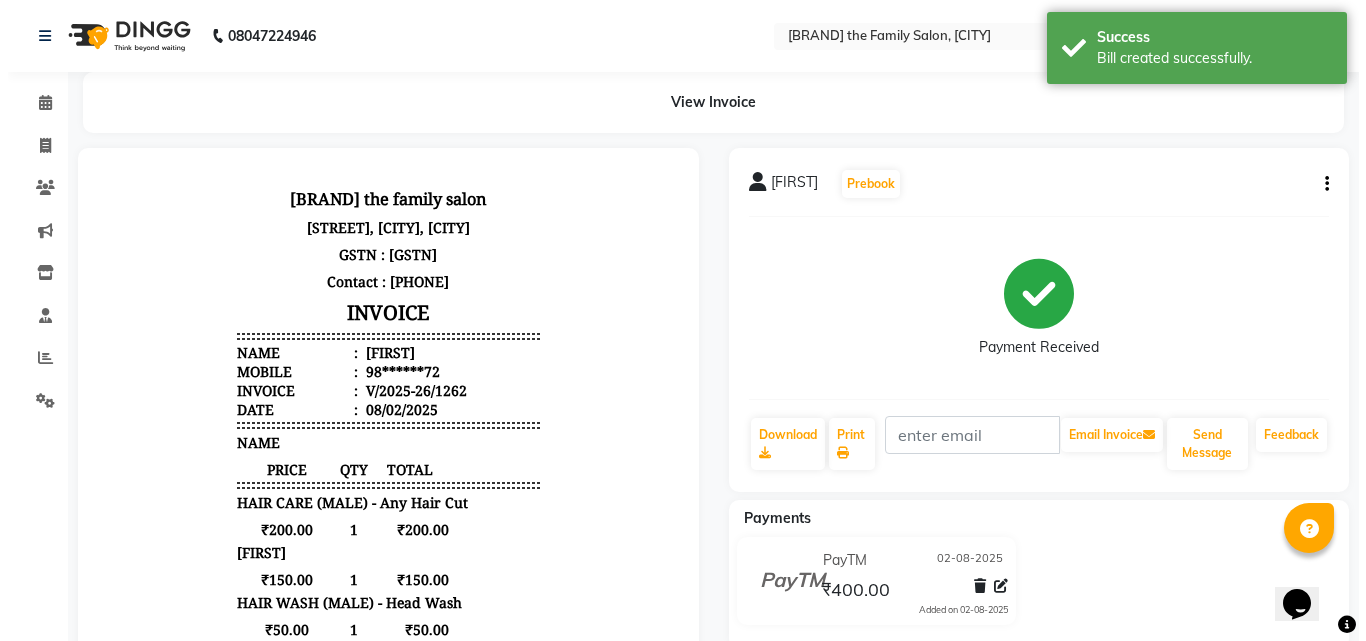 scroll, scrollTop: 0, scrollLeft: 0, axis: both 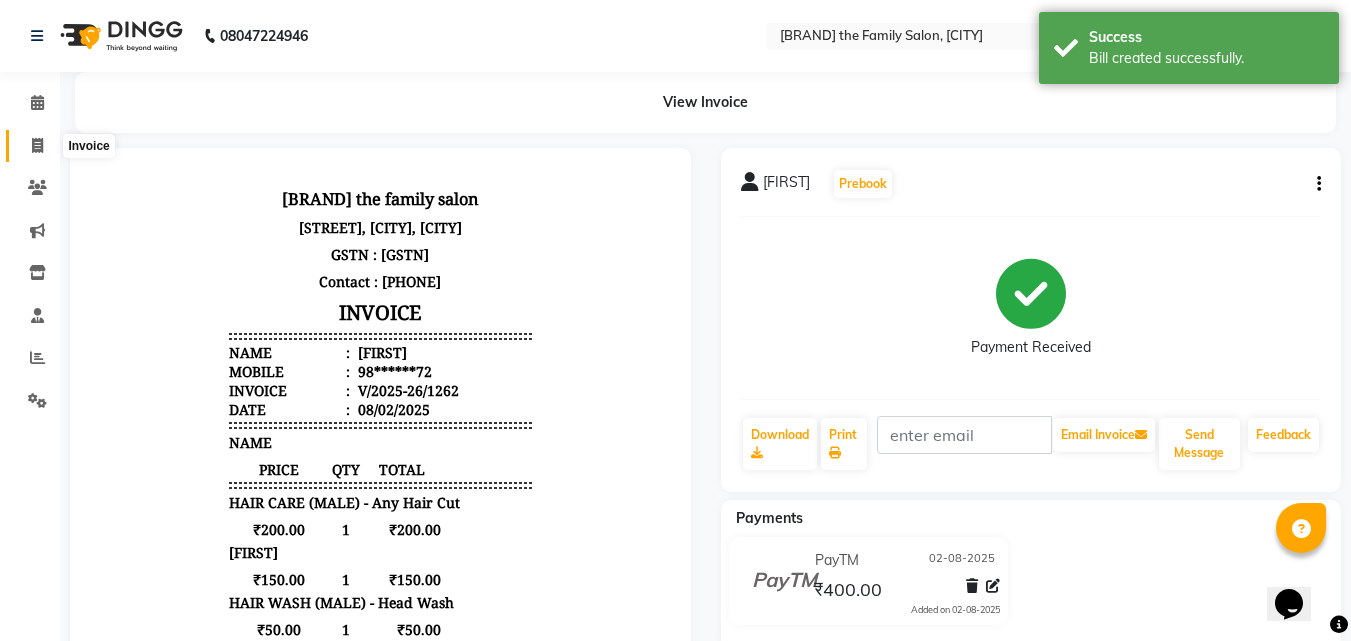 click 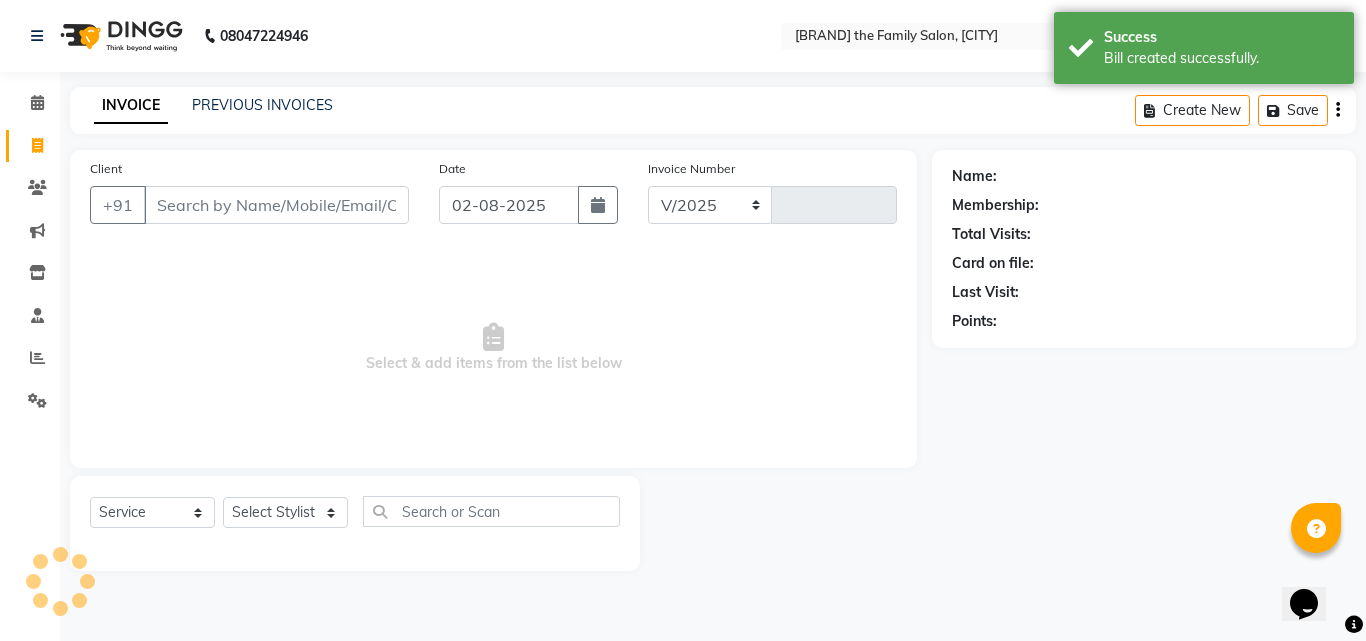 select on "39" 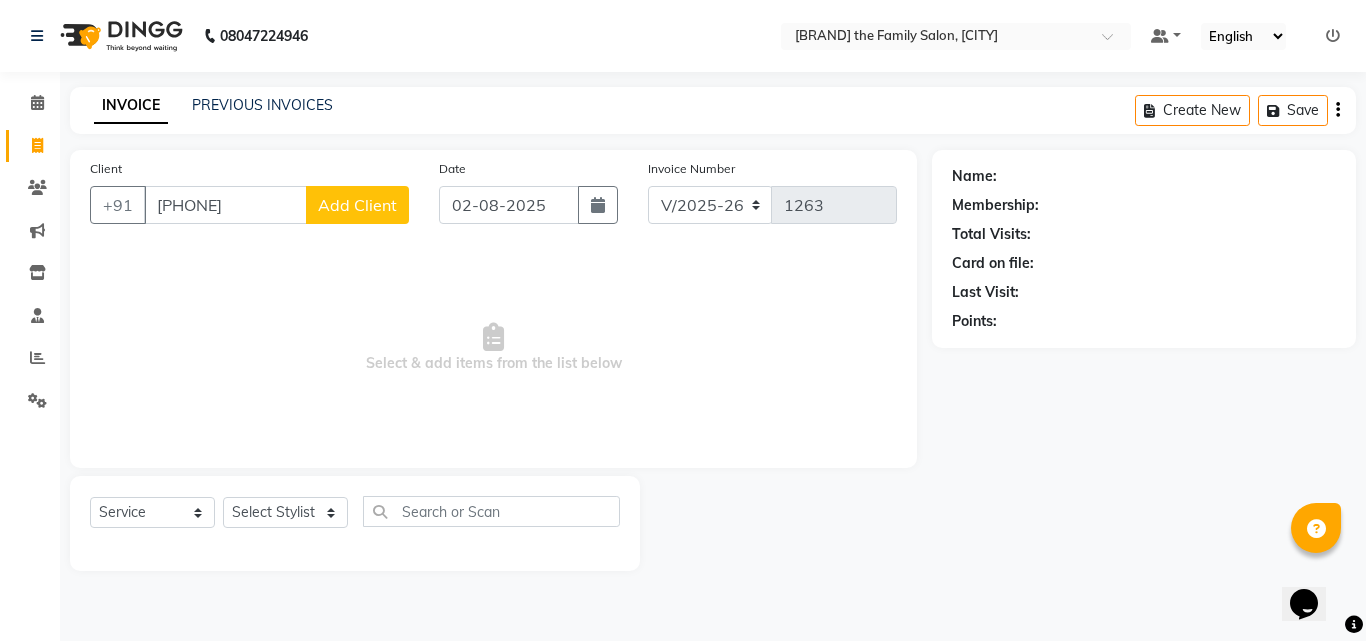 type on "[PHONE]" 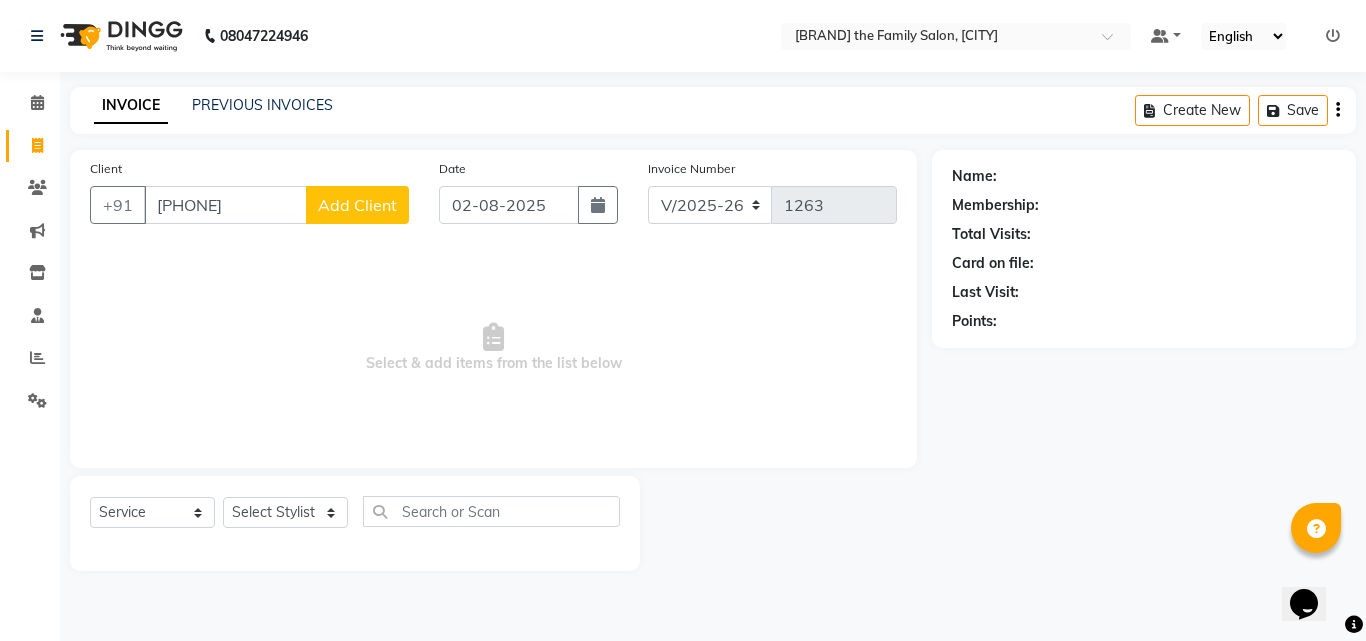 select on "32" 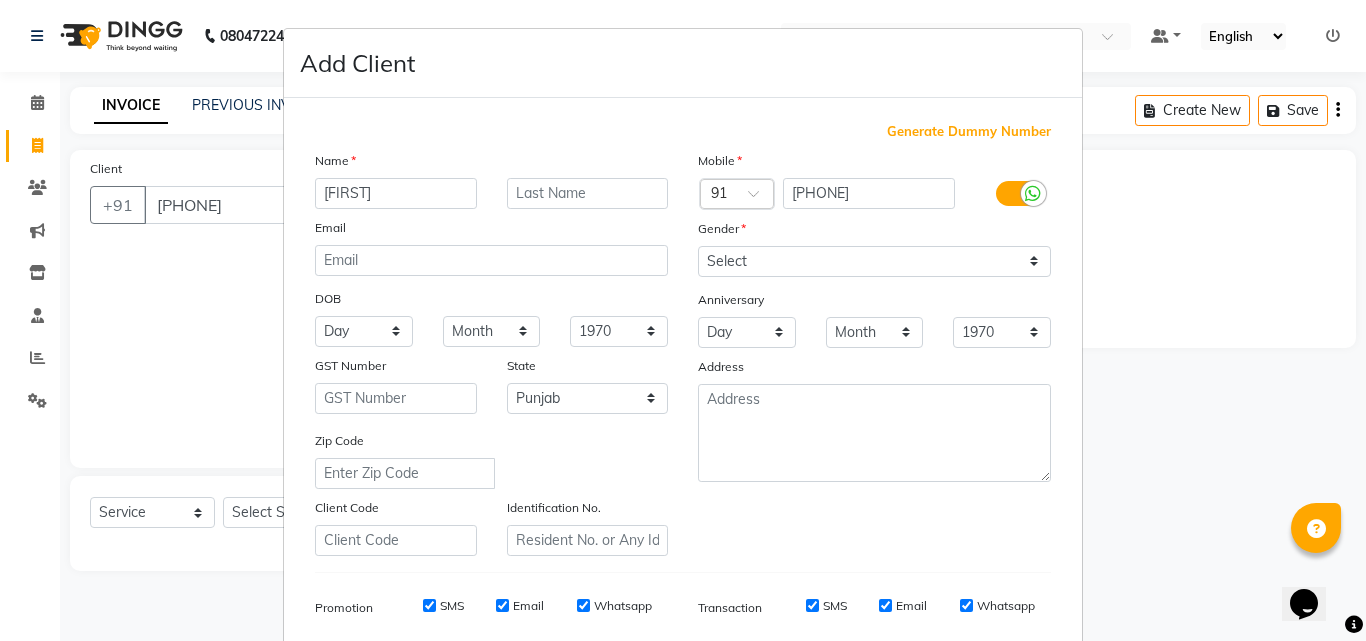 type on "[FIRST]" 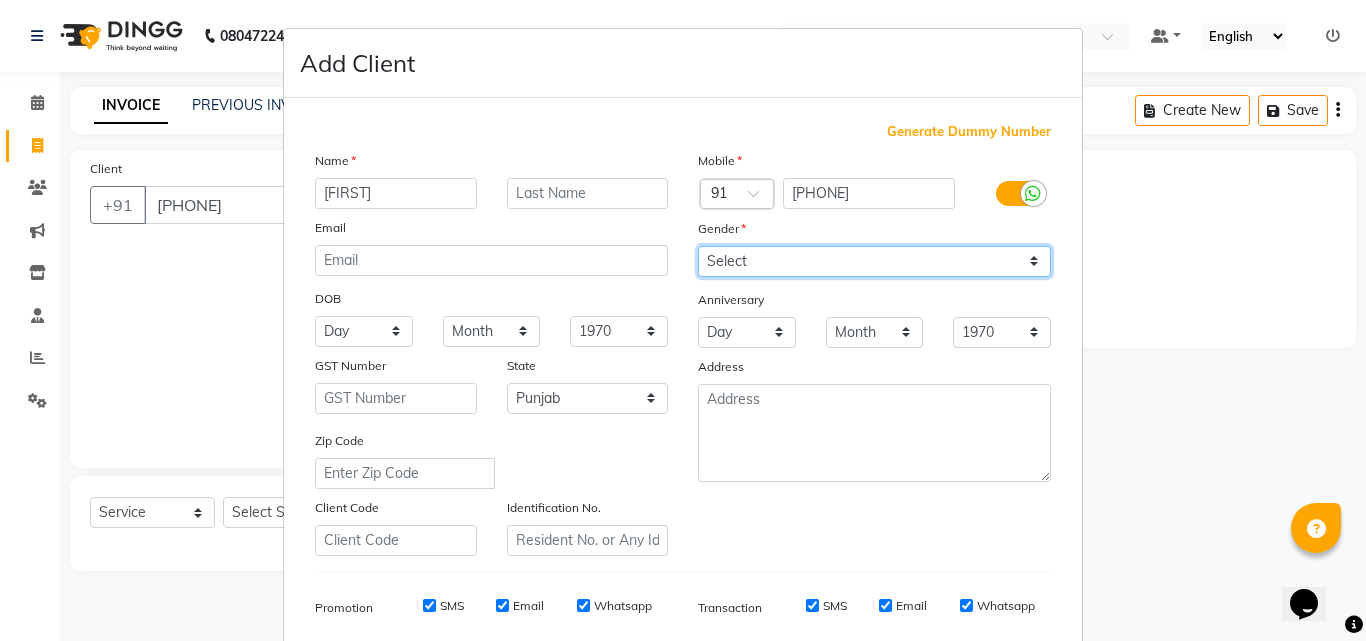 click on "Select Male Female Other Prefer Not To Say" at bounding box center [874, 261] 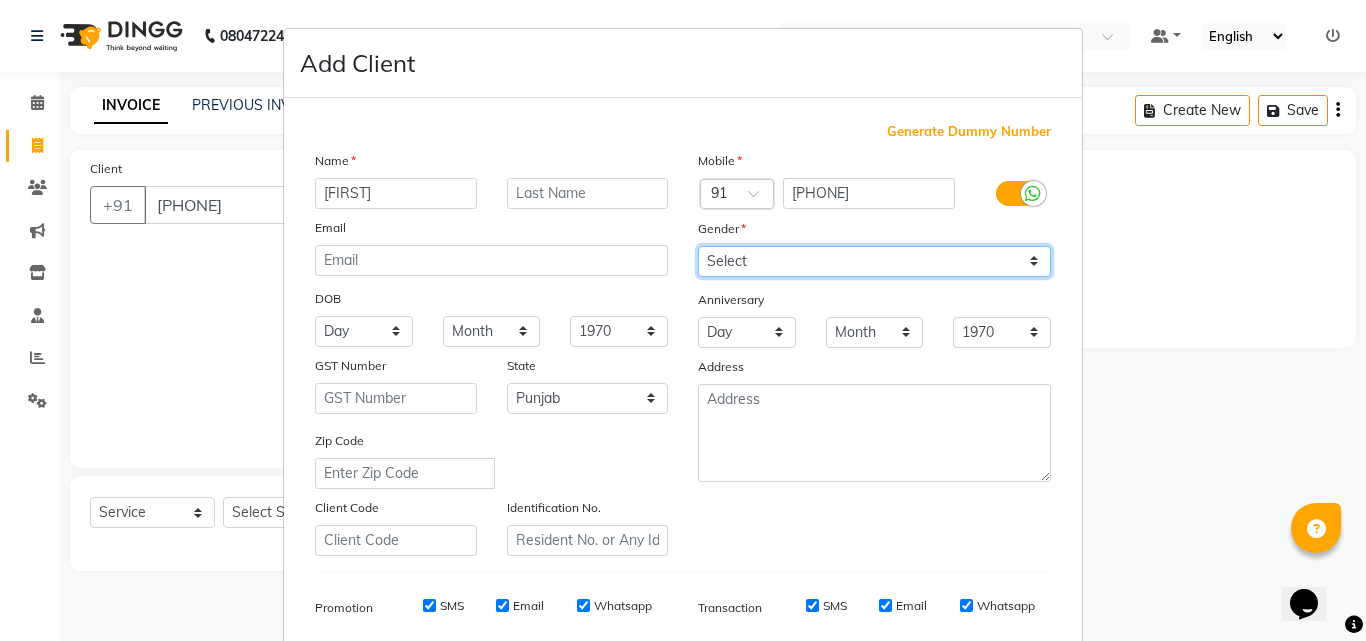 select on "male" 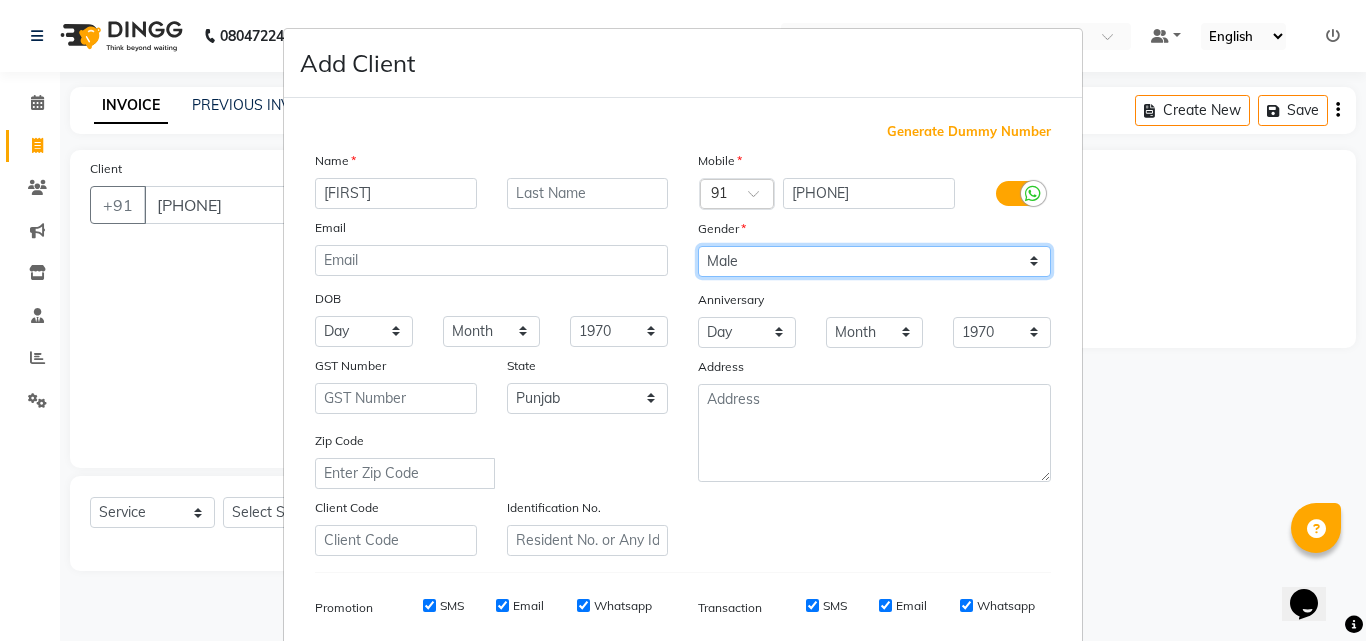 click on "Select Male Female Other Prefer Not To Say" at bounding box center [874, 261] 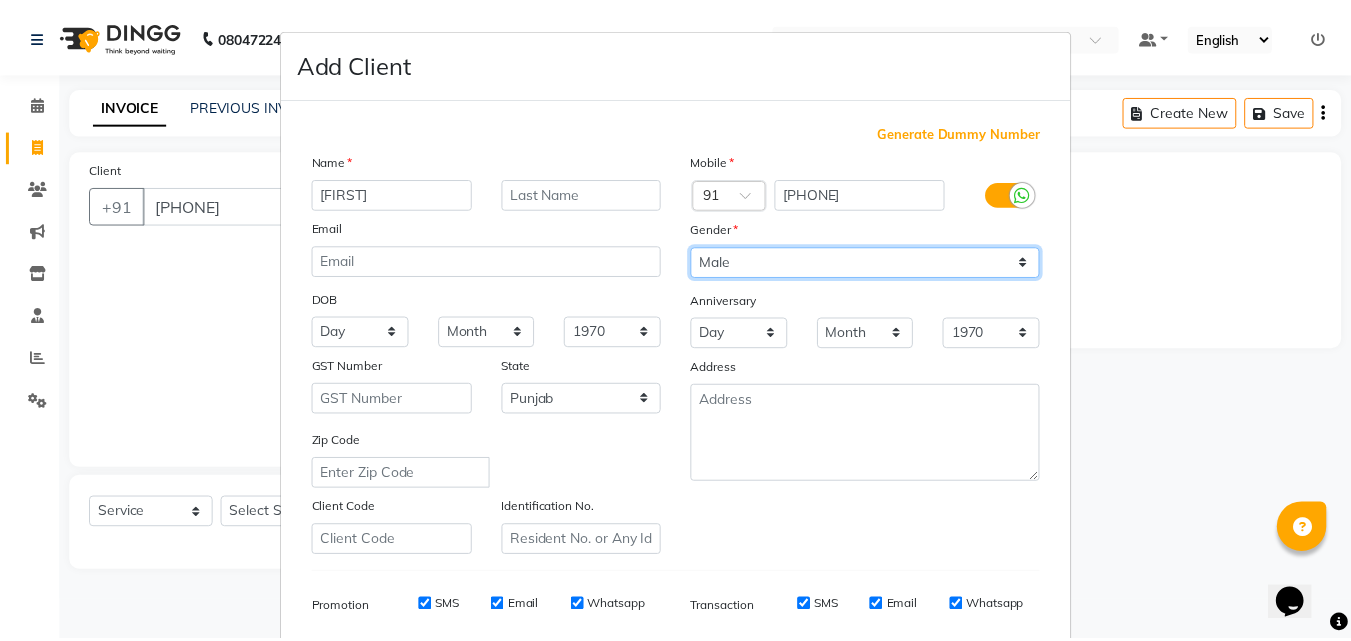 scroll, scrollTop: 282, scrollLeft: 0, axis: vertical 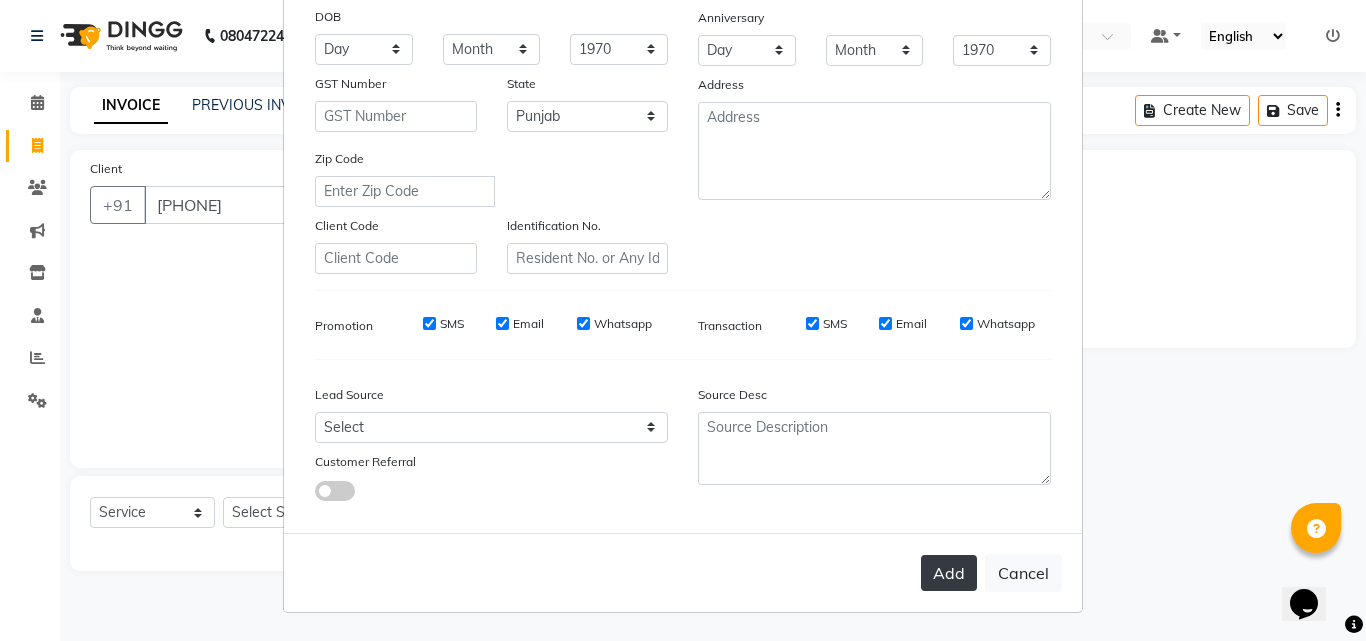 click on "Add" at bounding box center (949, 573) 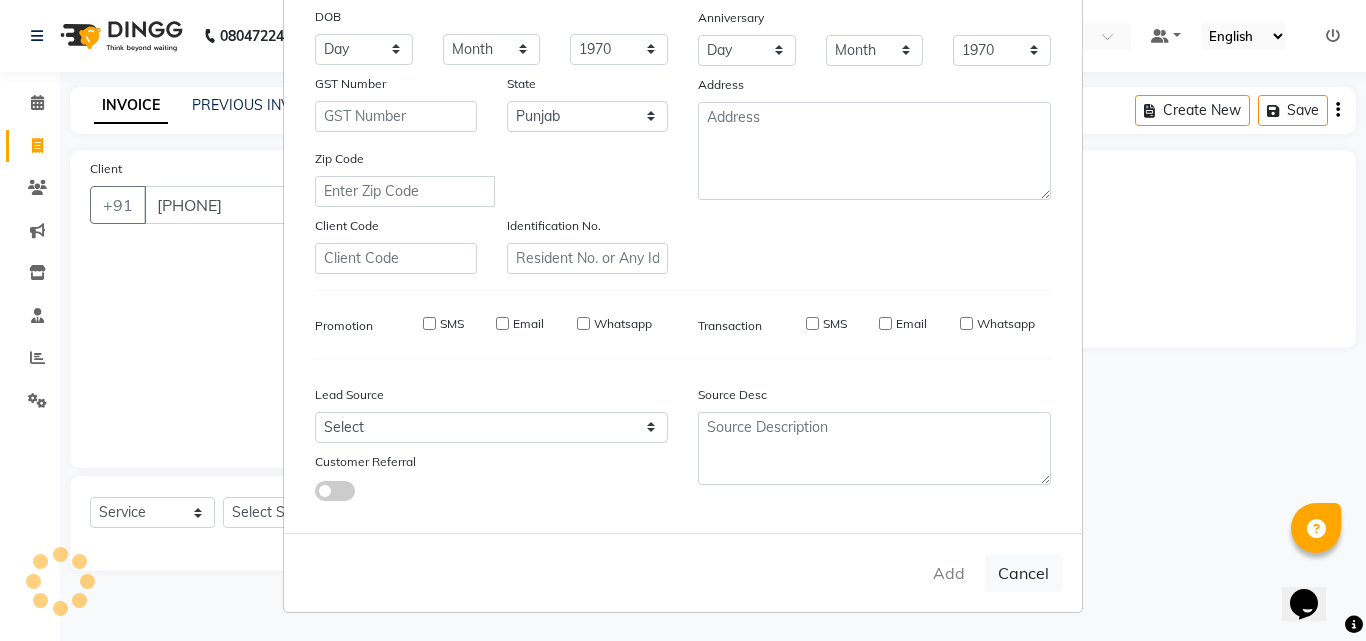 type on "62******07" 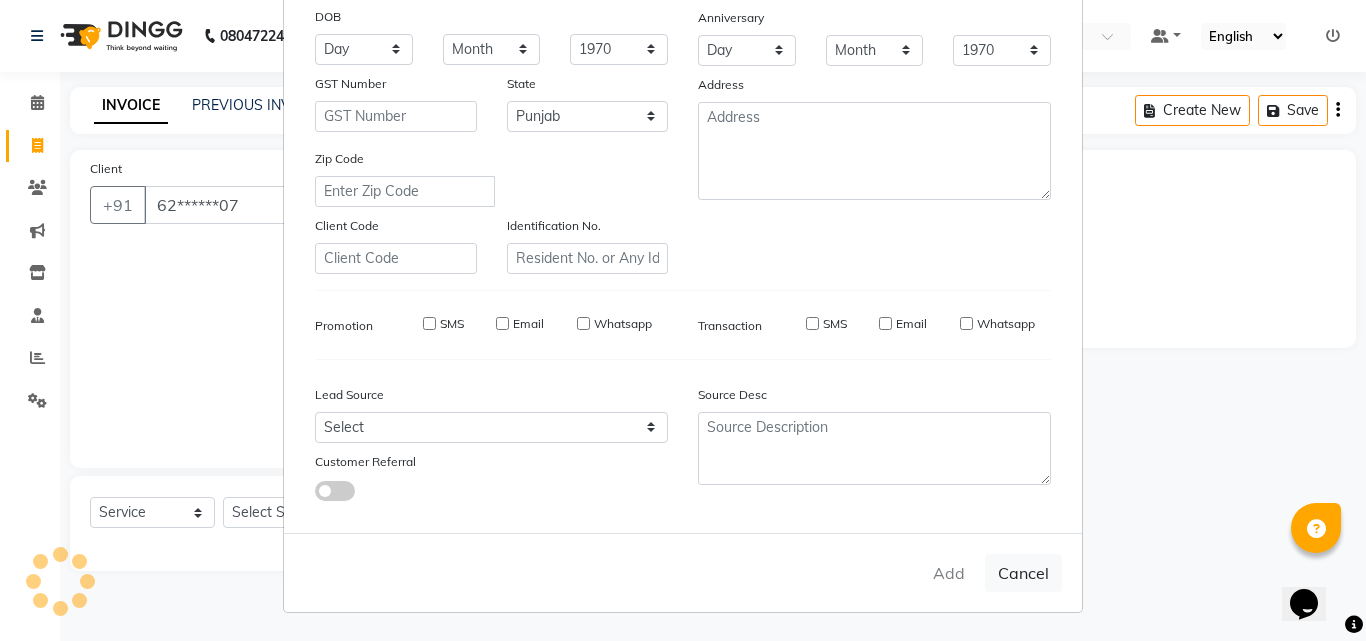select 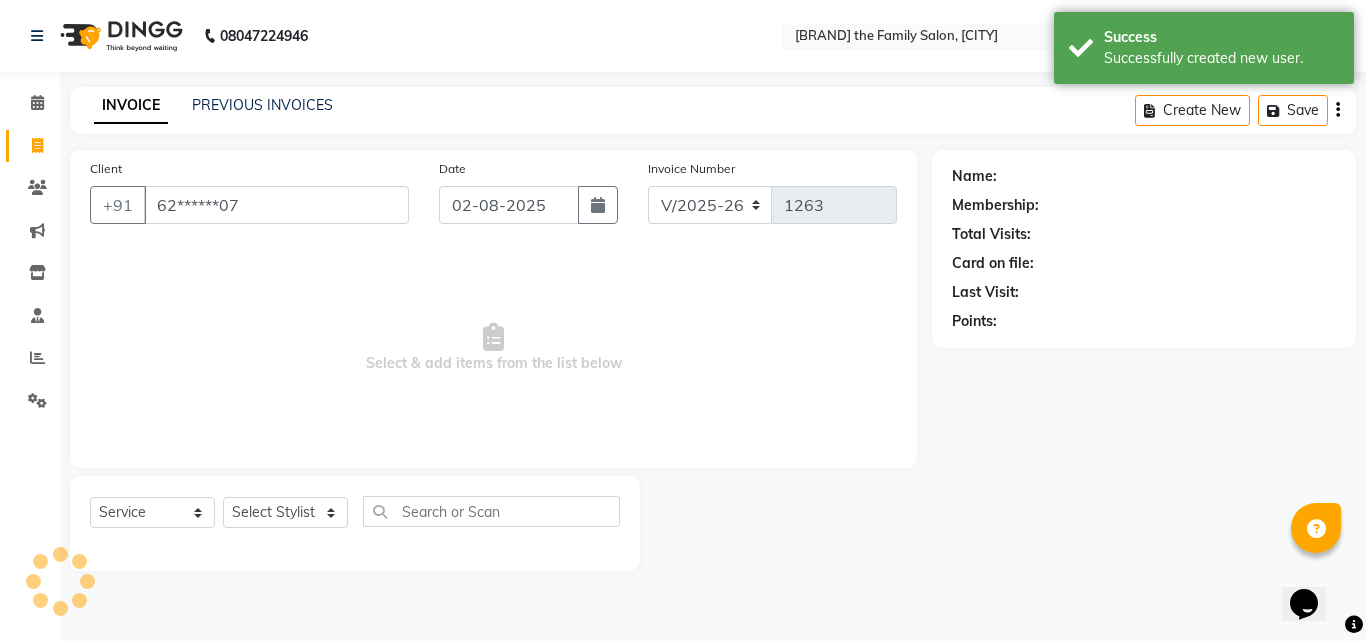 click on "Add Client Generate Dummy Number Name Email DOB Day 01 02 03 04 05 06 07 08 09 10 11 12 13 14 15 16 17 18 19 20 21 22 23 24 25 26 27 28 29 30 31 Month January February March April May June July August September October November December 1940 1941 1942 1943 1944 1945 1946 1947 1948 1949 1950 1951 1952 1953 1954 1955 1956 1957 1958 1959 1960 1961 1962 1963 1964 1965 1966 1967 1968 1969 1970 1971 1972 1973 1974 1975 1976 1977 1978 1979 1980 1981 1982 1983 1984 1985 1986 1987 1988 1989 1990 1991 1992 1993 1994 1995 1996 1997 1998 1999 2000 2001 2002 2003 2004 2005 2006 2007 2008 2009 2010 2011 2012 2013 2014 2015 2016 2017 2018 2019 2020 2021 2022 2023 2024 GST Number State Select Andaman and Nicobar Islands Andhra Pradesh Arunachal Pradesh Assam Bihar Chandigarh Chhattisgarh Dadra and Nagar Haveli Daman and Diu Delhi Goa Gujarat Haryana Himachal Pradesh Jammu and Kashmir Jharkhand Karnataka Kerala Lakshadweep Madhya Pradesh Maharashtra Manipur Meghalaya Mizoram Nagaland Odisha Pondicherry Punjab Rajasthan Sikkim" at bounding box center [683, 320] 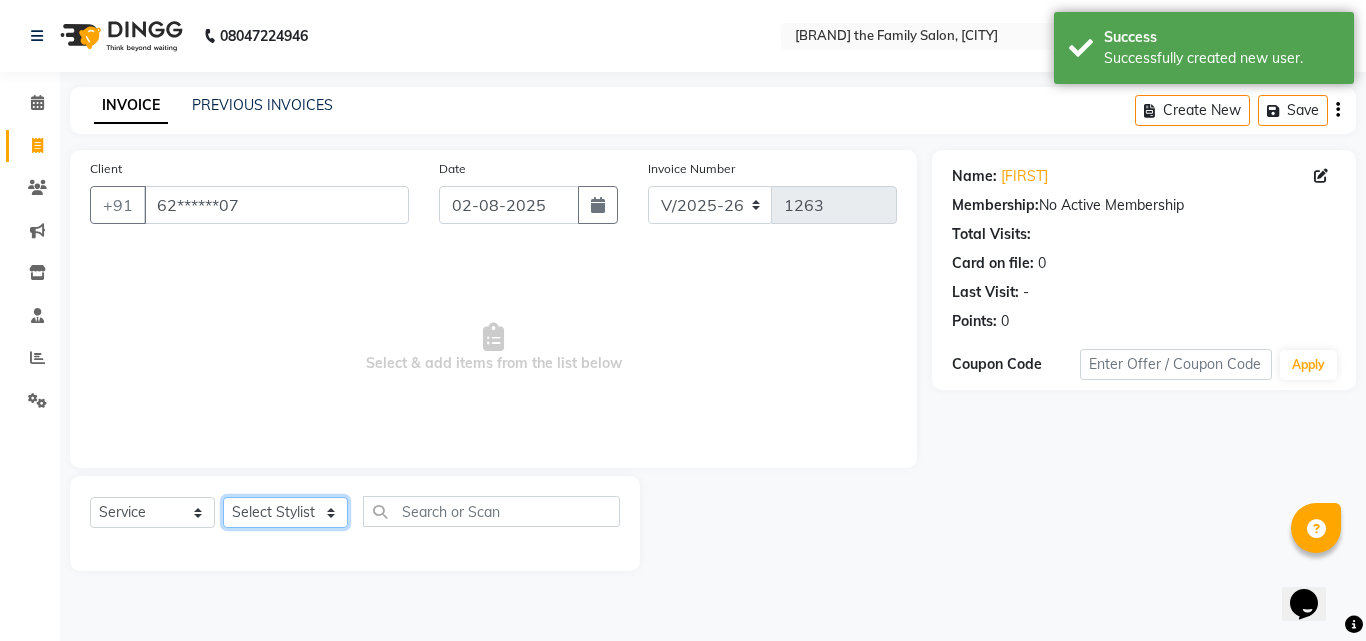 click on "Select Stylist [FIRST] [FIRST] [FIRST] [FIRST] [FIRST] [FIRST] [FIRST] Reception [FIRST] [FIRST] [FIRST]" 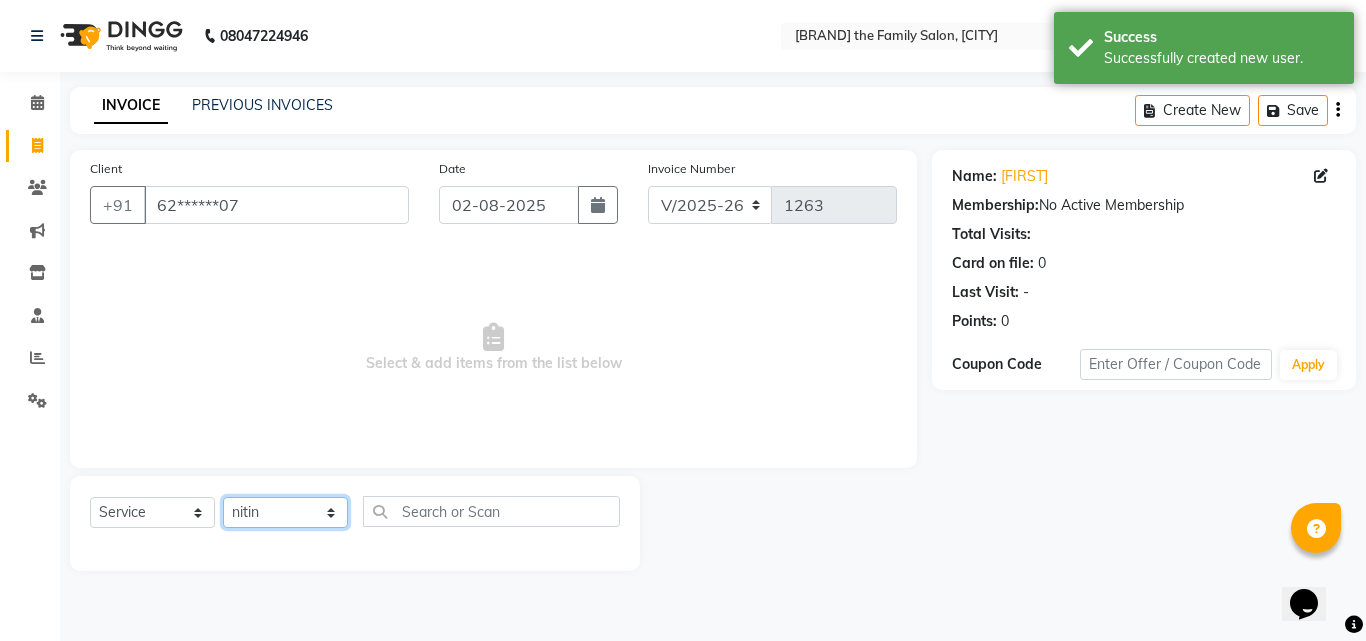 click on "Select Stylist [FIRST] [FIRST] [FIRST] [FIRST] [FIRST] [FIRST] [FIRST] Reception [FIRST] [FIRST] [FIRST]" 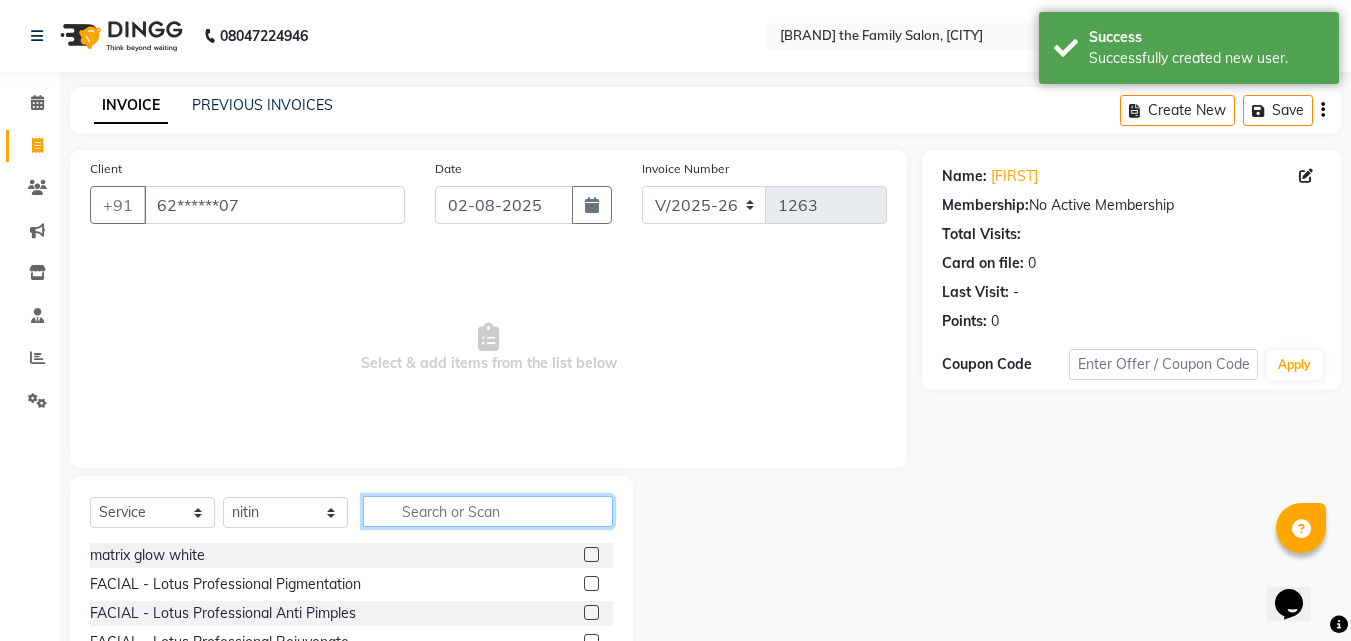 click 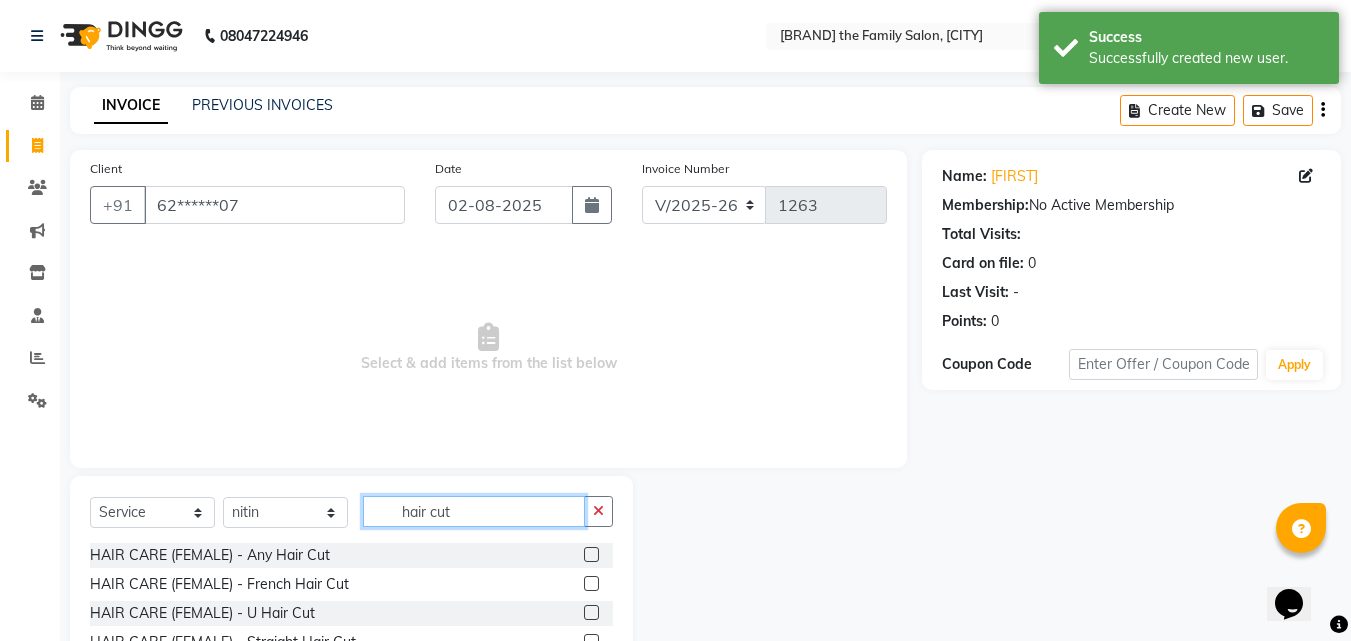 scroll, scrollTop: 160, scrollLeft: 0, axis: vertical 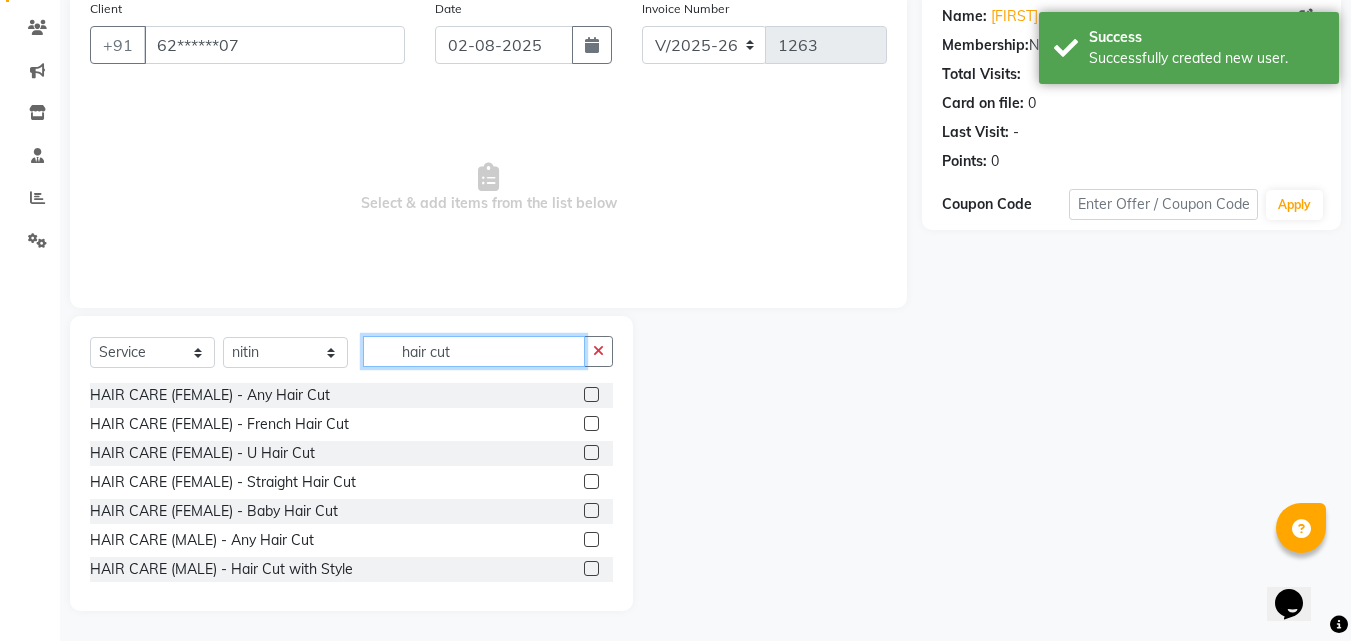 type on "hair cut" 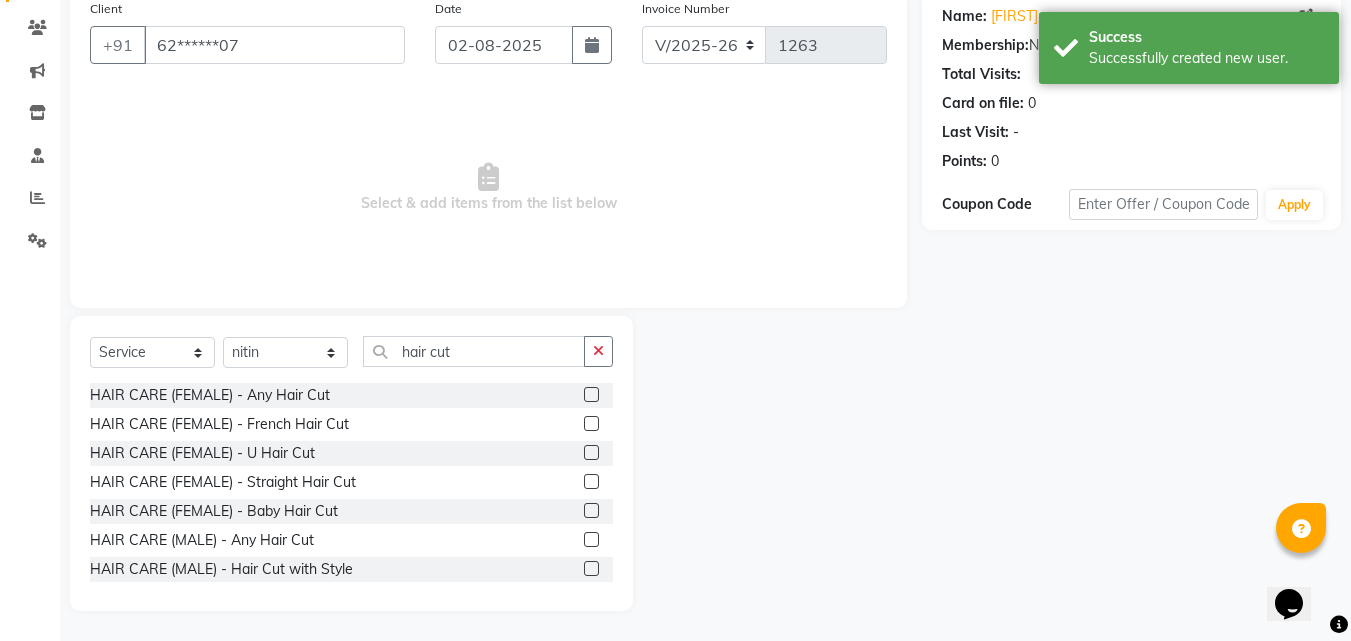 drag, startPoint x: 573, startPoint y: 535, endPoint x: 570, endPoint y: 519, distance: 16.27882 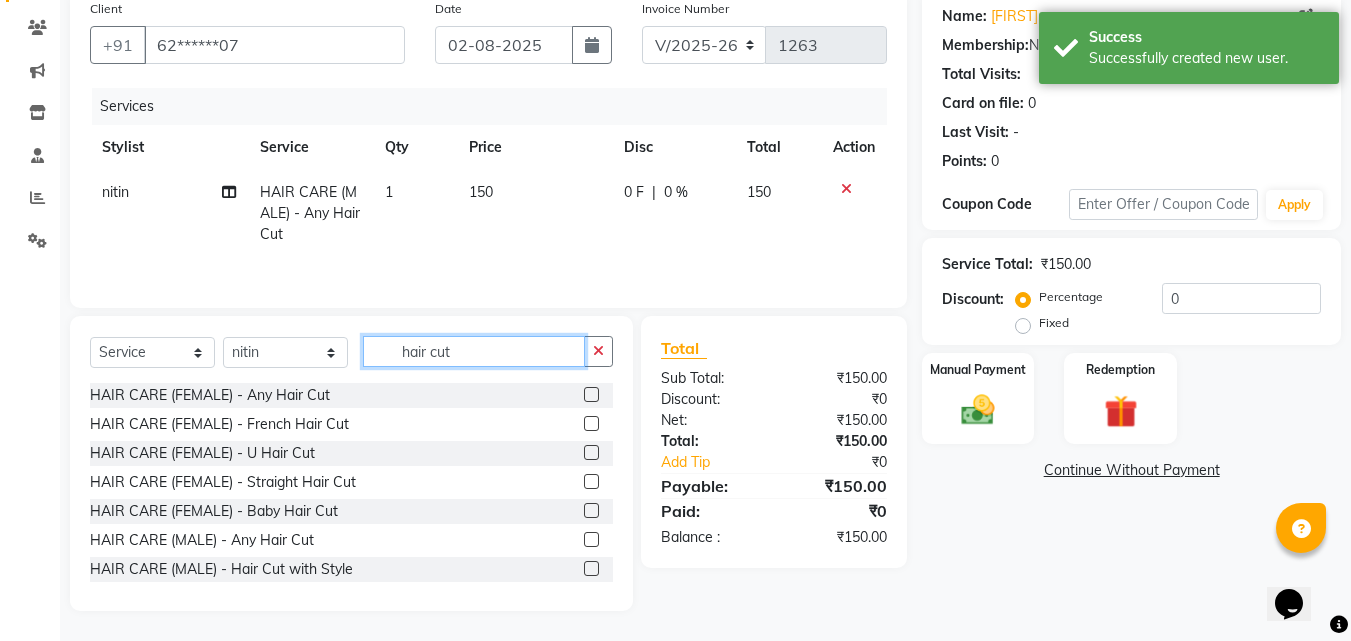 checkbox on "false" 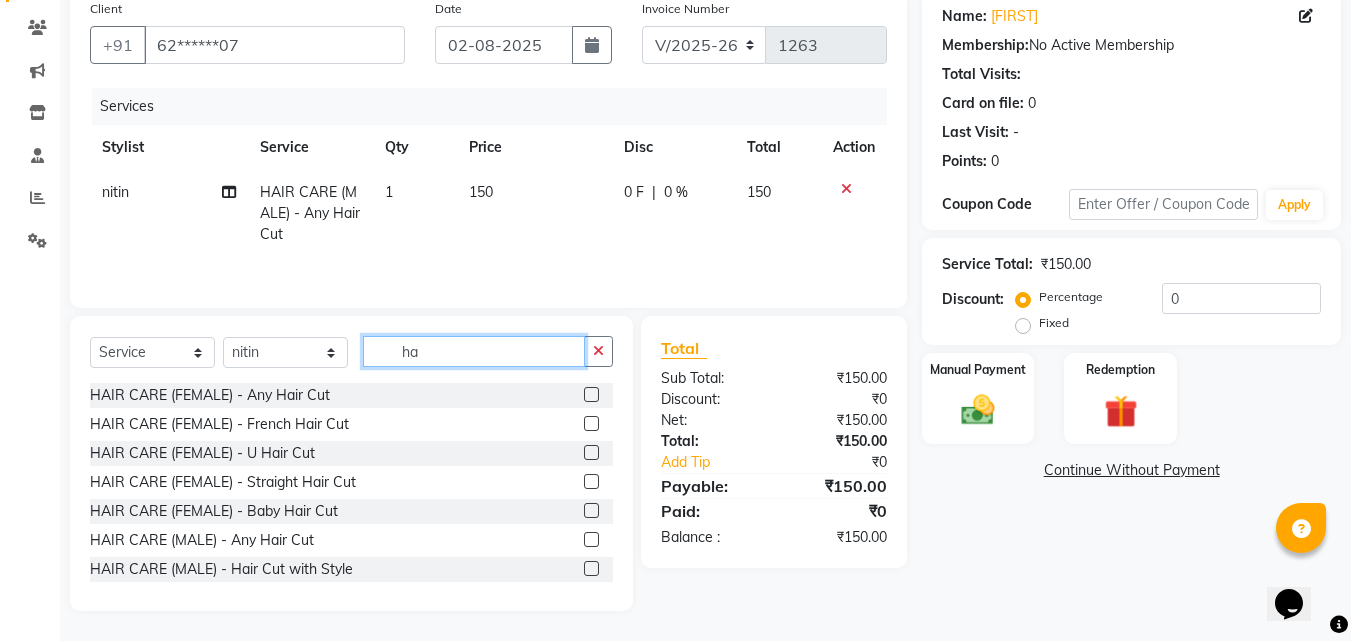 type on "h" 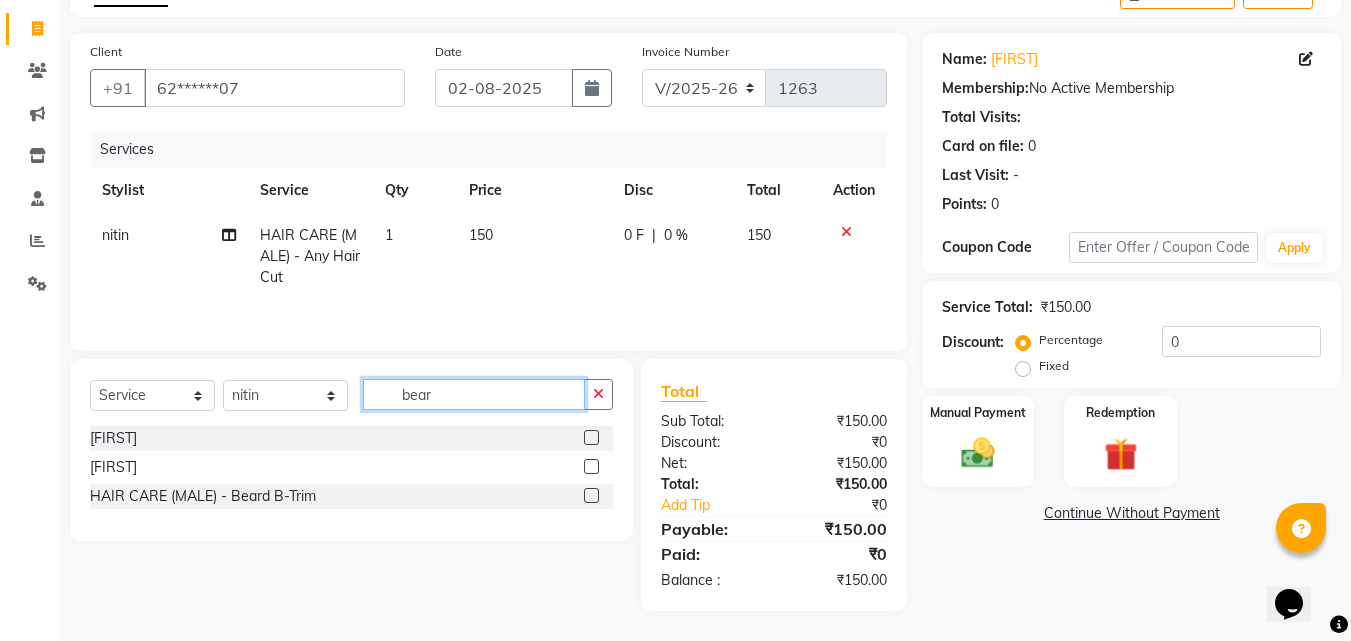scroll, scrollTop: 117, scrollLeft: 0, axis: vertical 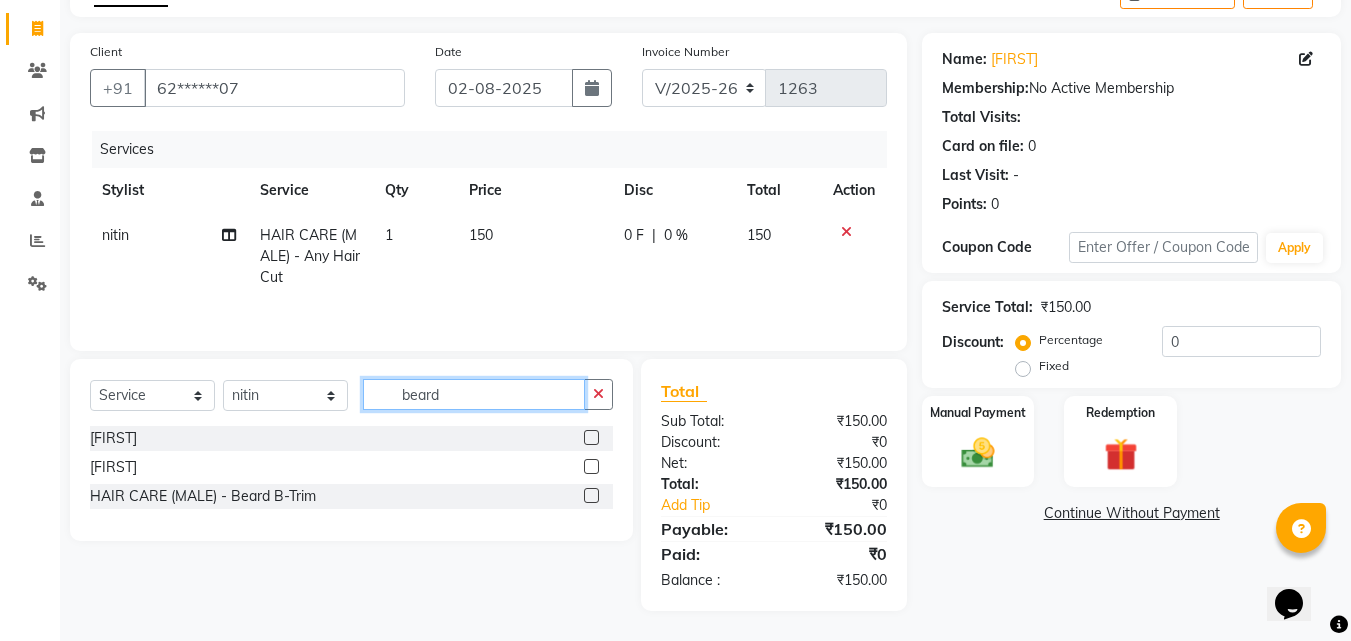 type on "beard" 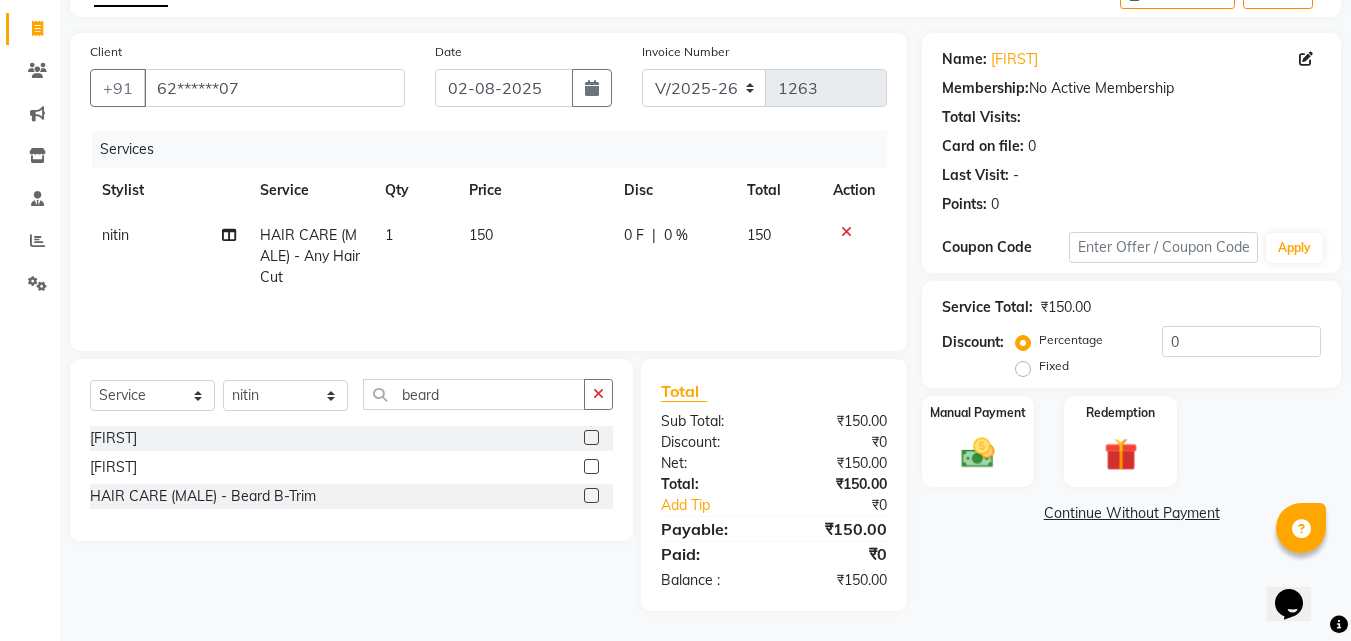 click 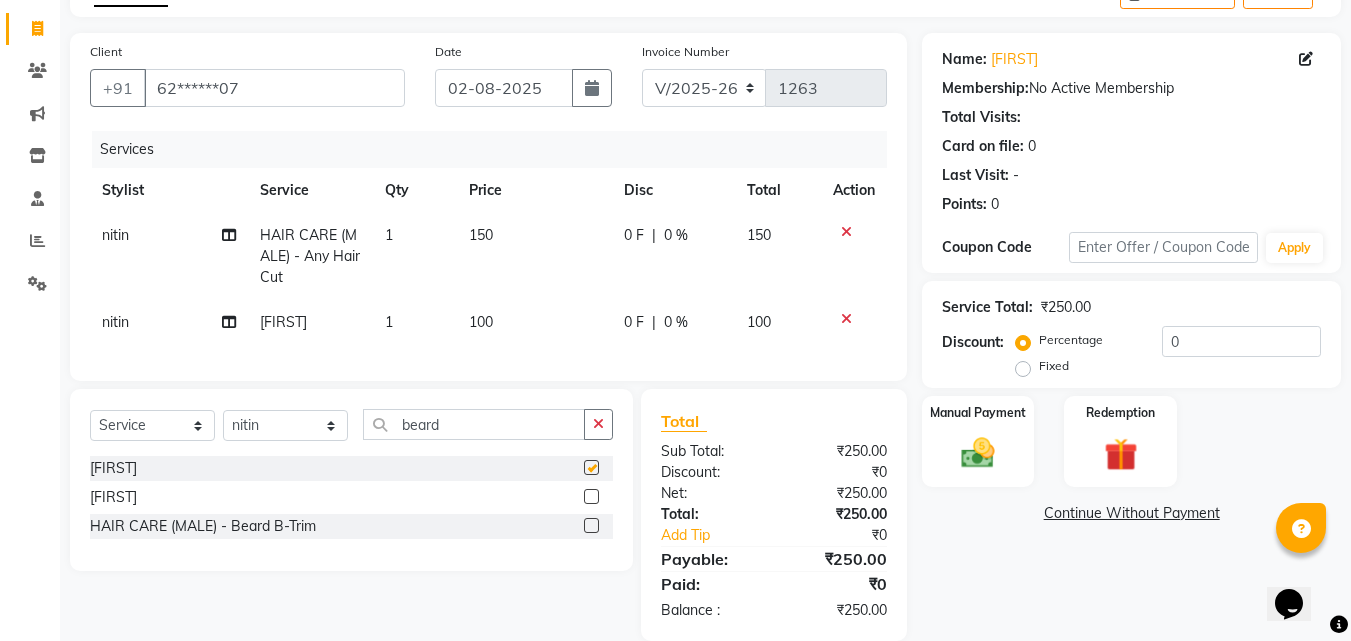 checkbox on "false" 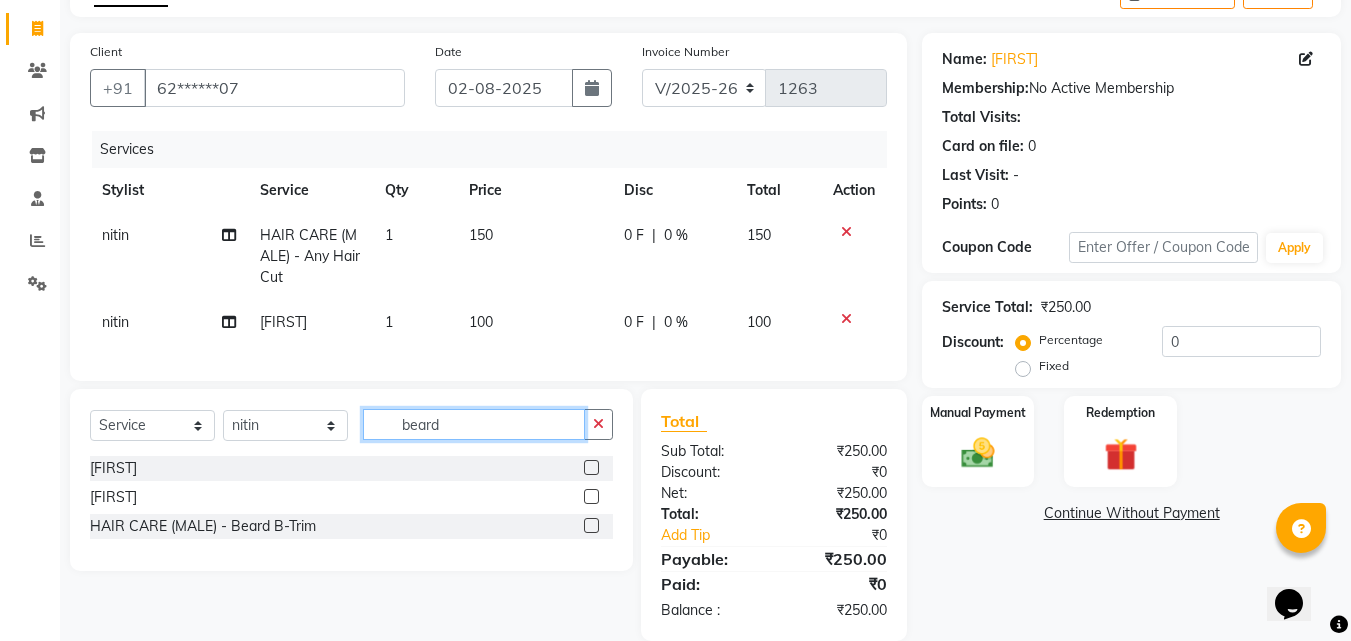 click on "beard" 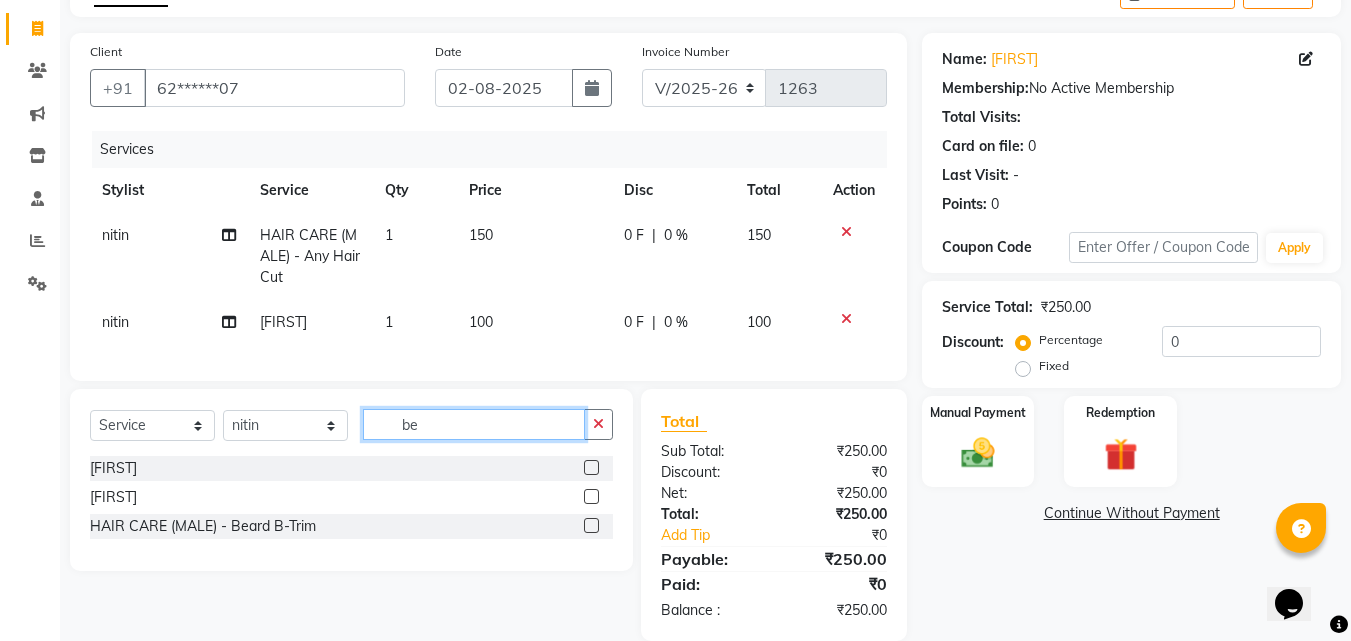 type on "b" 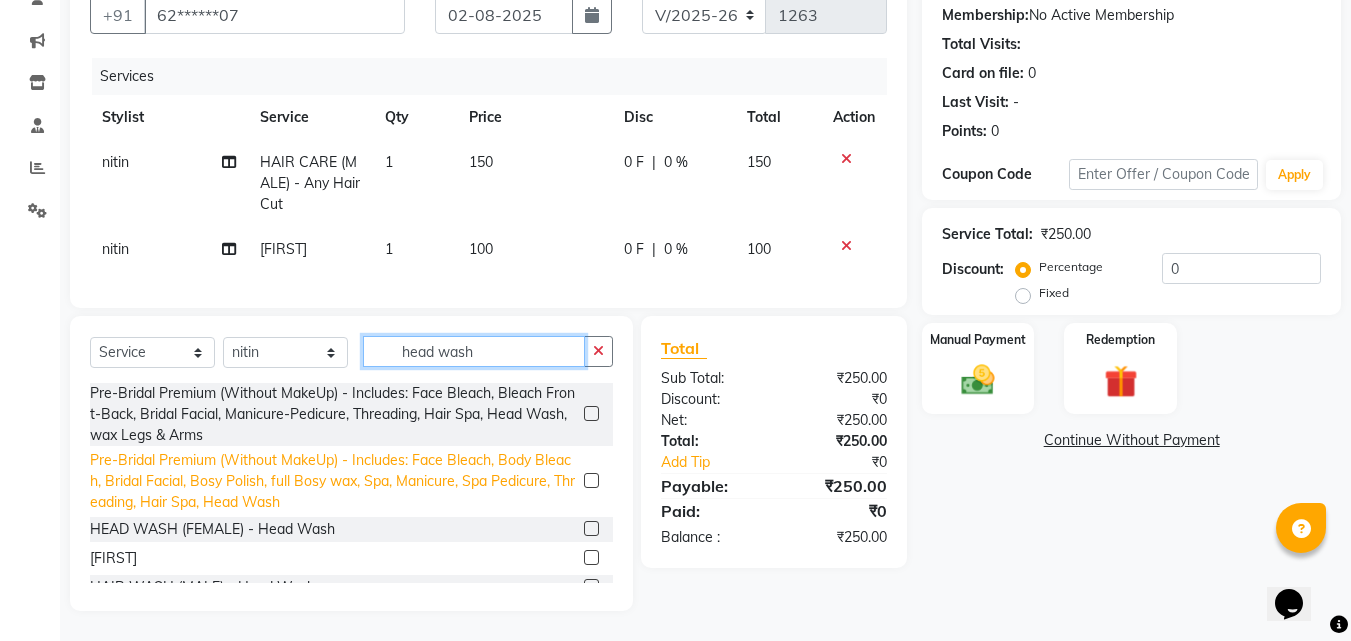 scroll, scrollTop: 247, scrollLeft: 0, axis: vertical 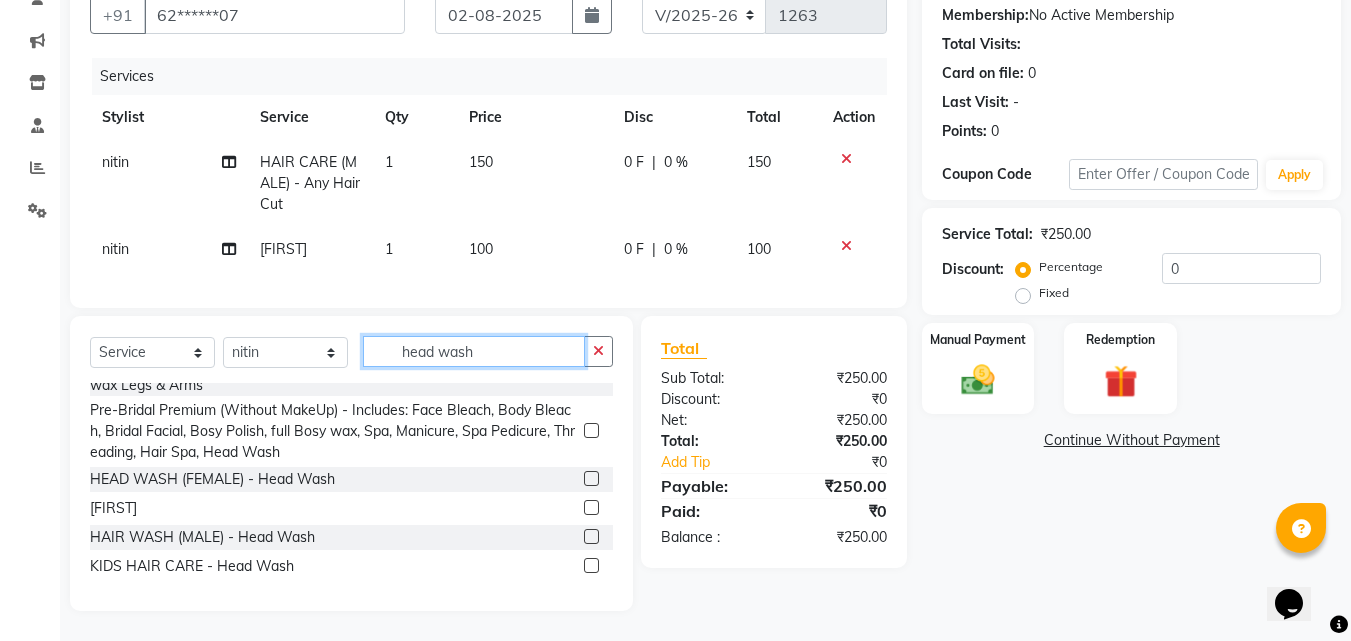 type on "head wash" 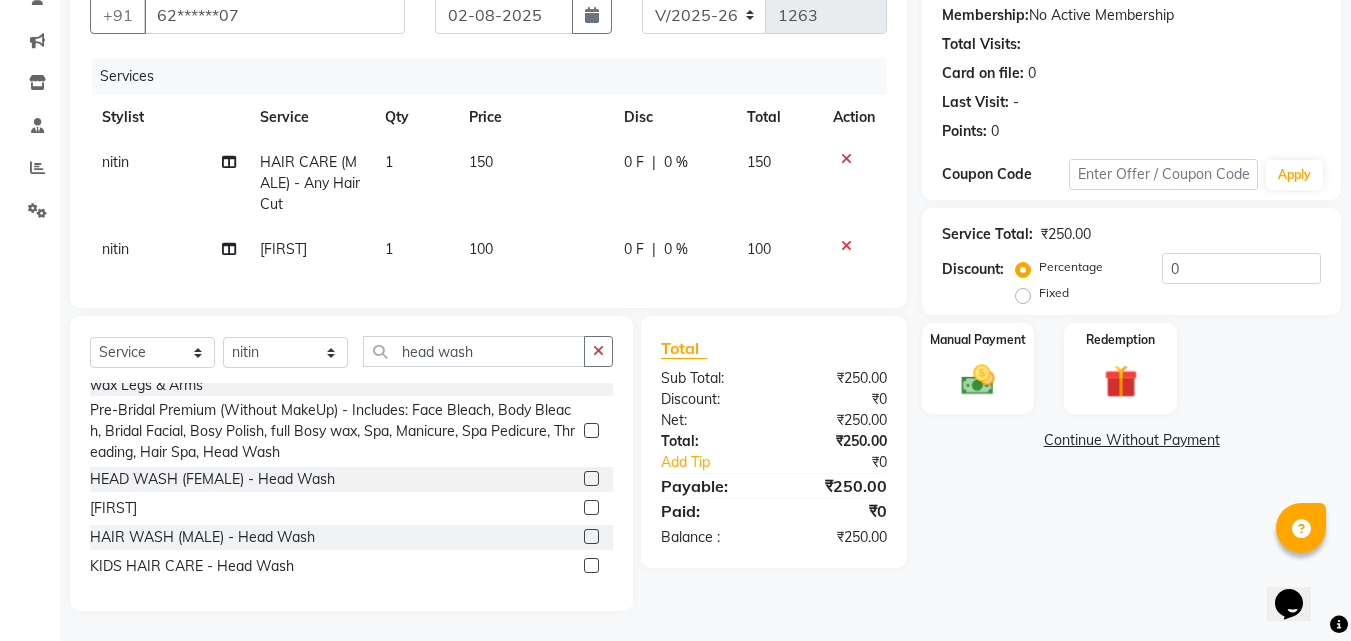 click 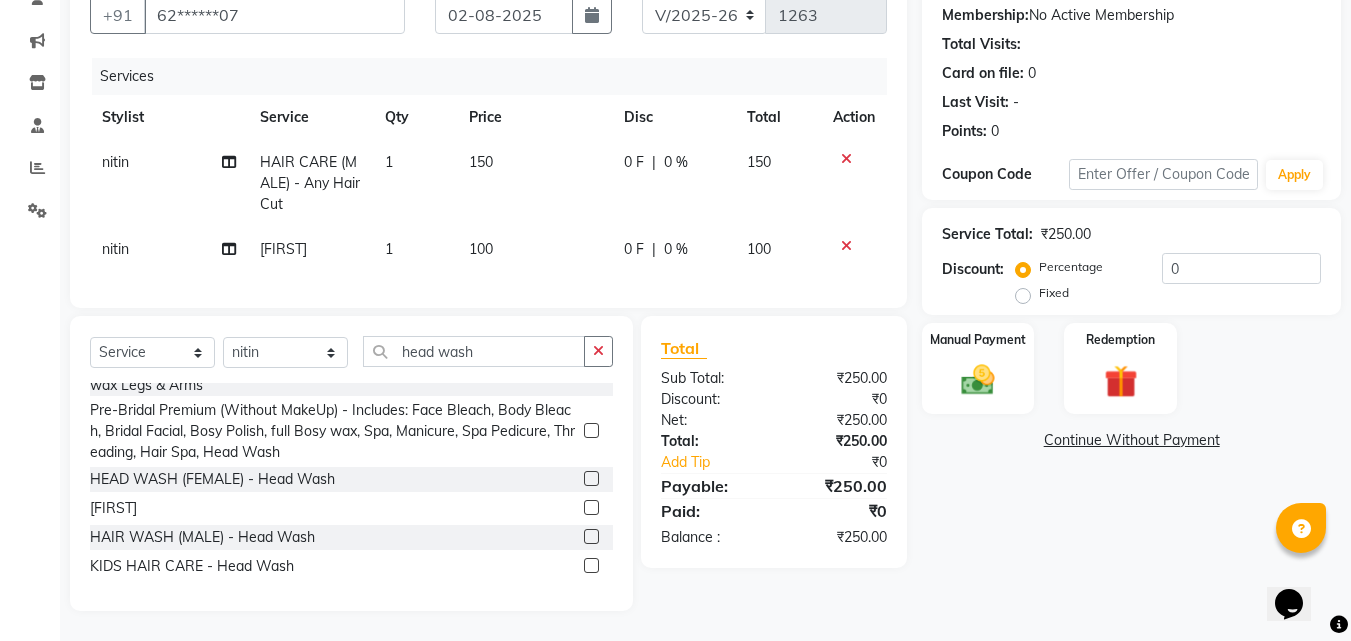click at bounding box center [590, 537] 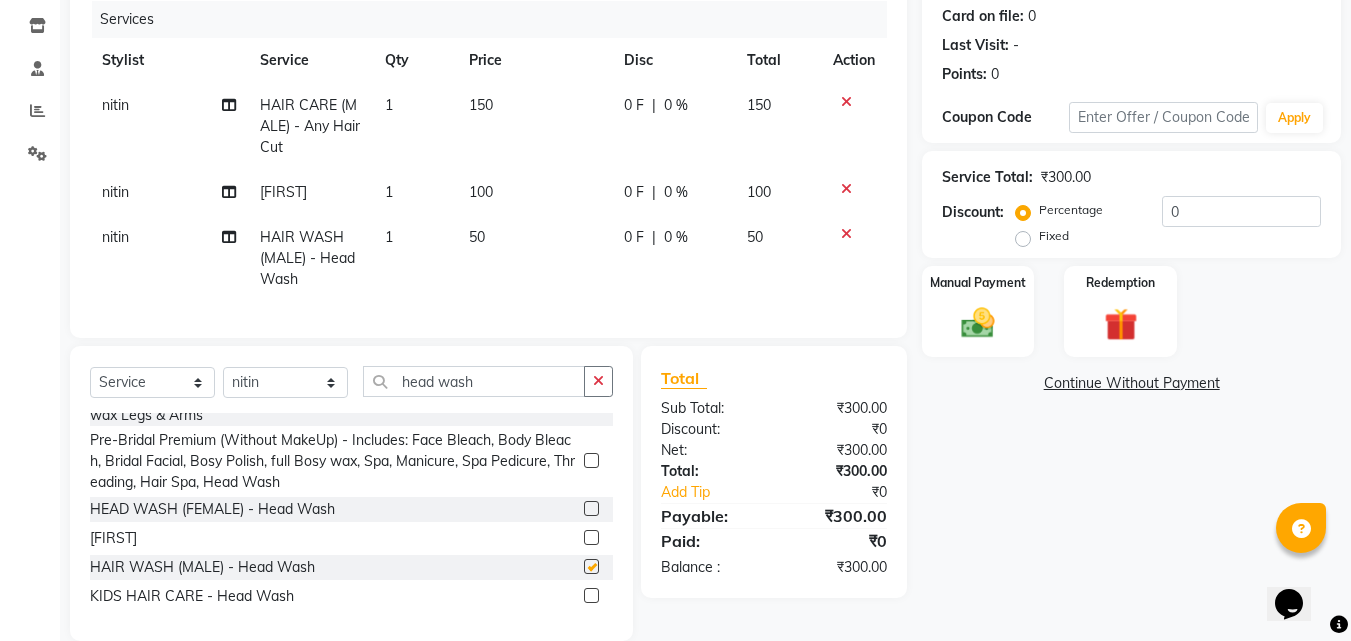 checkbox on "false" 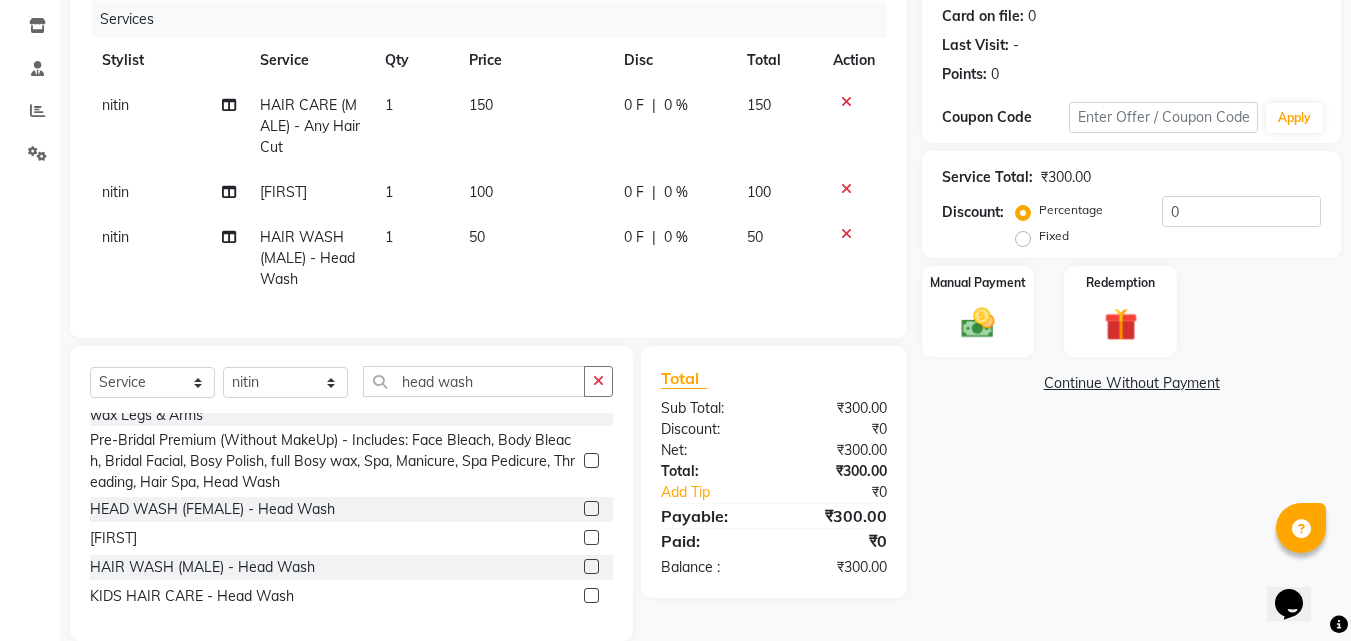 click on "150" 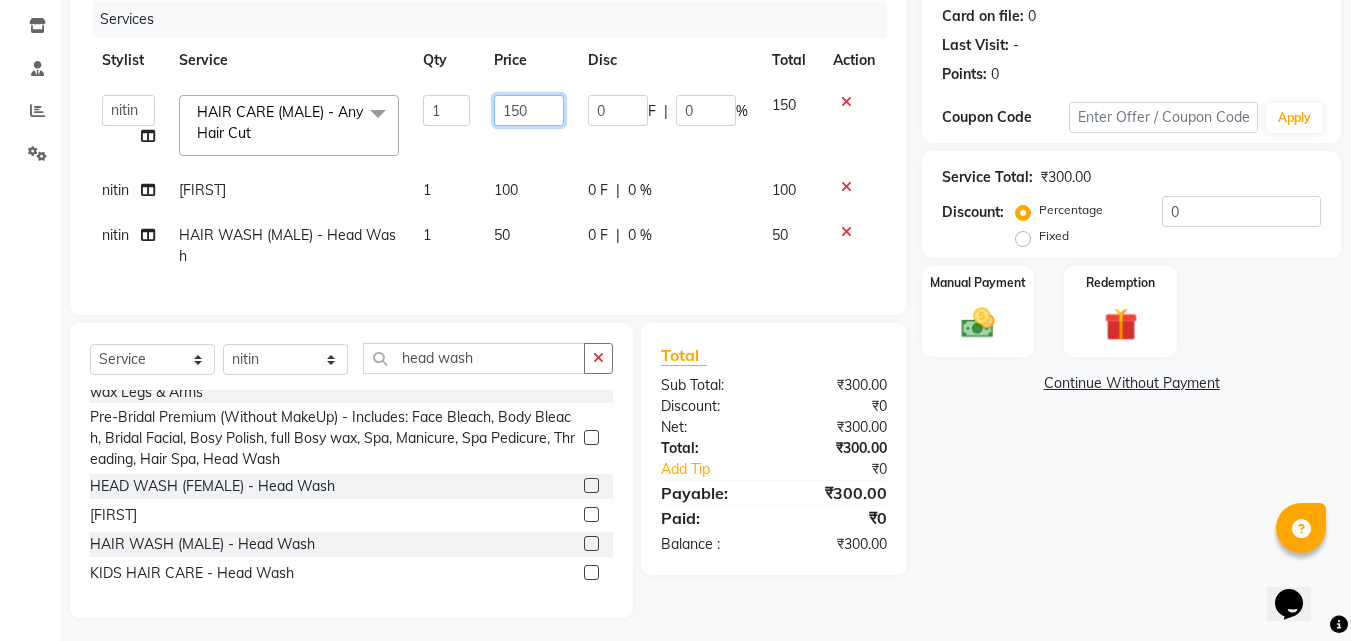 click on "150" 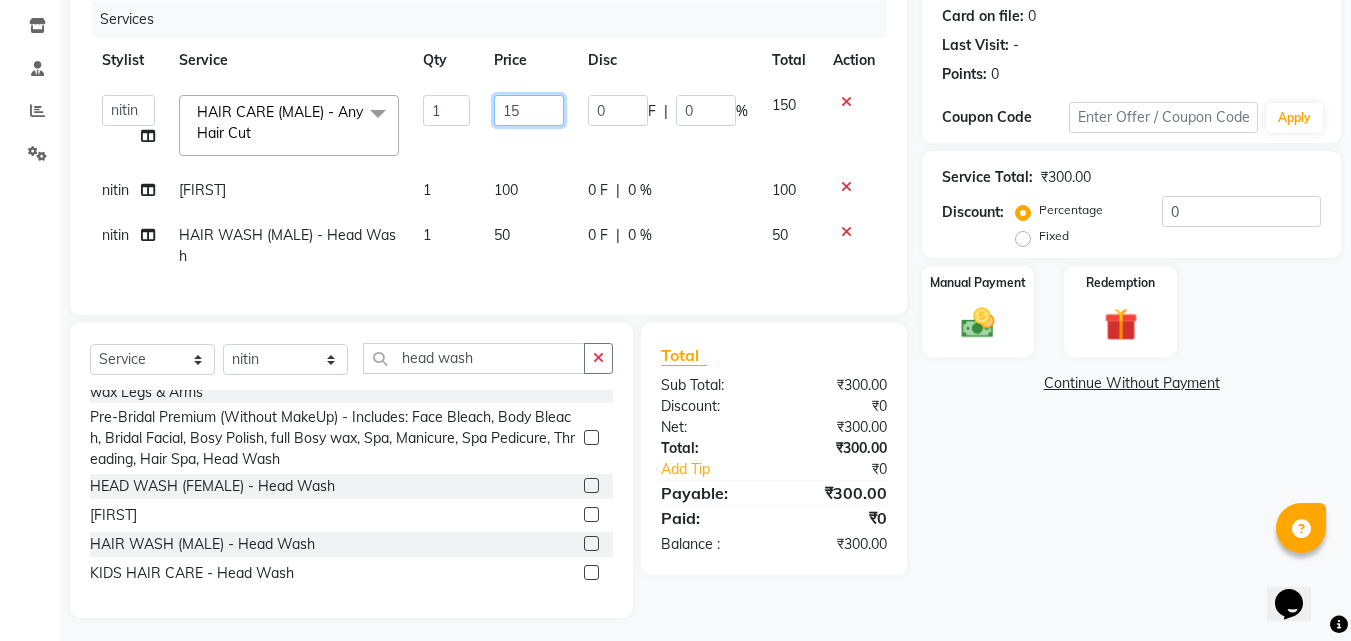 type on "1" 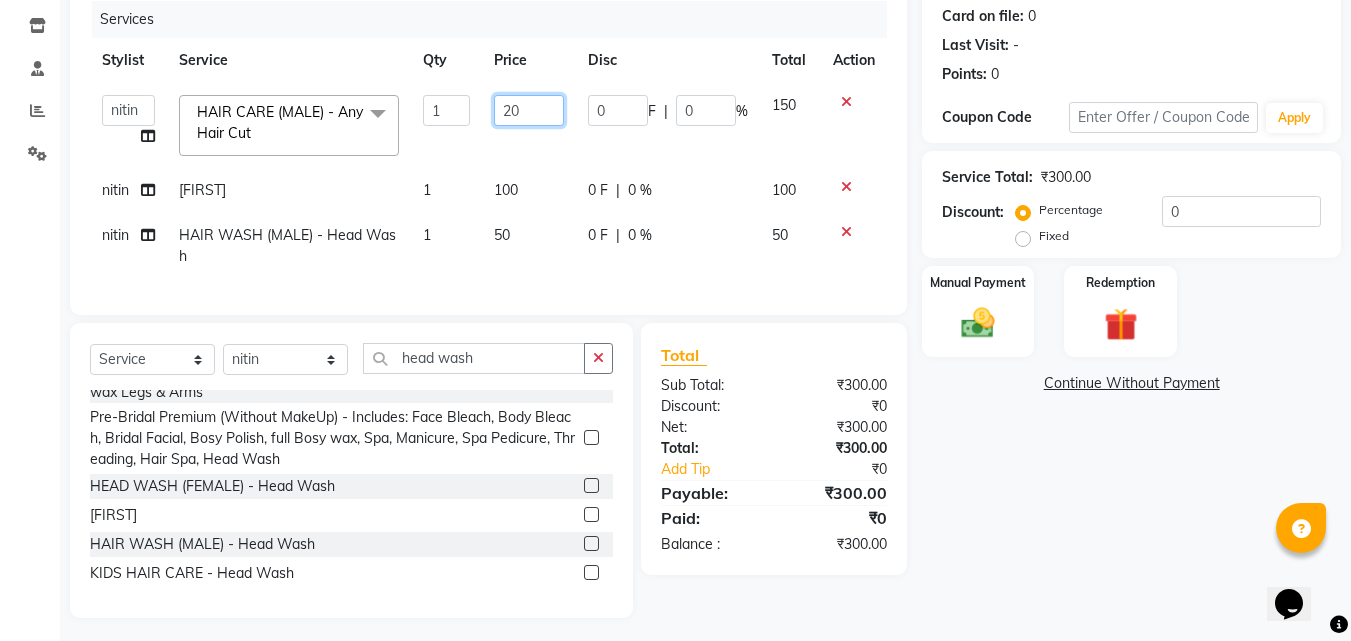 type on "200" 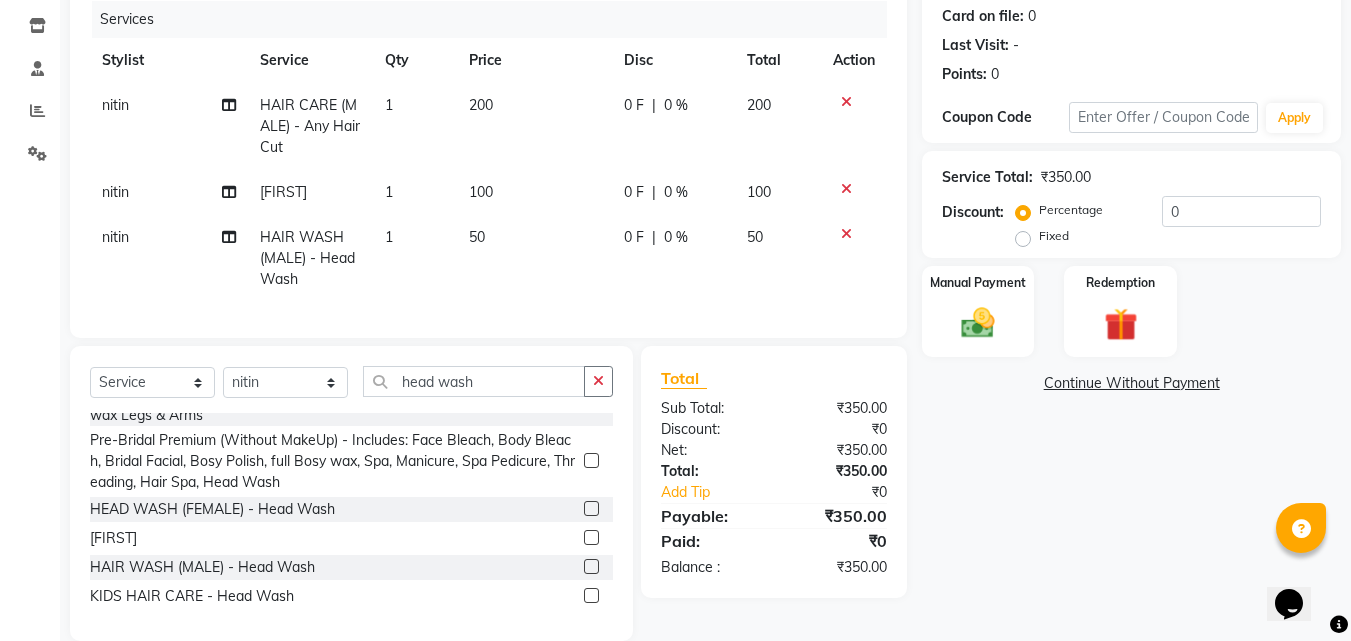 click on "100" 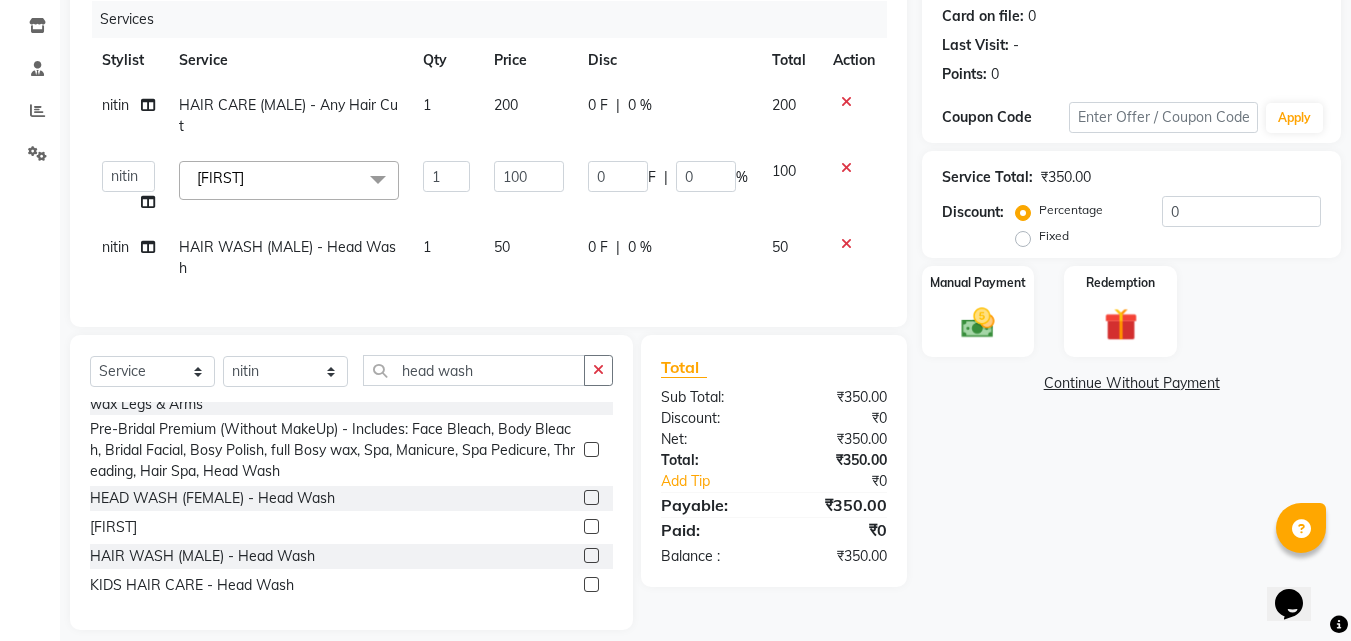 click on "100" 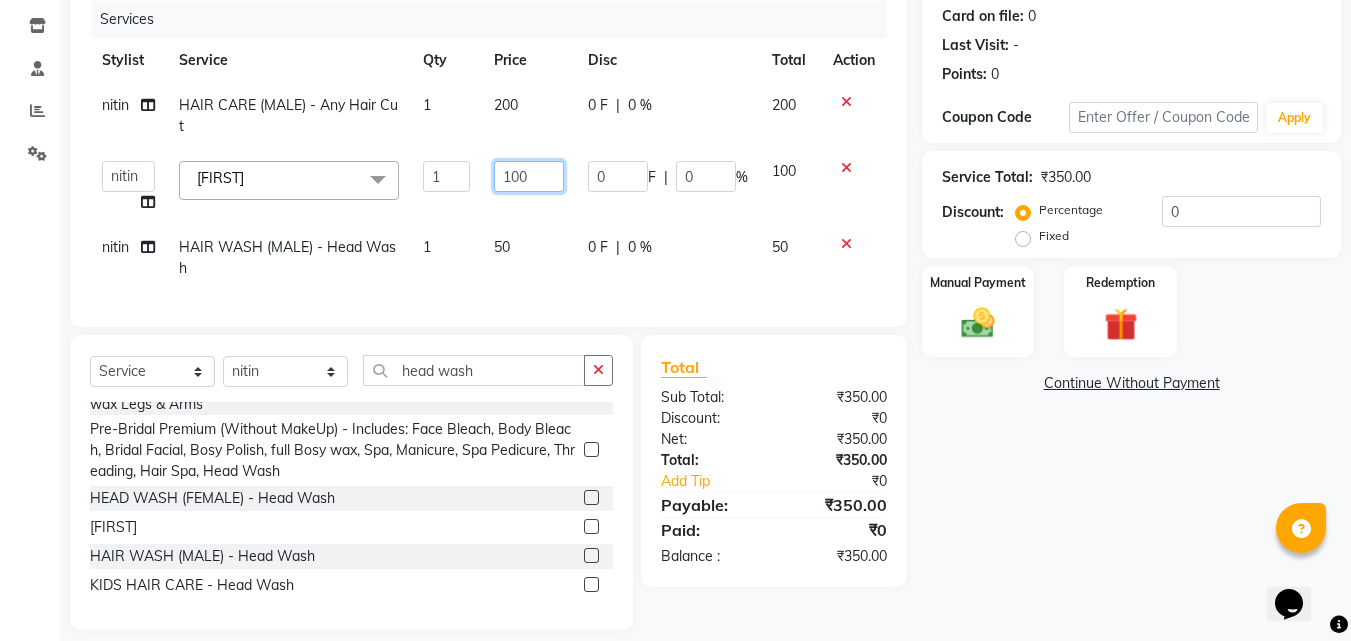 click on "100" 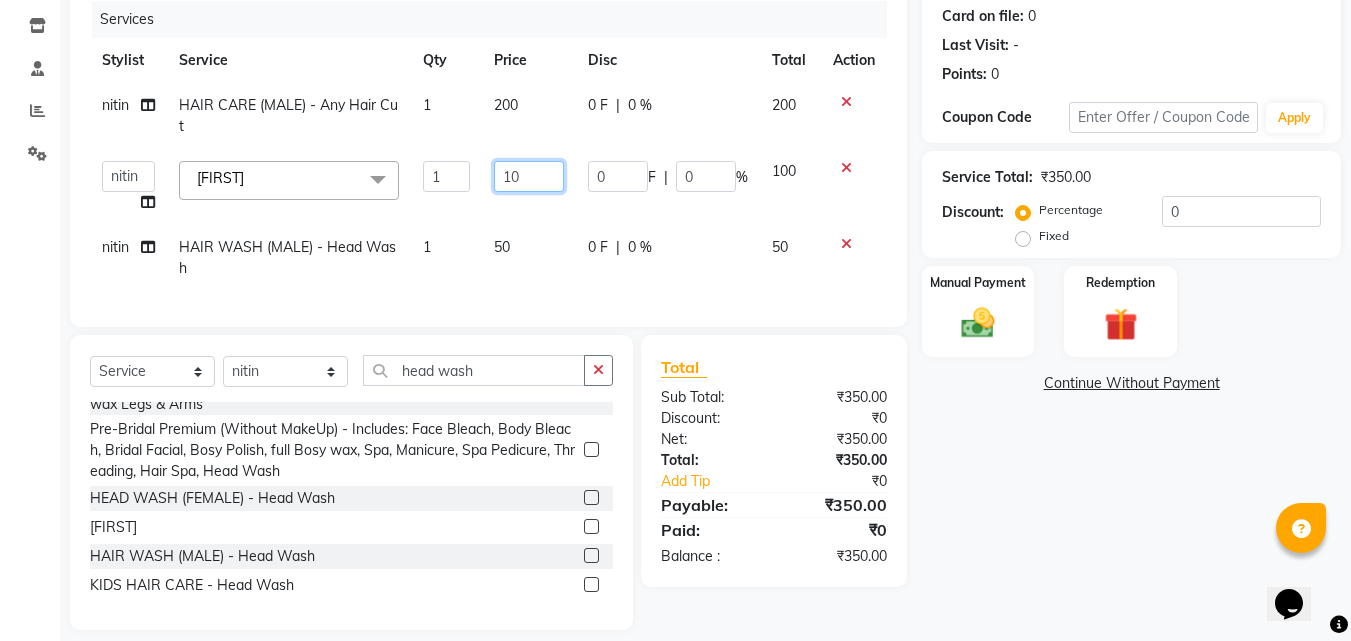 type on "150" 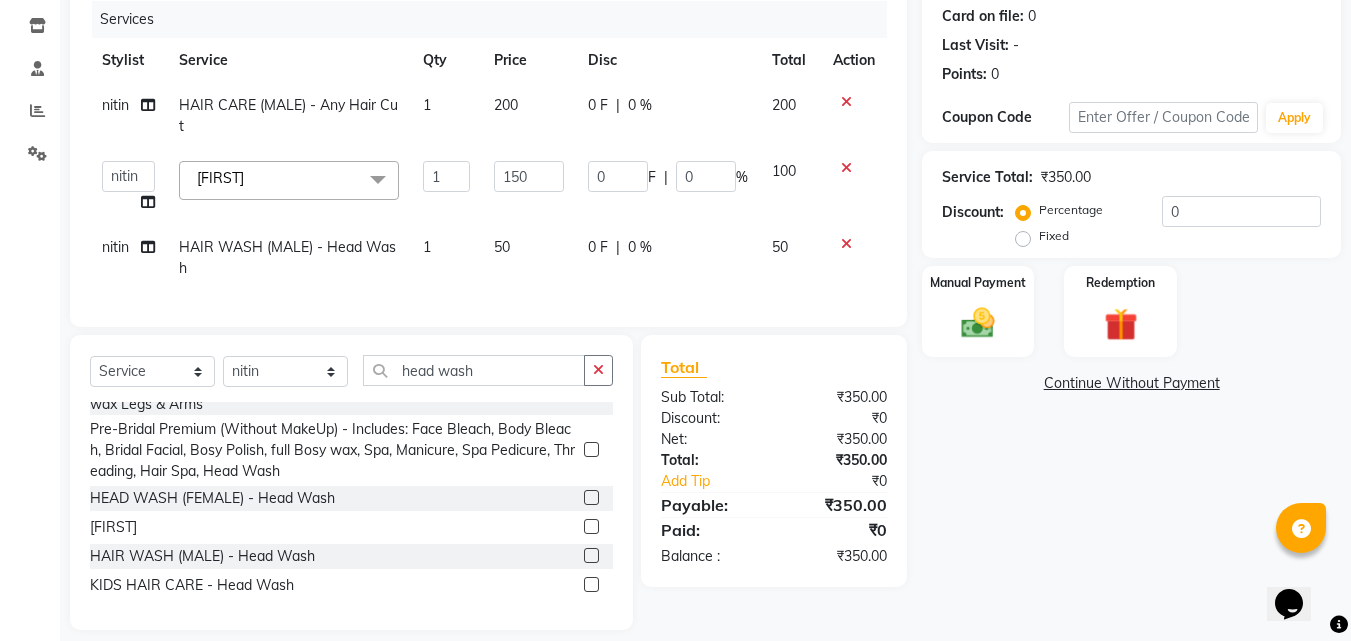 click on "50" 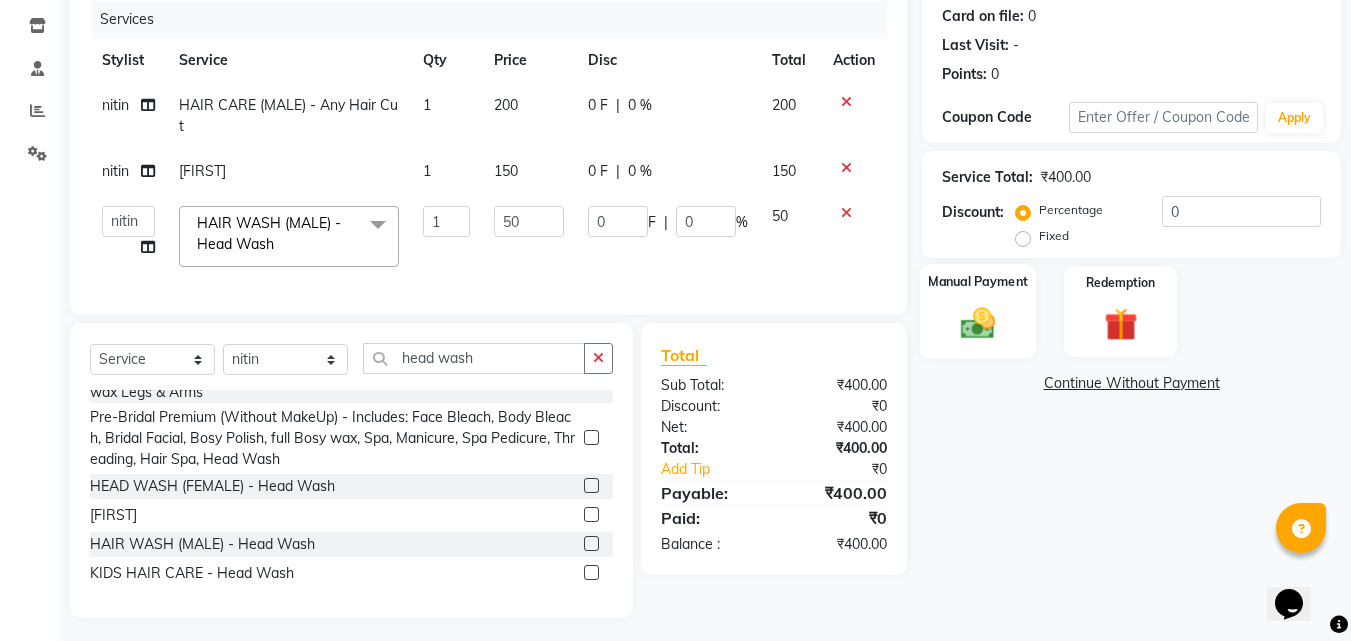 click 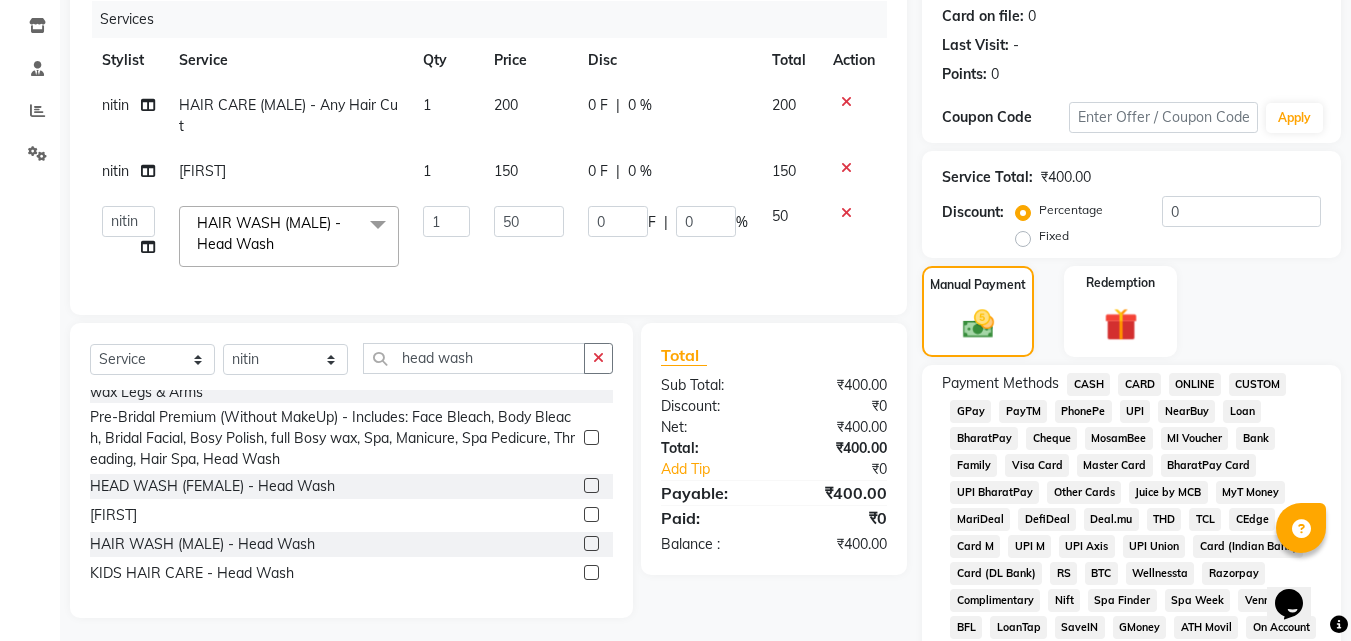 click on "PayTM" 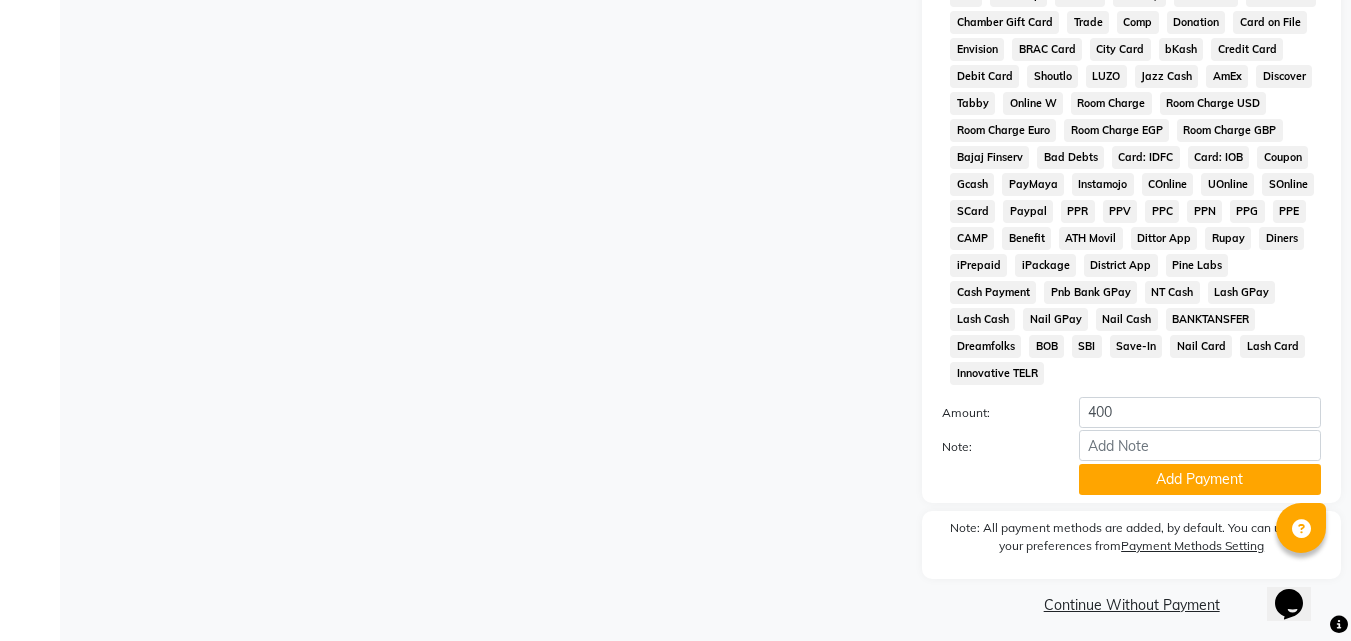 scroll, scrollTop: 888, scrollLeft: 0, axis: vertical 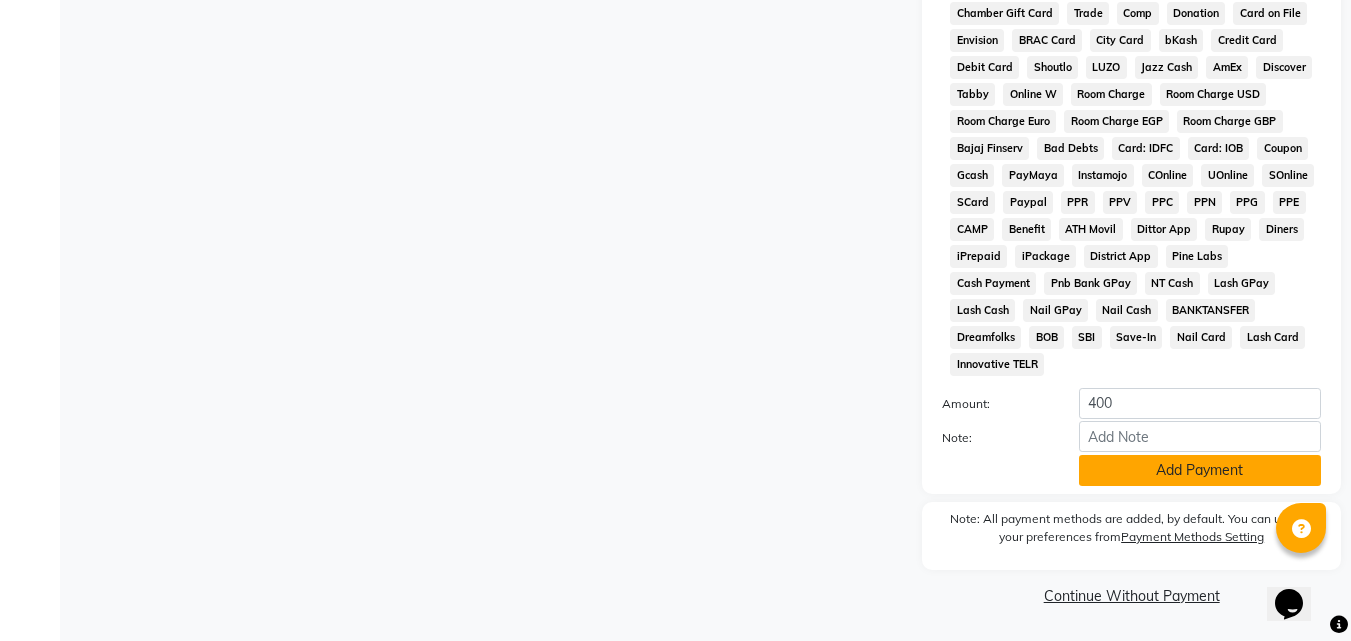 click on "Add Payment" 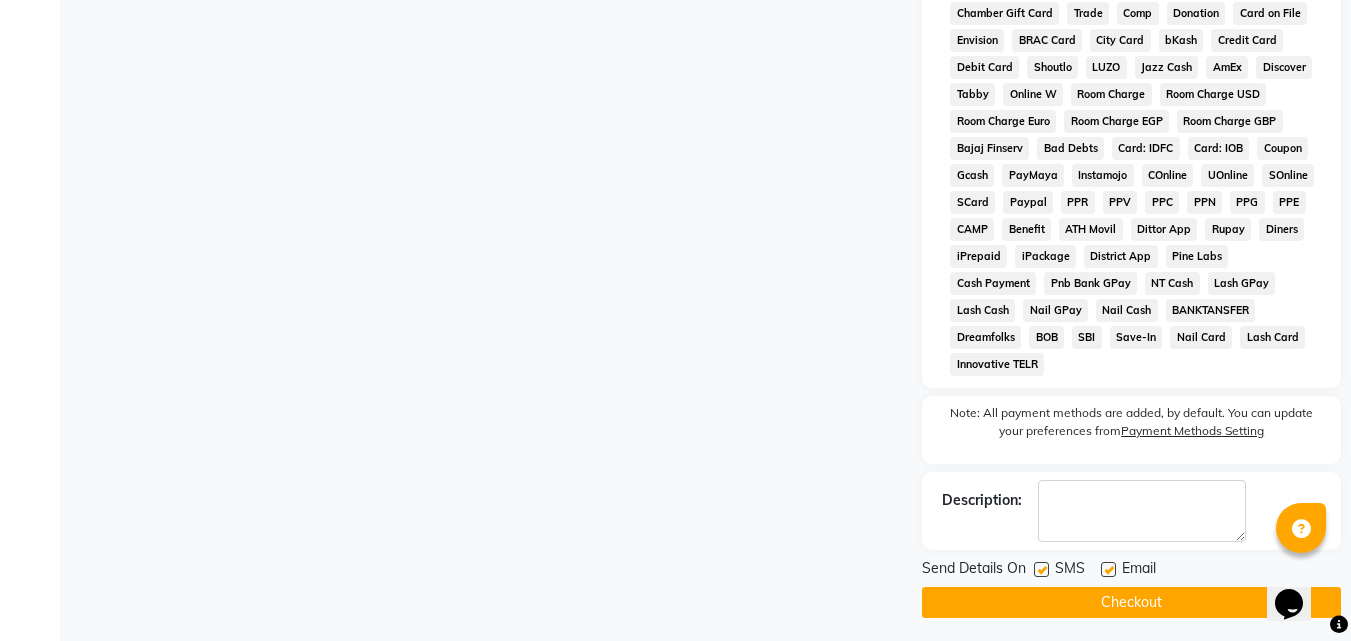 click 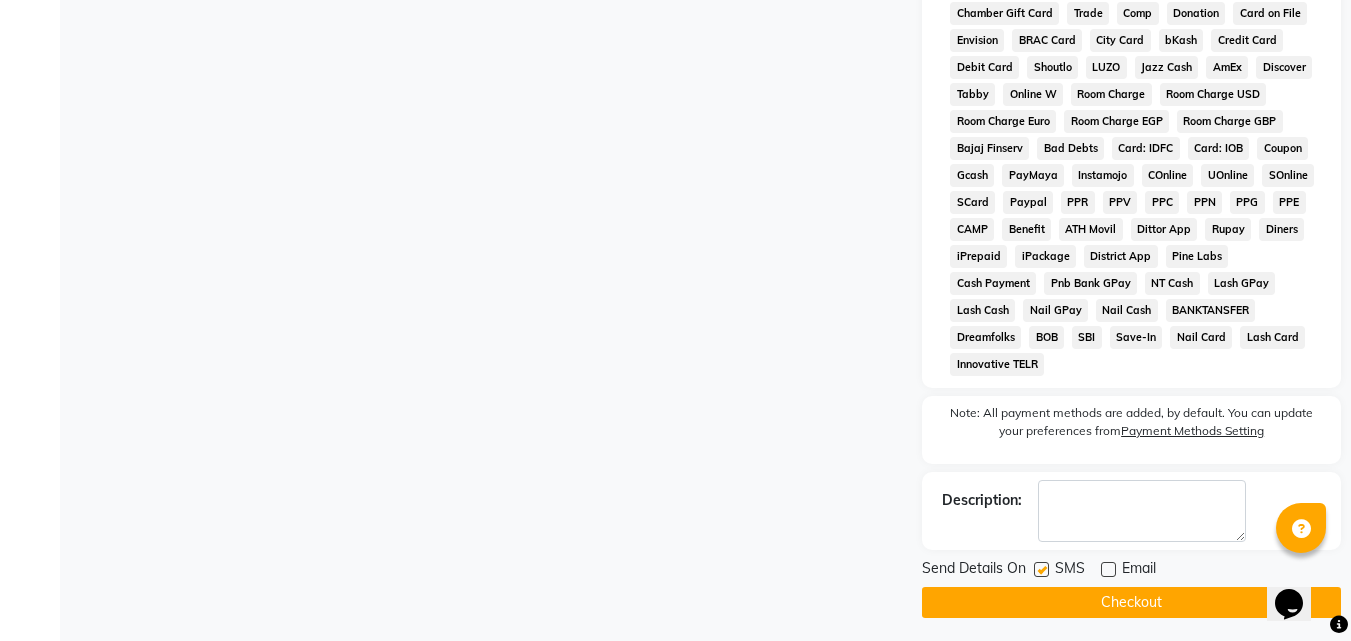 click on "Checkout" 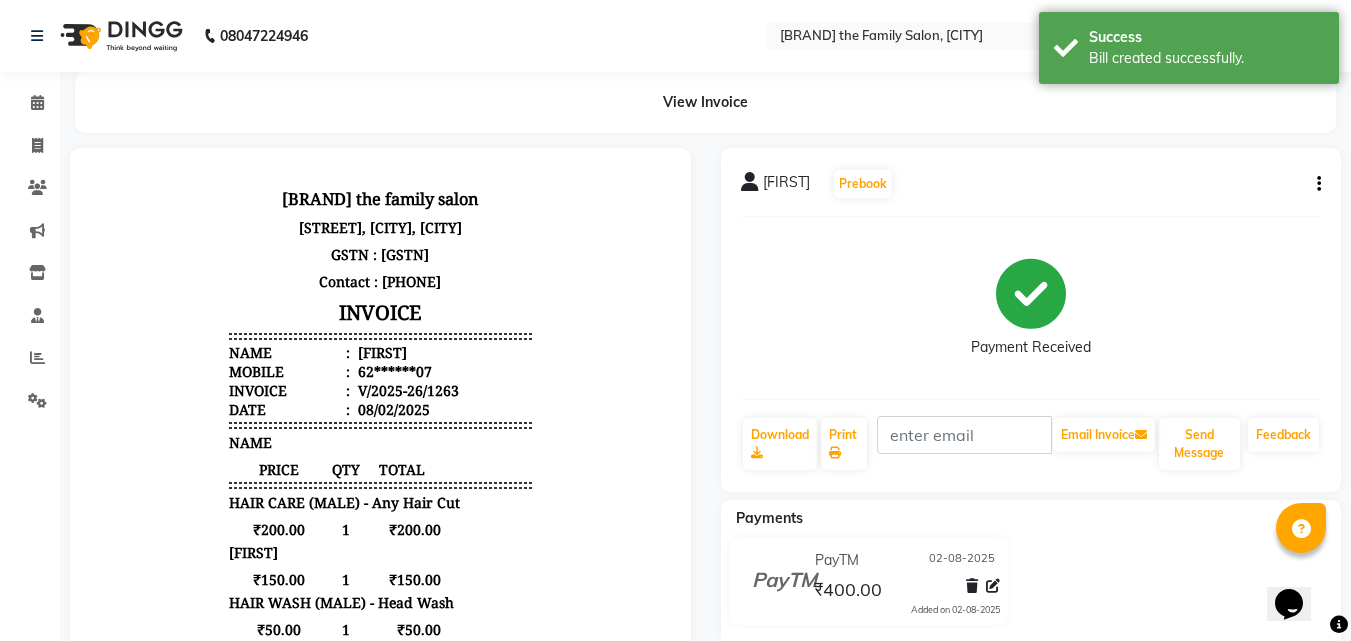 scroll, scrollTop: 0, scrollLeft: 0, axis: both 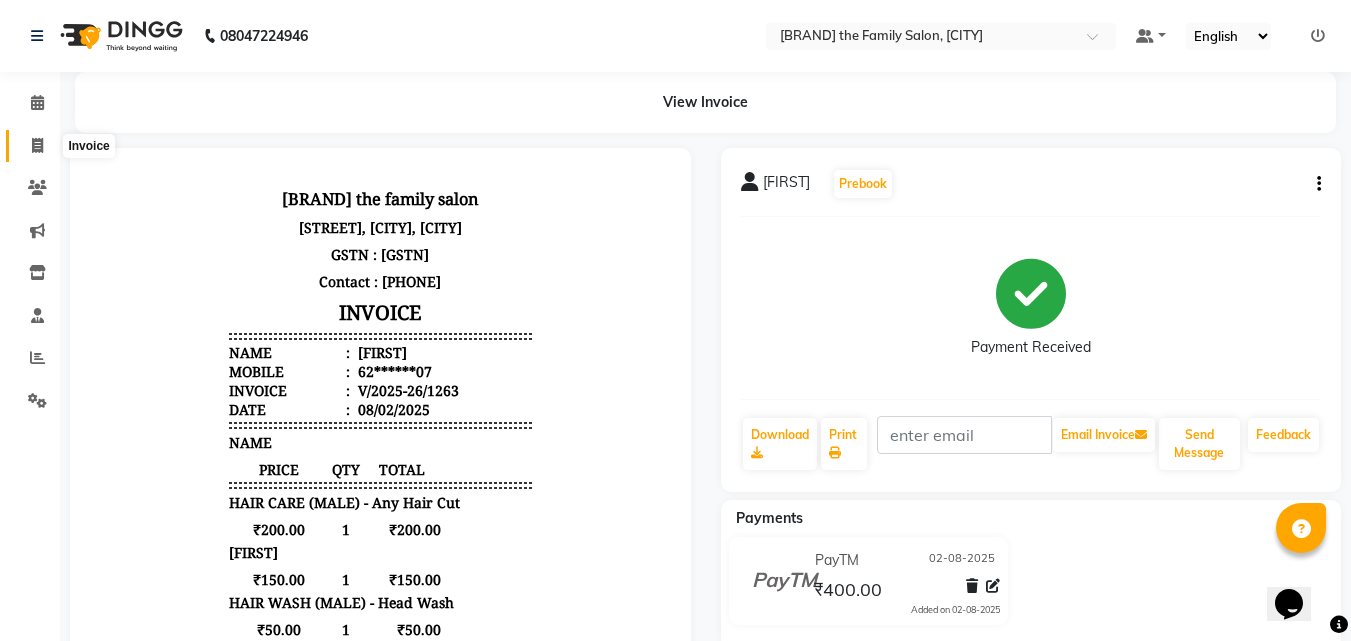 click 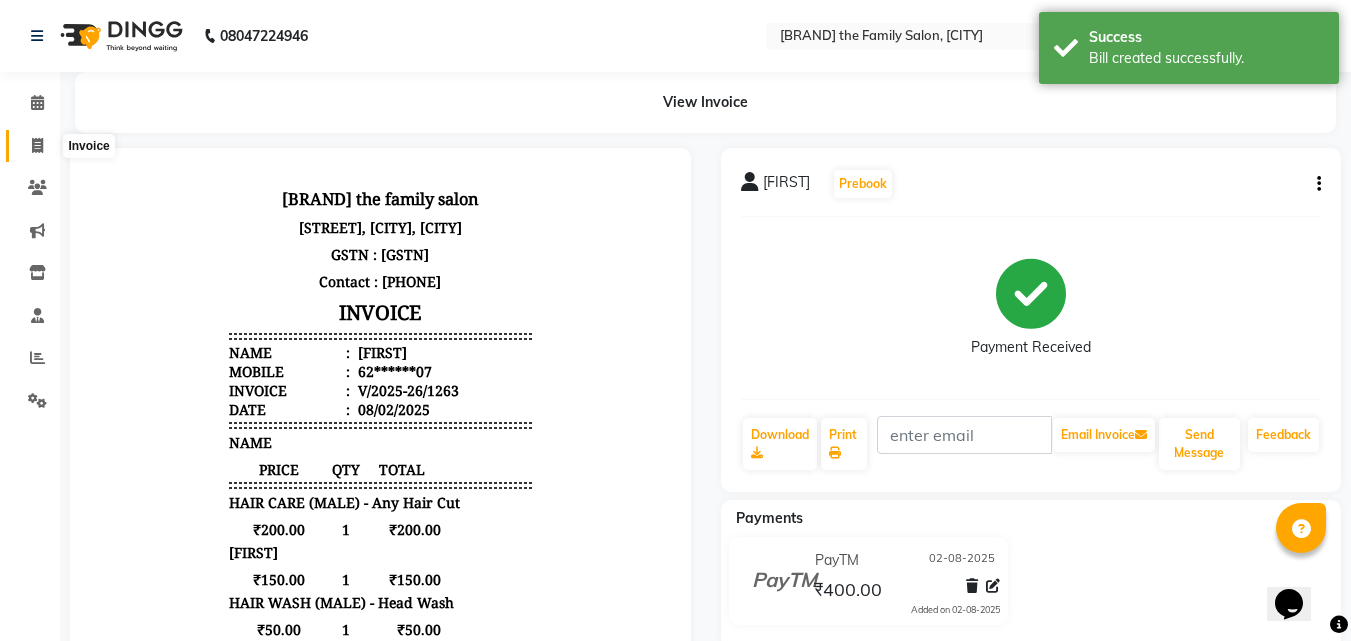 select on "service" 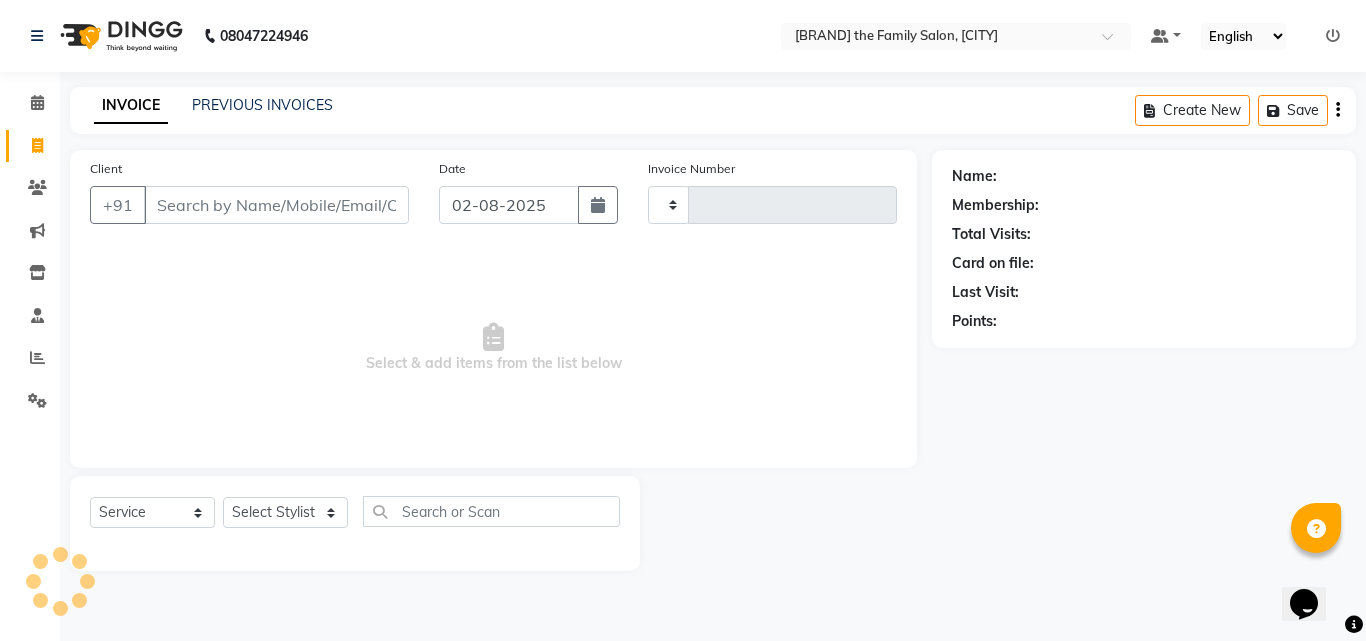 type on "1264" 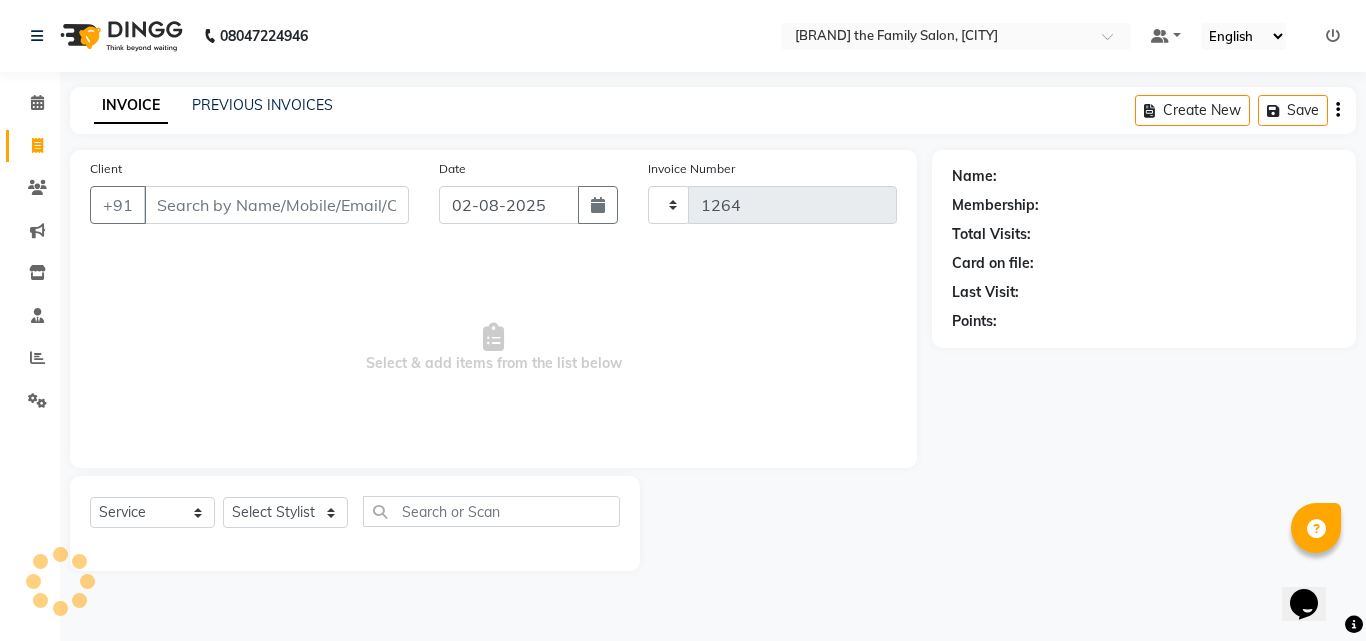 select on "39" 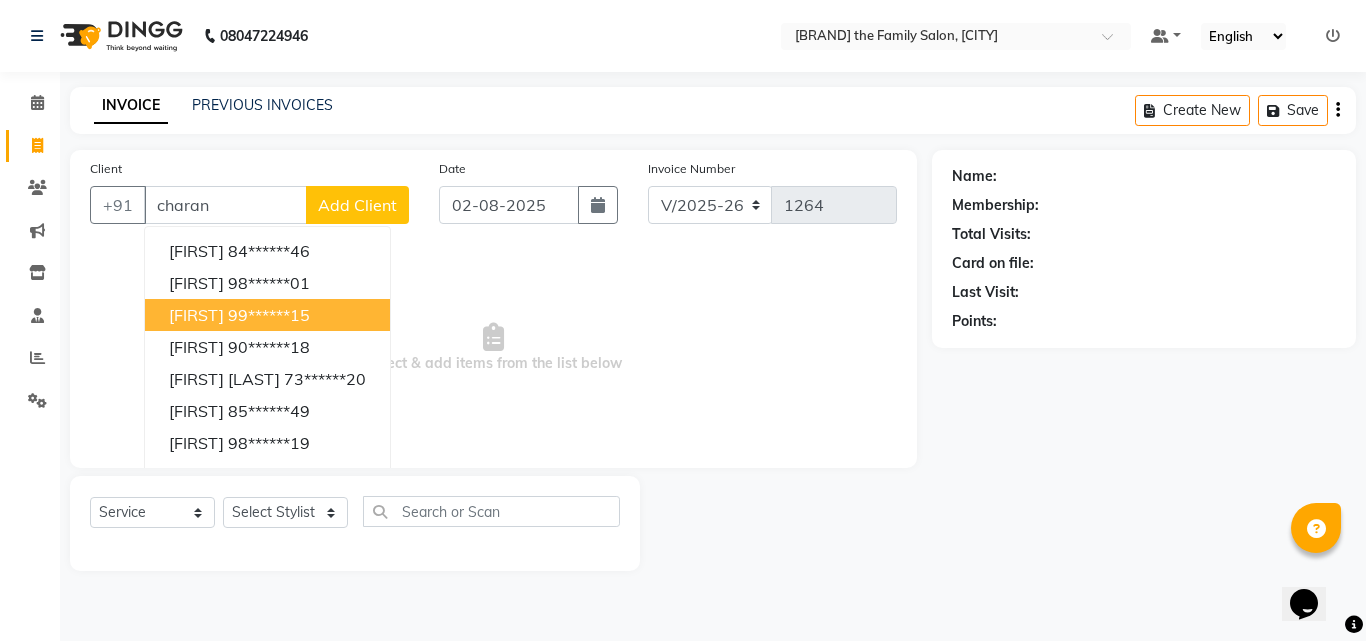 click on "[FIRST]" at bounding box center [196, 315] 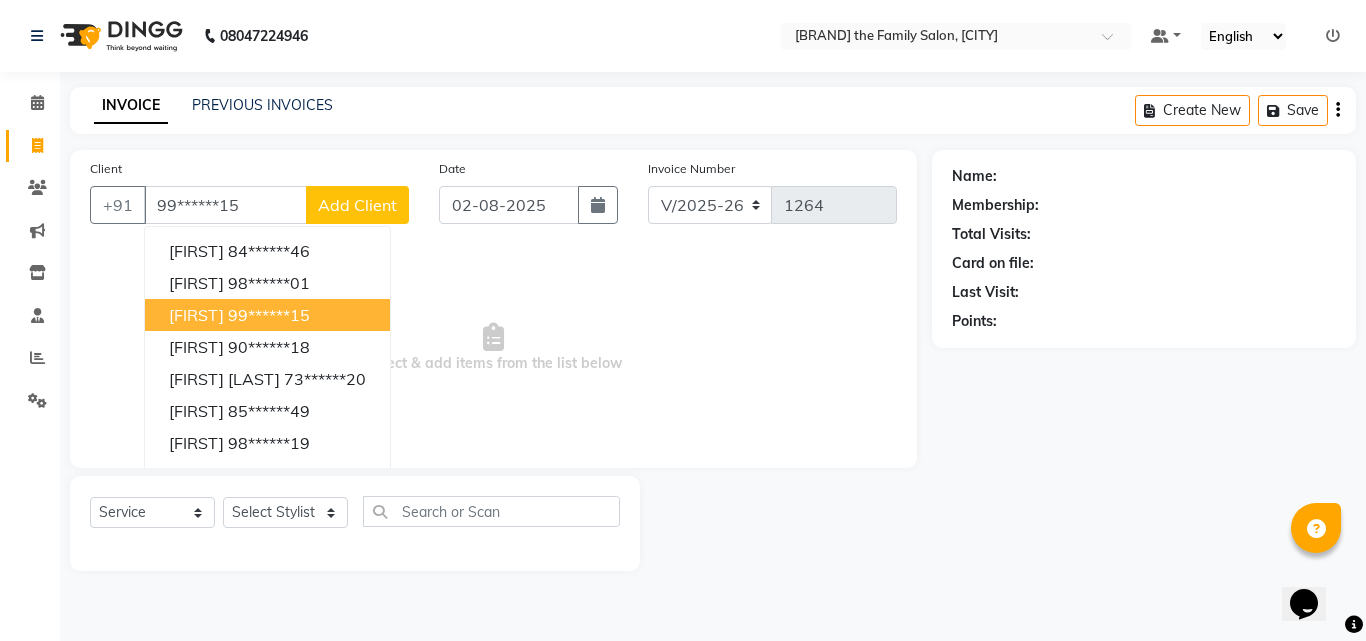 type on "99******15" 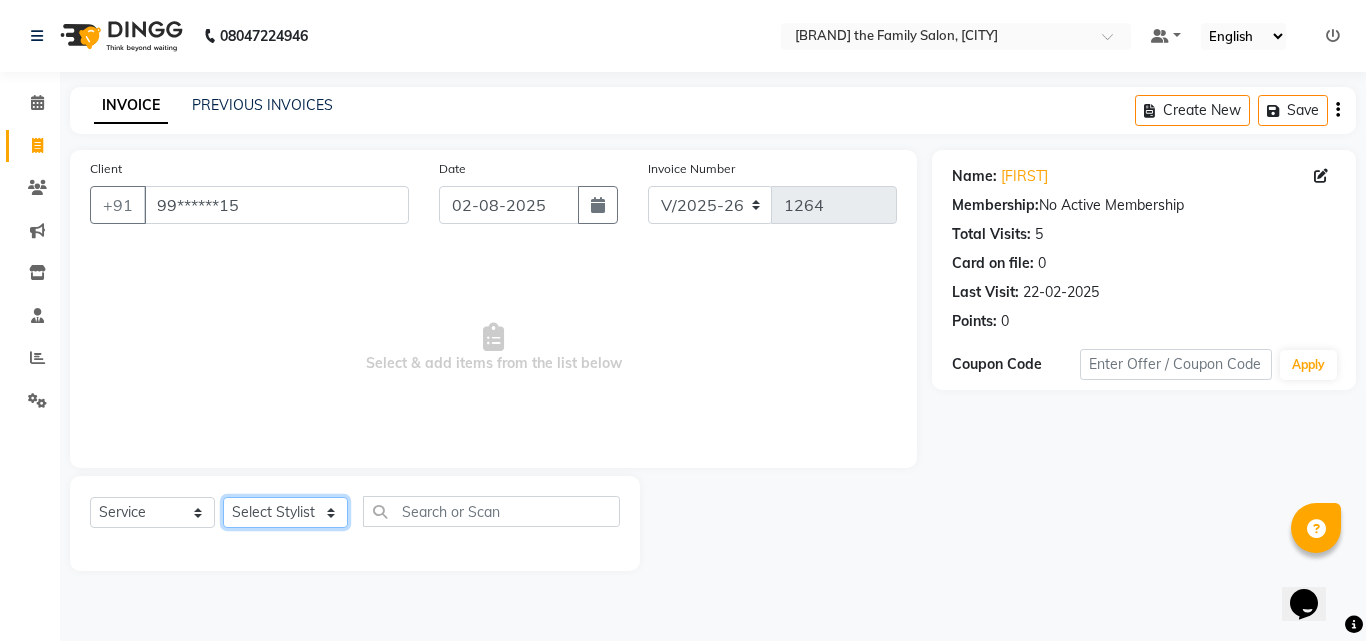 click on "Select Stylist [FIRST] [FIRST] [FIRST] [FIRST] [FIRST] [FIRST] [FIRST] Reception [FIRST] [FIRST] [FIRST]" 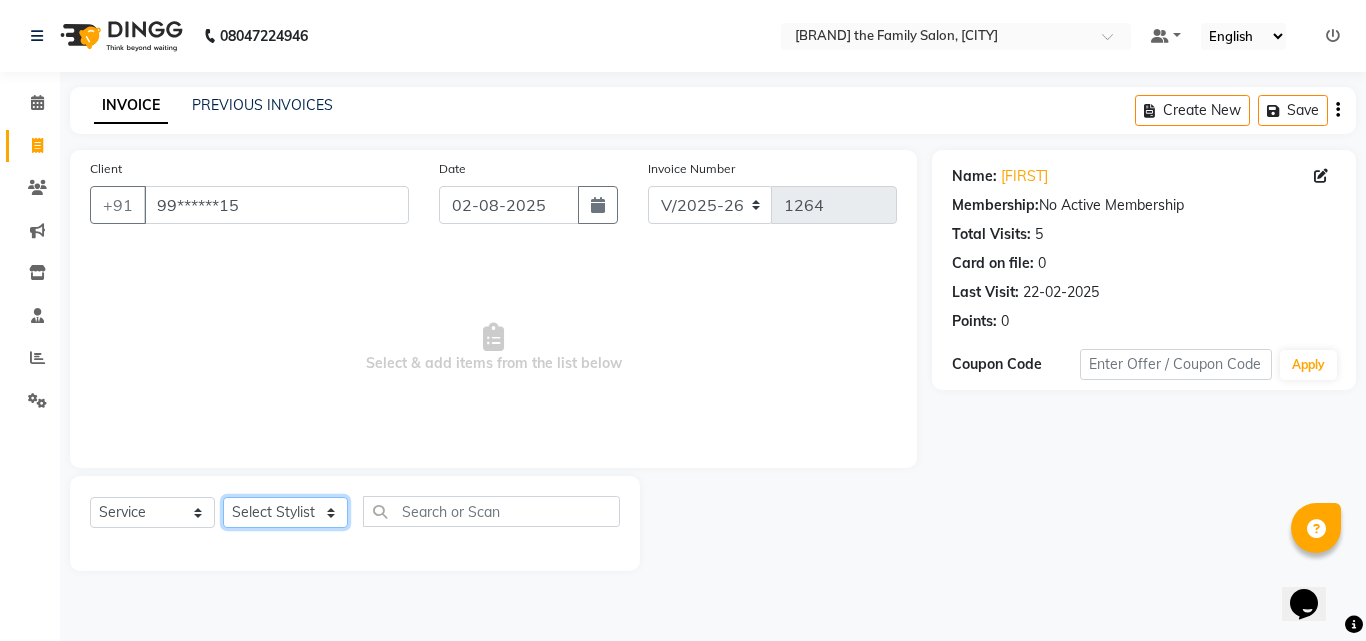 select on "52402" 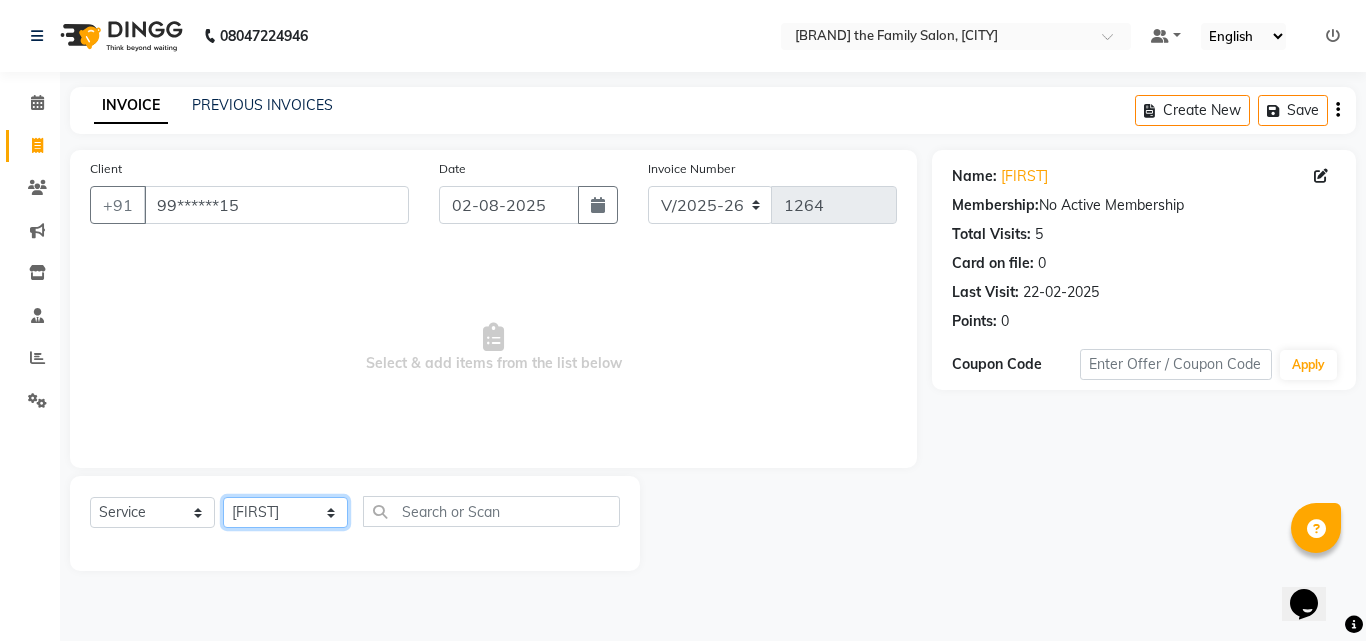 click on "Select Stylist [FIRST] [FIRST] [FIRST] [FIRST] [FIRST] [FIRST] [FIRST] Reception [FIRST] [FIRST] [FIRST]" 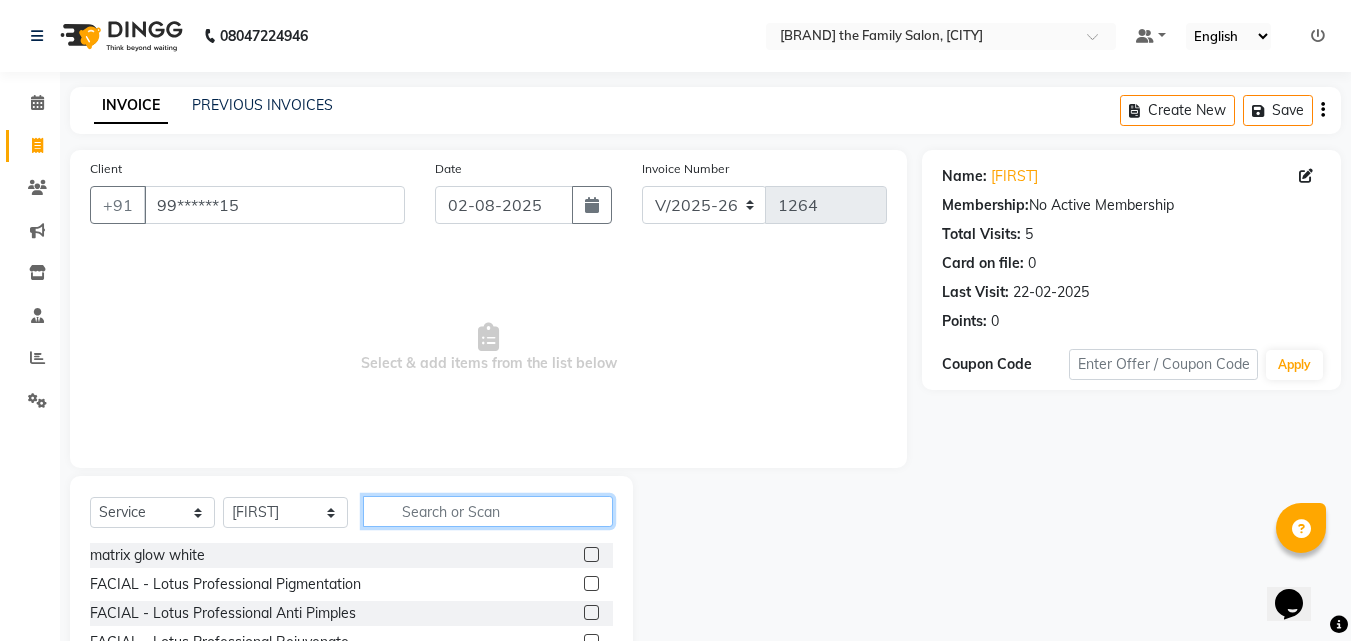 click 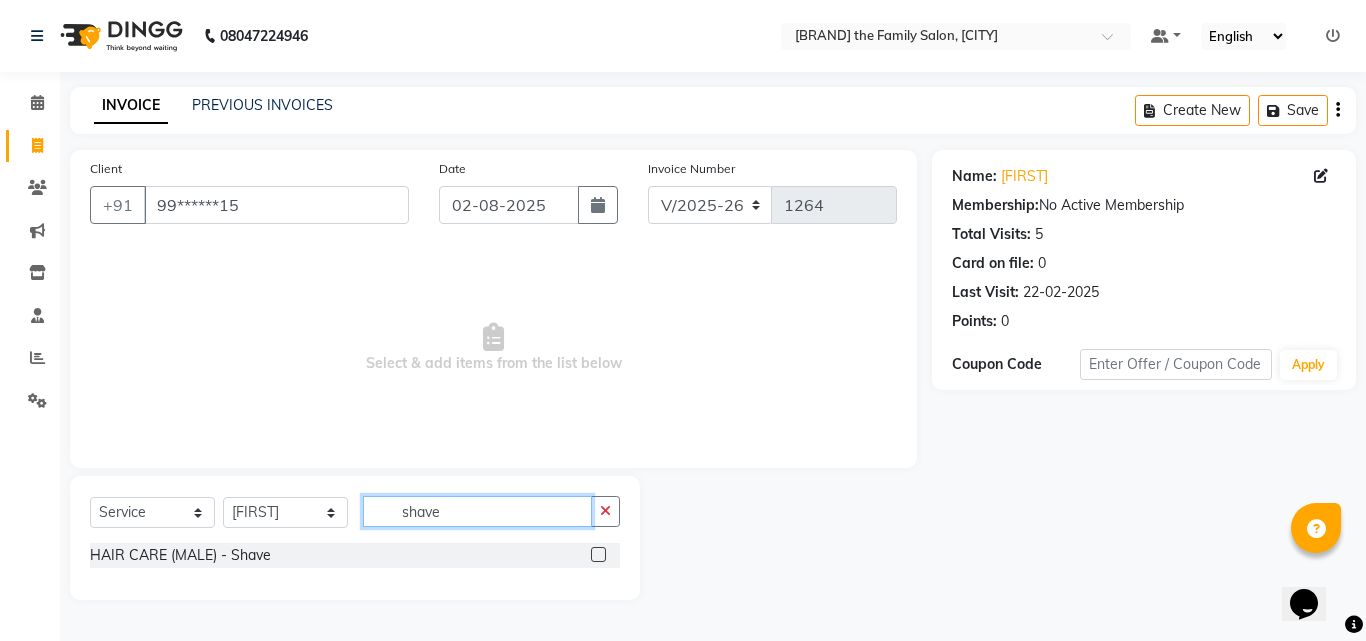 type on "shave" 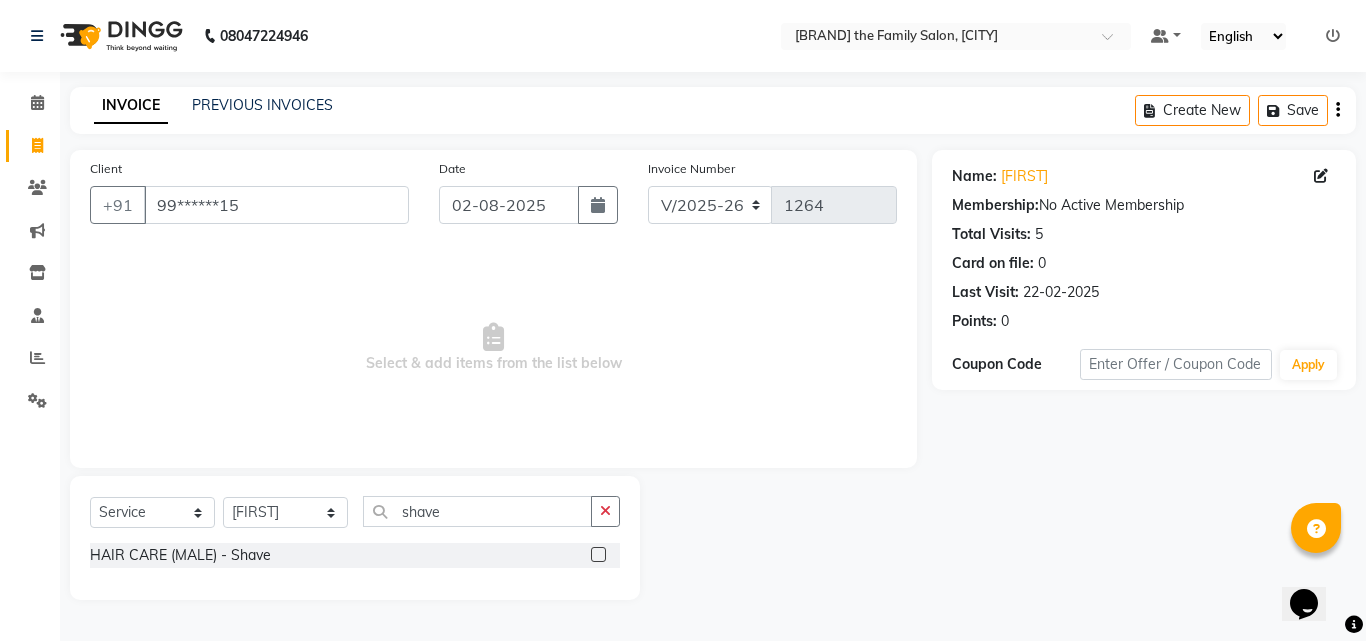 click 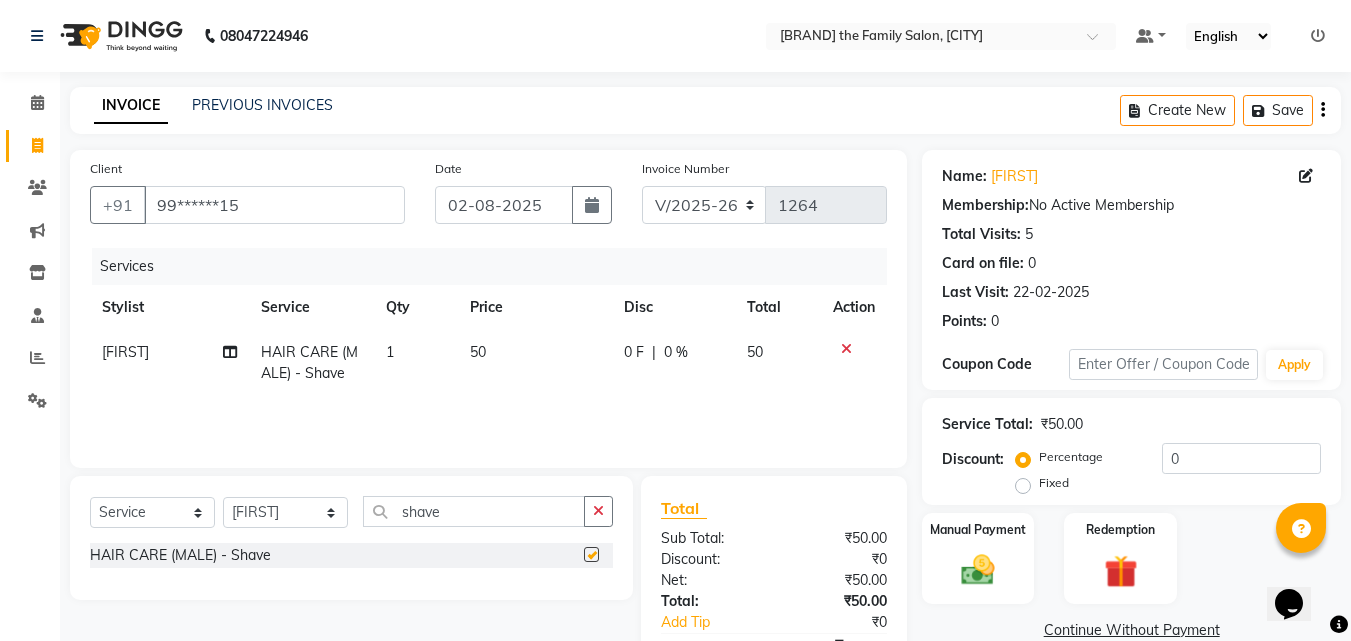 checkbox on "false" 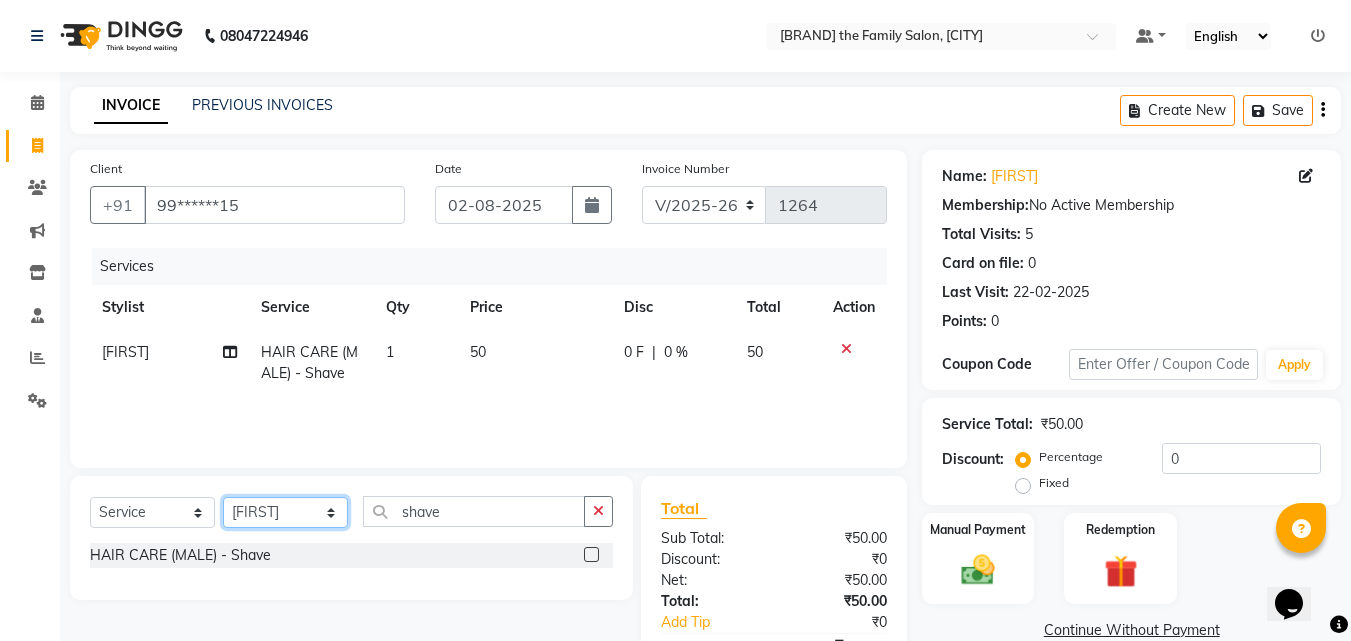 click on "Select Stylist [FIRST] [FIRST] [FIRST] [FIRST] [FIRST] [FIRST] [FIRST] Reception [FIRST] [FIRST] [FIRST]" 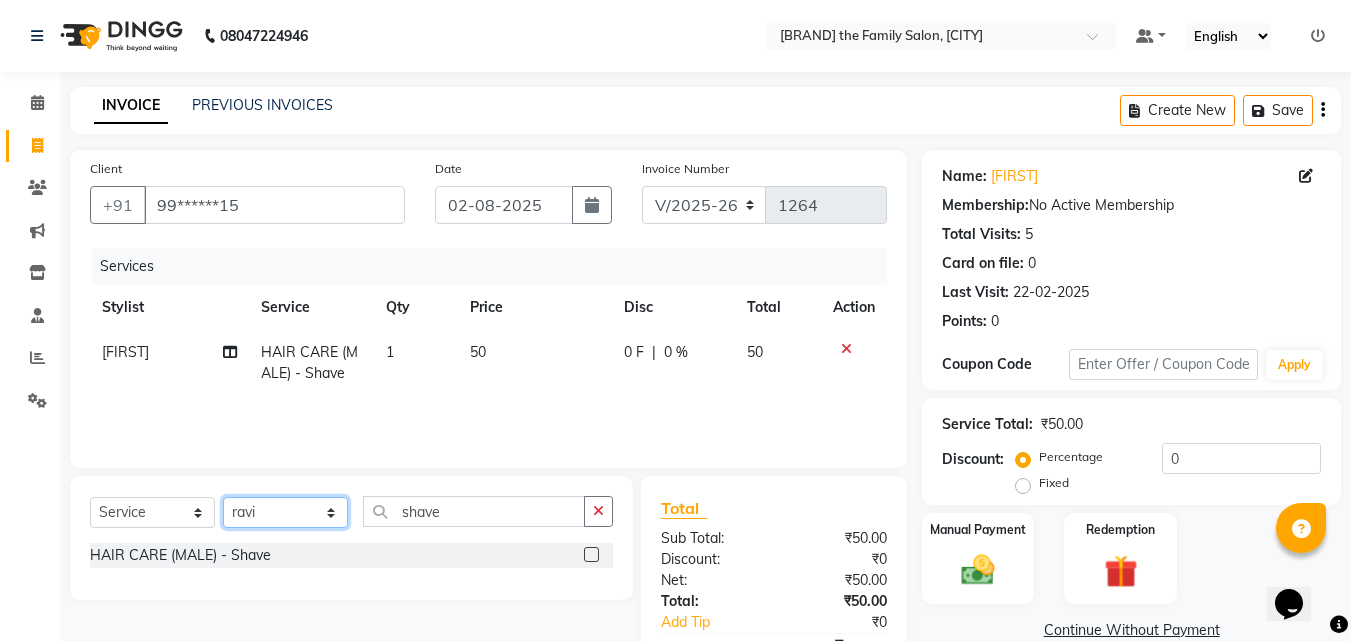 click on "Select Stylist [FIRST] [FIRST] [FIRST] [FIRST] [FIRST] [FIRST] [FIRST] Reception [FIRST] [FIRST] [FIRST]" 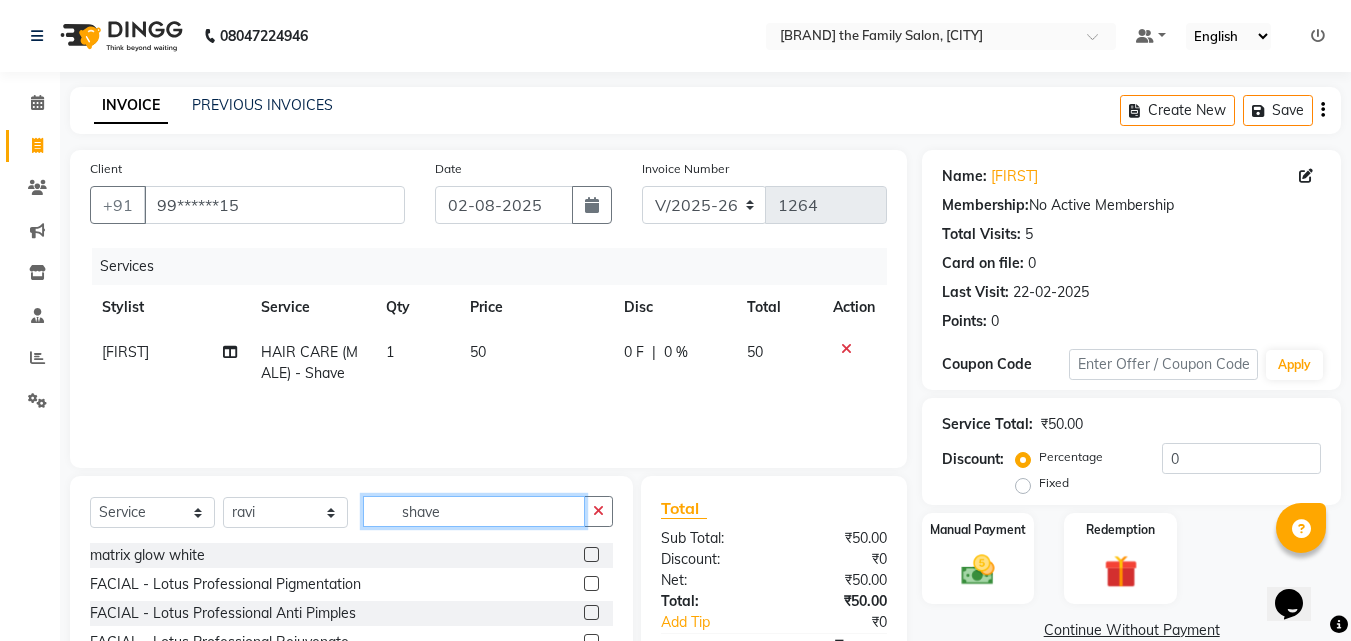 click on "shave" 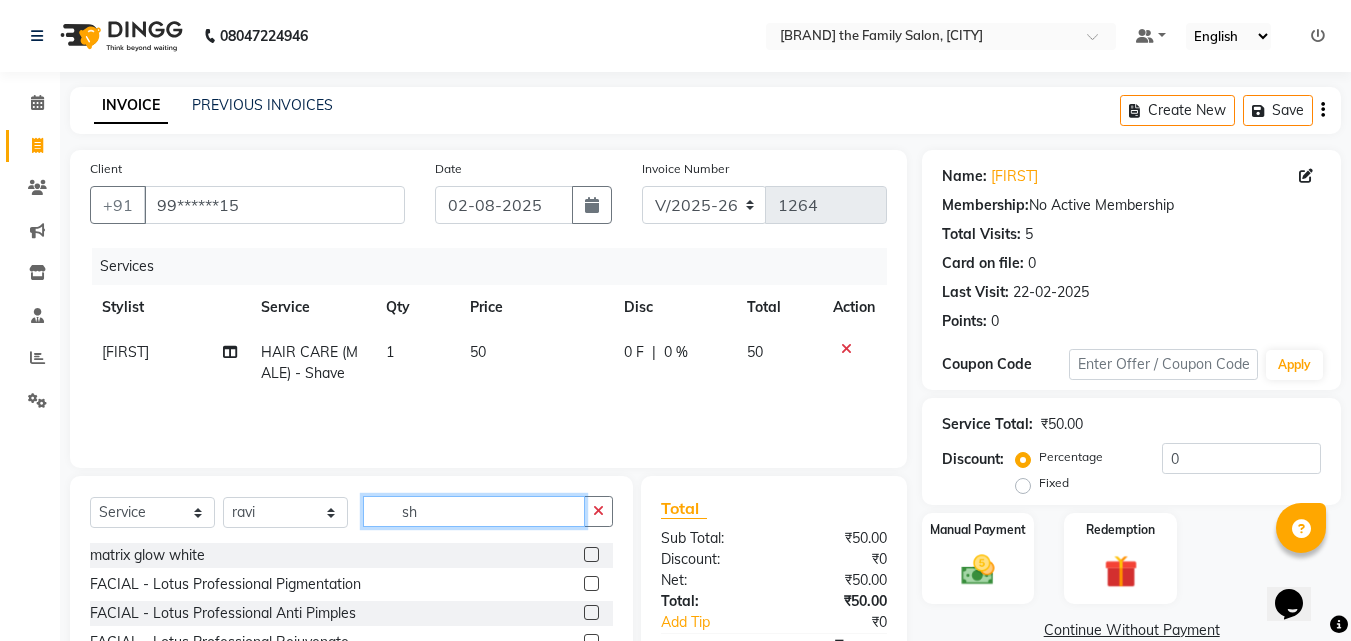type on "s" 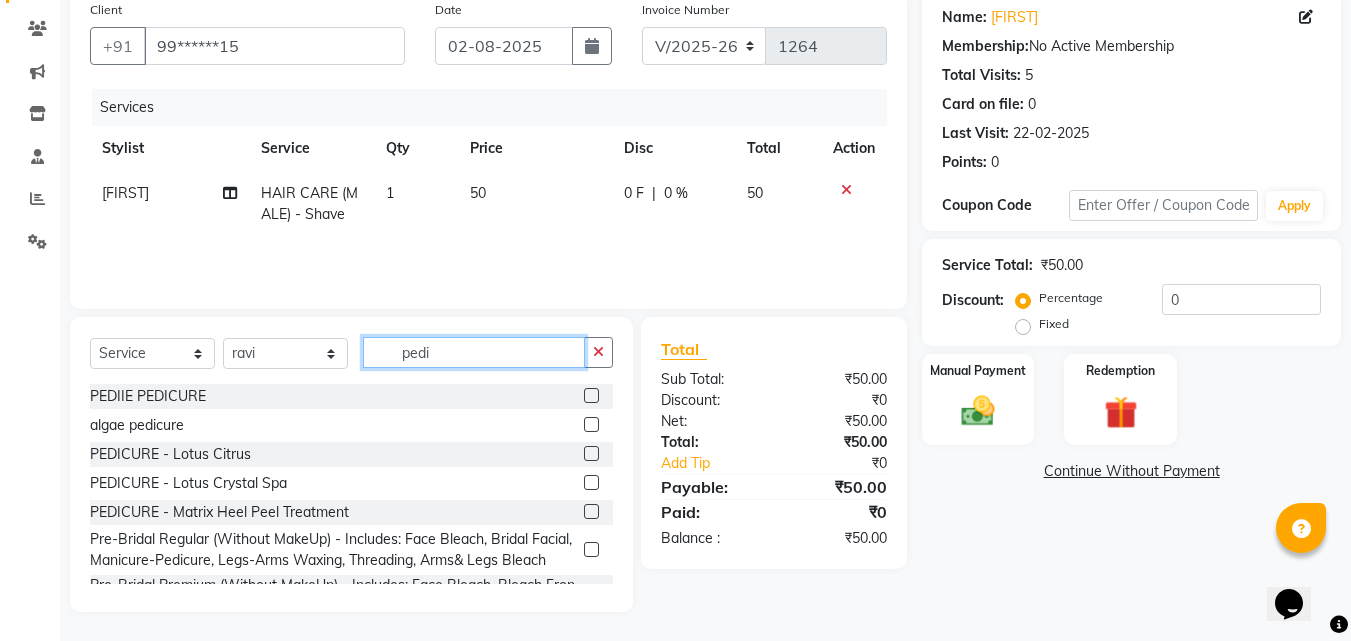 scroll, scrollTop: 160, scrollLeft: 0, axis: vertical 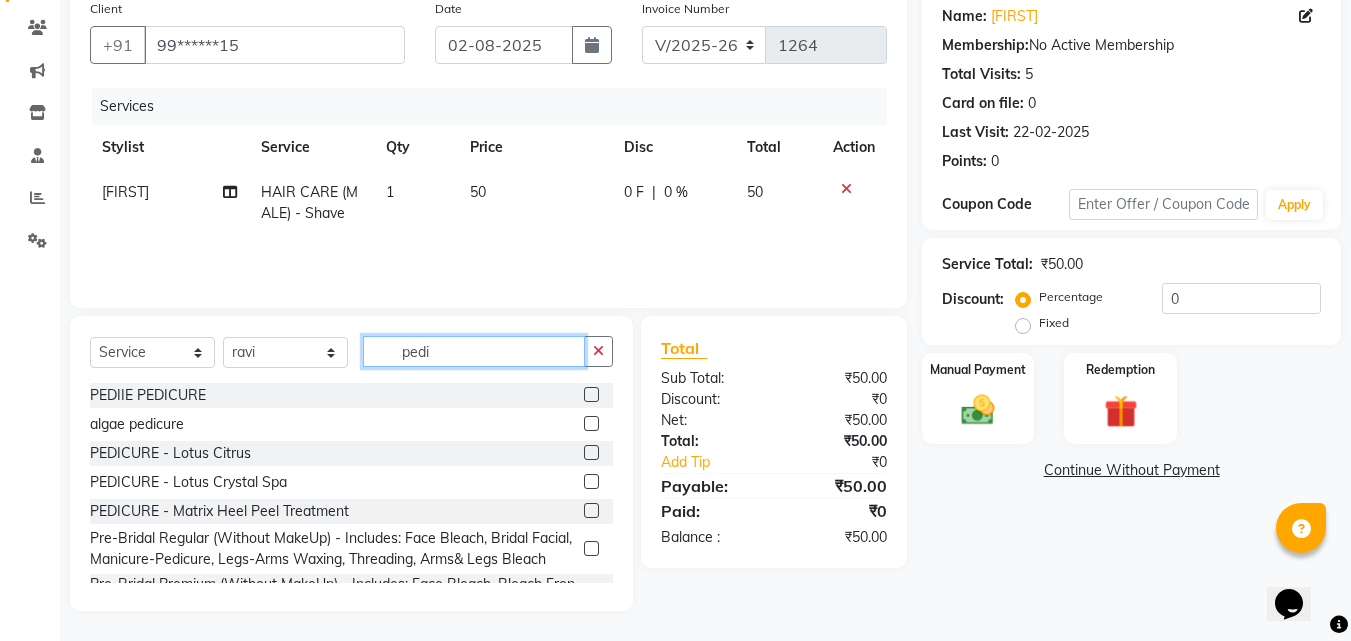 type on "pedi" 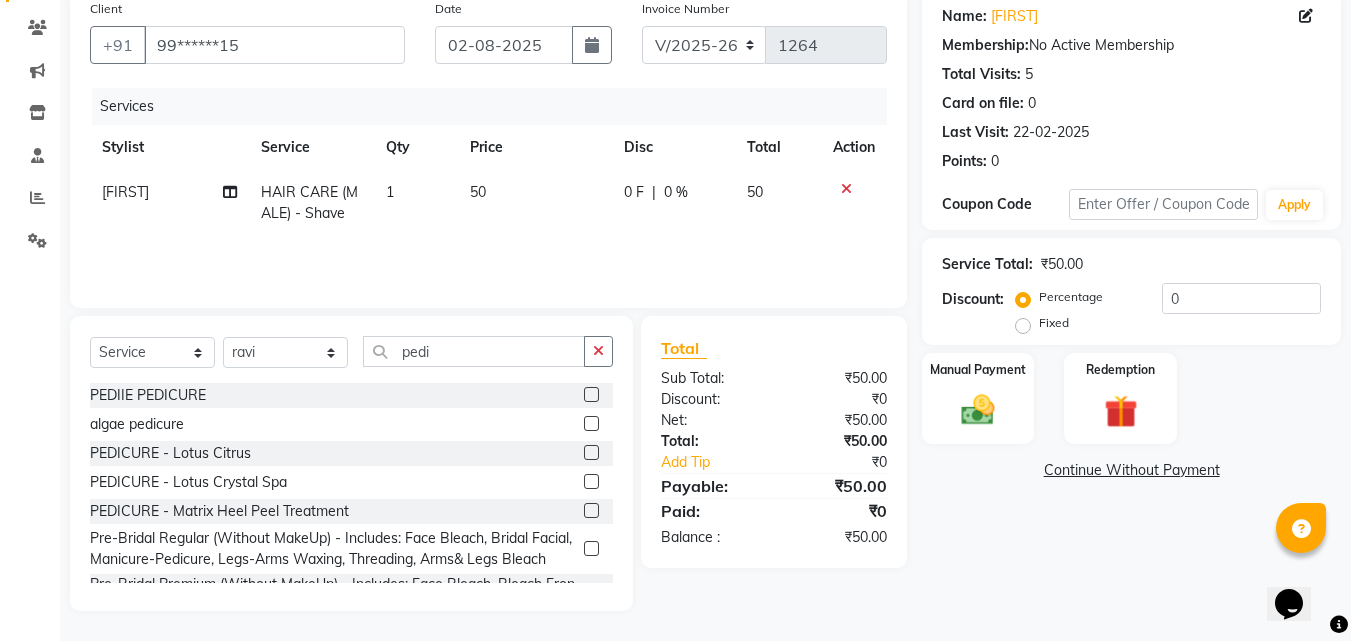 click 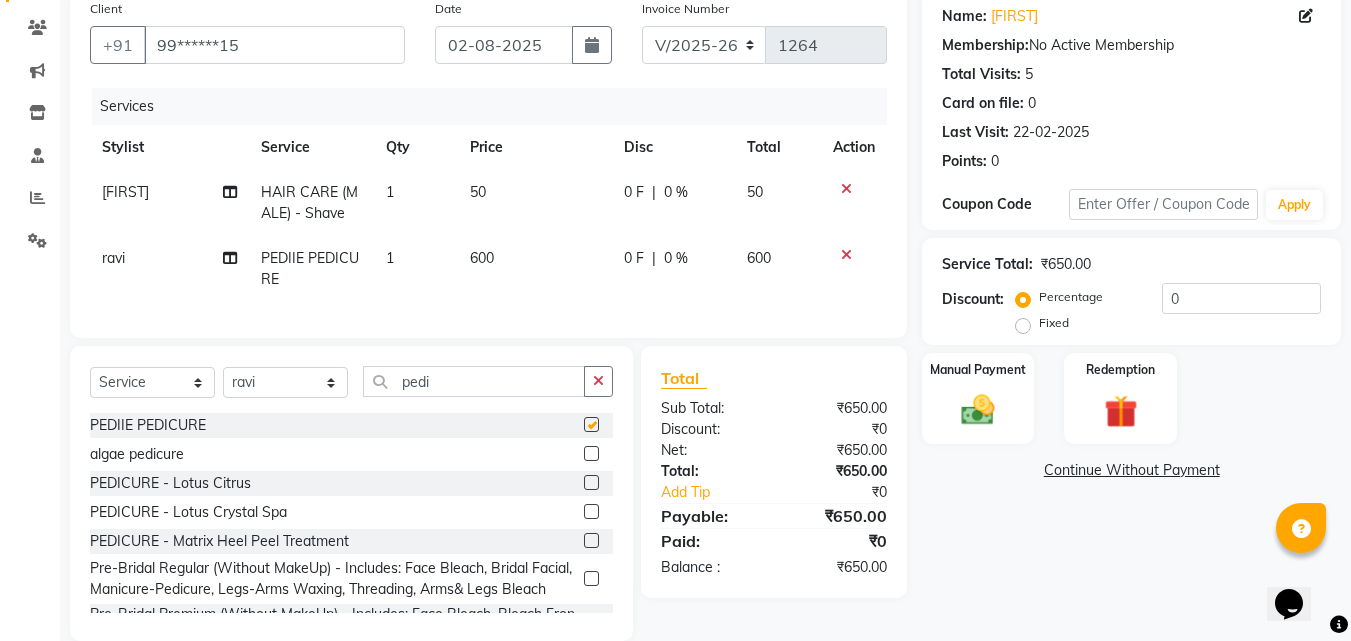 checkbox on "false" 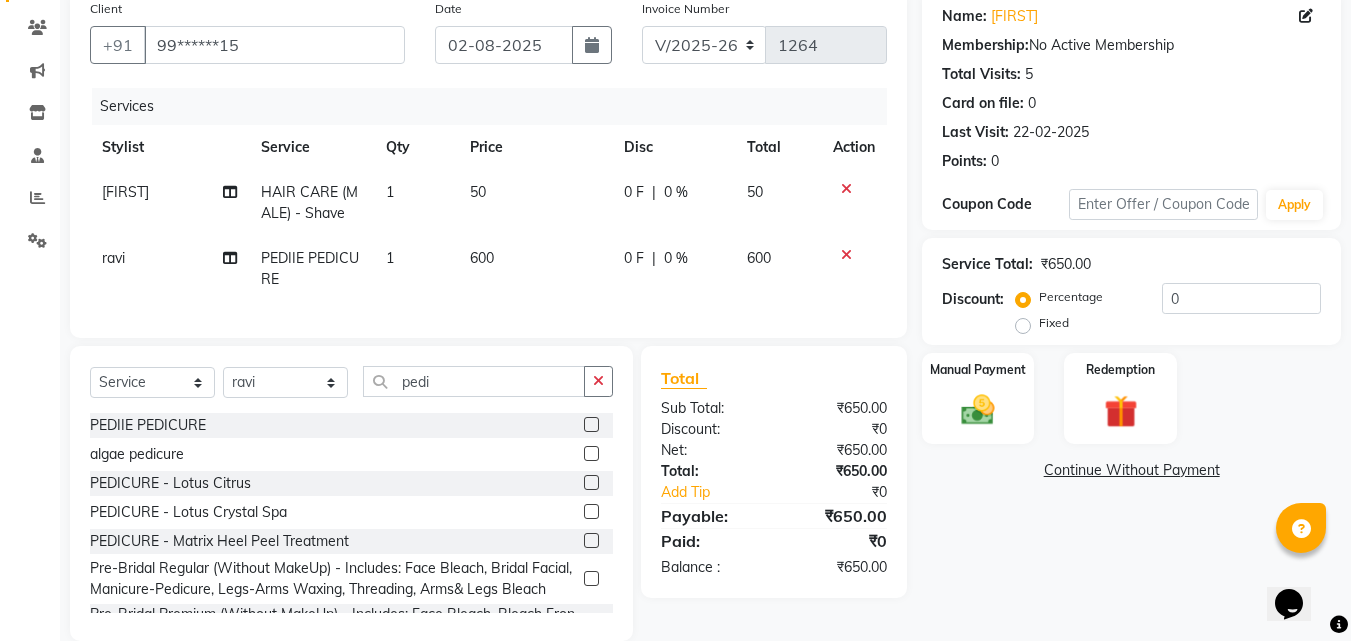 click on "600" 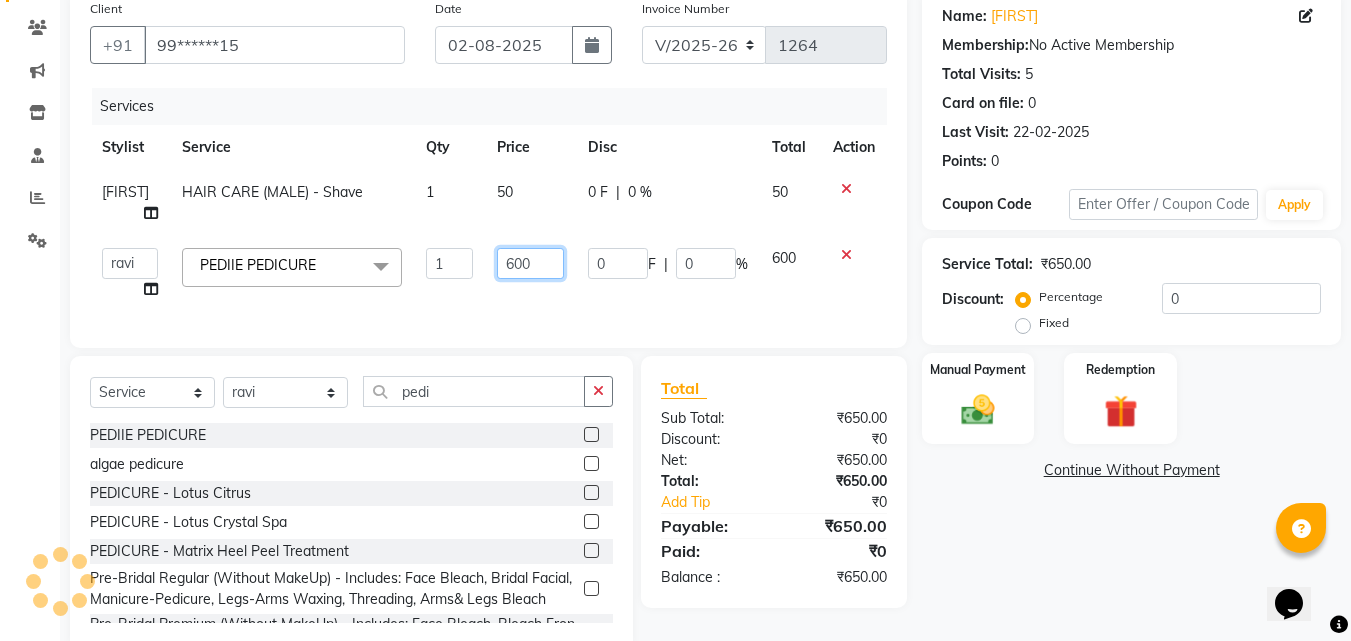 click on "600" 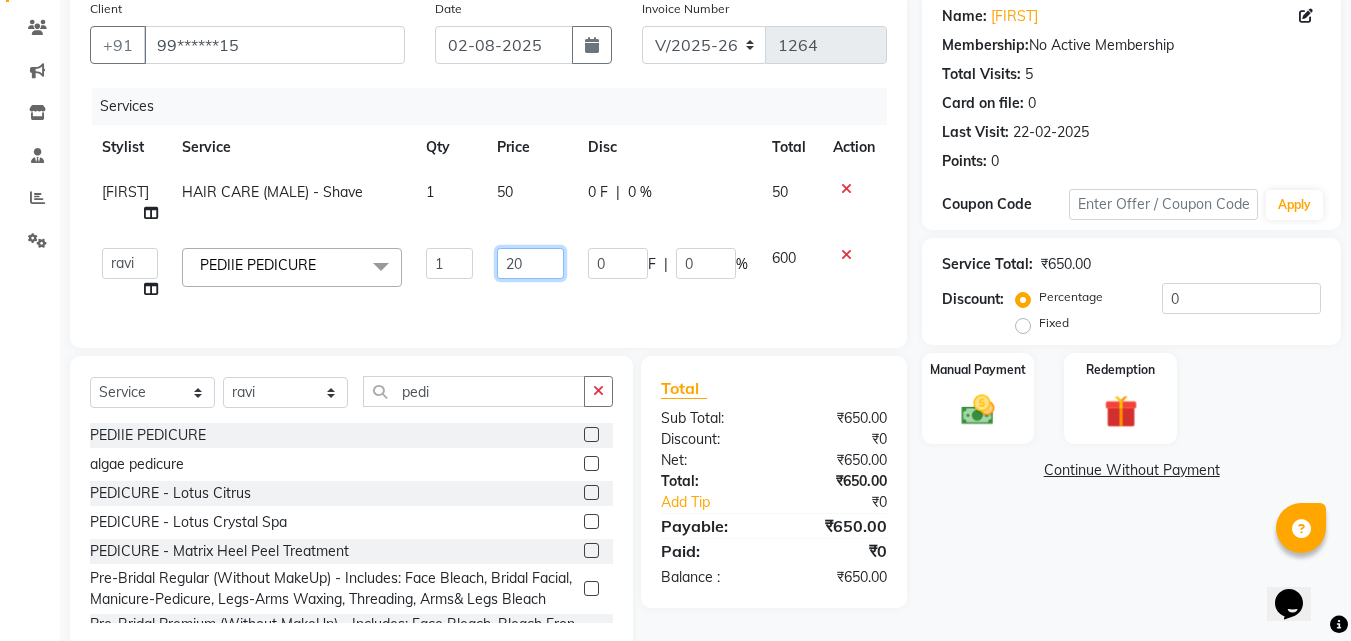 type on "250" 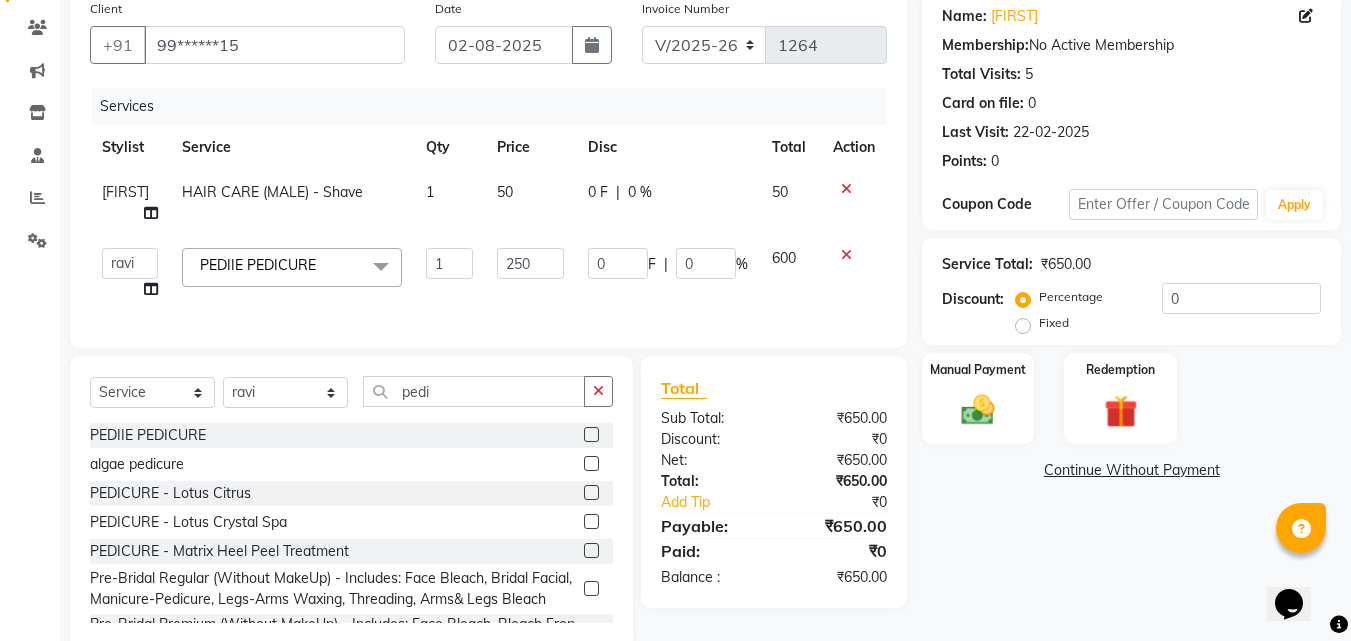click on "Services Stylist Service Qty Price Disc Total Action [FIRST] [FIRST] [FIRST] [FIRST] [FIRST] [FIRST] [FIRST] Reception [FIRST] [FIRST] [FIRST] [FACIAL] x [BRAND] [FACIAL] - [BRAND] [FACIAL] [FACIAL] - [BRAND] [FACIAL] [FACIAL] - [BRAND] [FACIAL] [FACIAL] - [BRAND] [FACIAL] [FACIAL] - [BRAND] [FACIAL] [FACIAL] - [BRAND] [FACIAL] [FACIAL] - [BRAND] [FACIAL] [FACIAL] - [BRAND] [FACIAL] [FACIAL] - [BRAND] [FACIAL] 1 250" 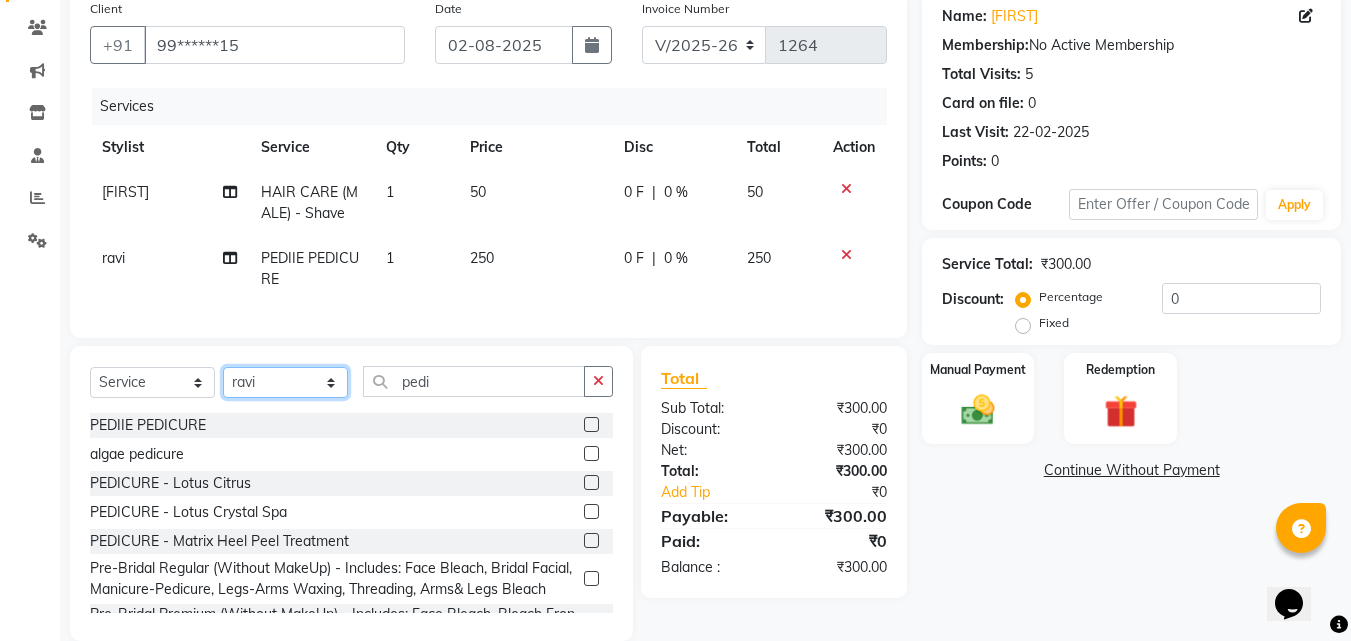 click on "Select Stylist [FIRST] [FIRST] [FIRST] [FIRST] [FIRST] [FIRST] [FIRST] Reception [FIRST] [FIRST] [FIRST]" 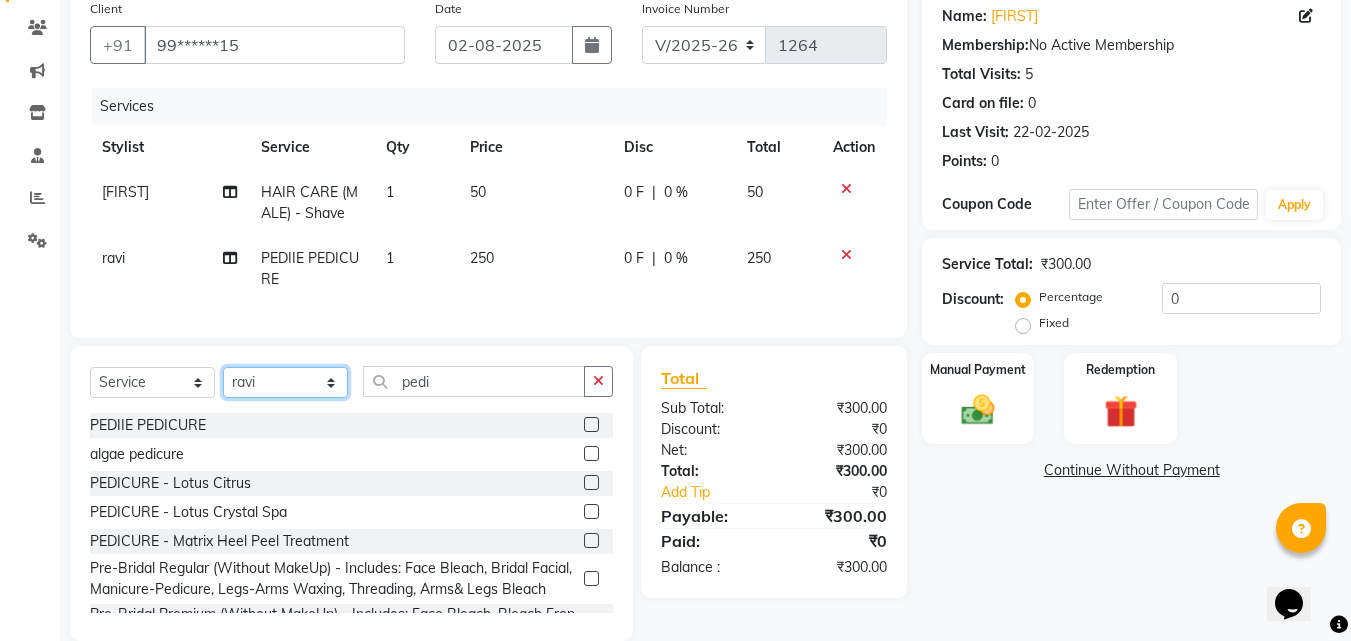 select on "63019" 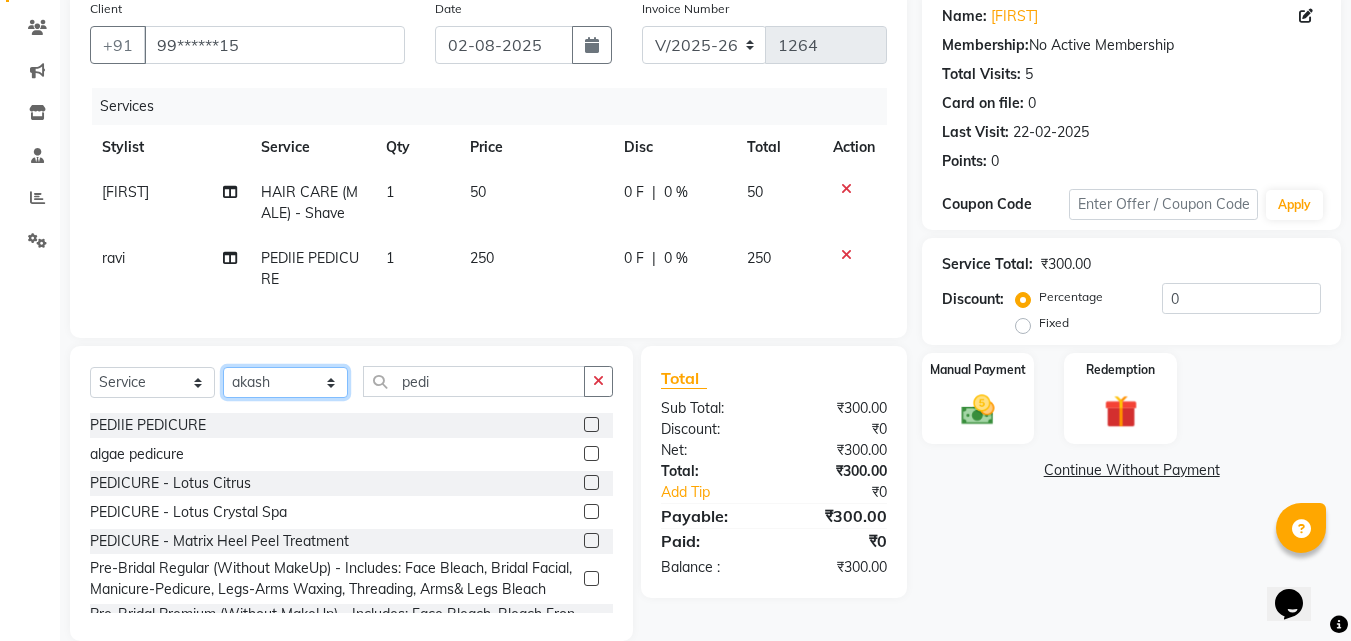 click on "Select Stylist [FIRST] [FIRST] [FIRST] [FIRST] [FIRST] [FIRST] [FIRST] Reception [FIRST] [FIRST] [FIRST]" 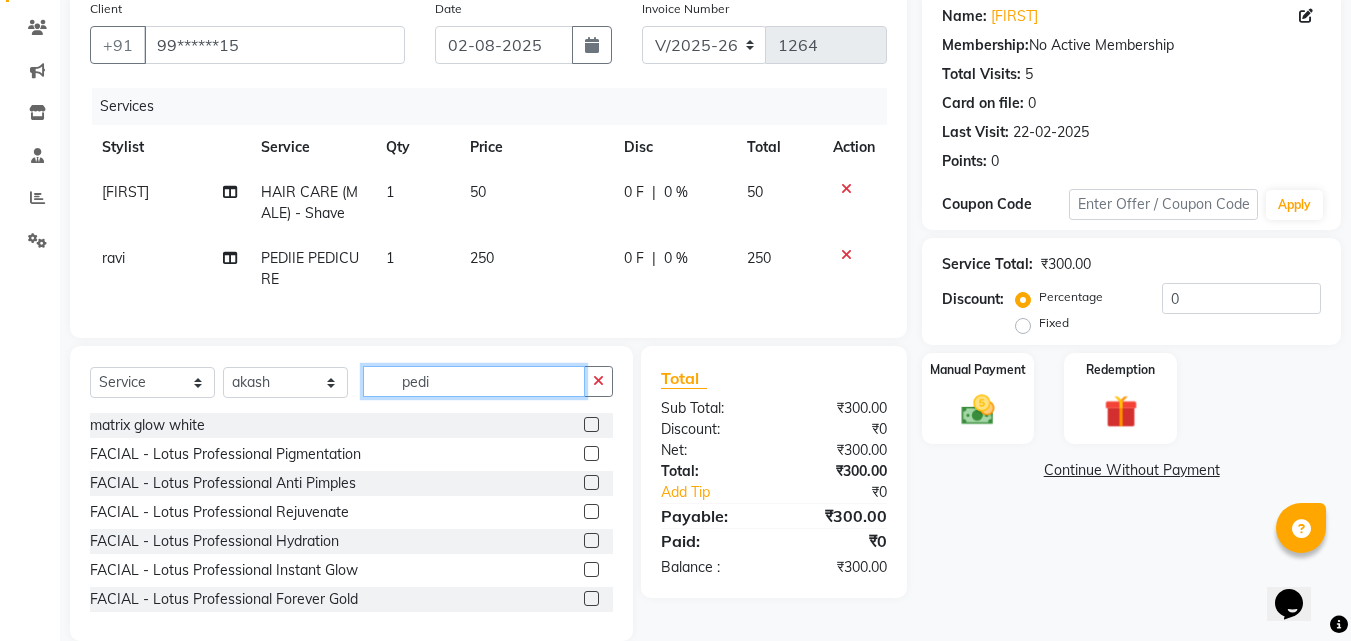 click on "pedi" 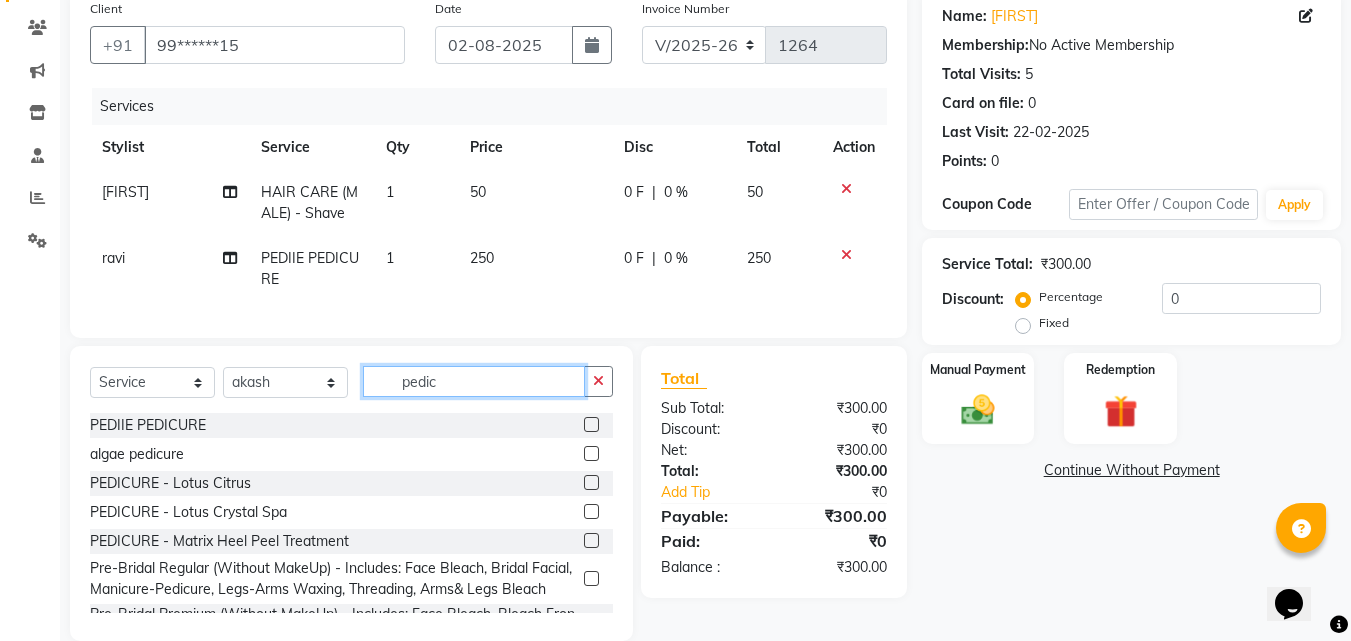type on "pedic" 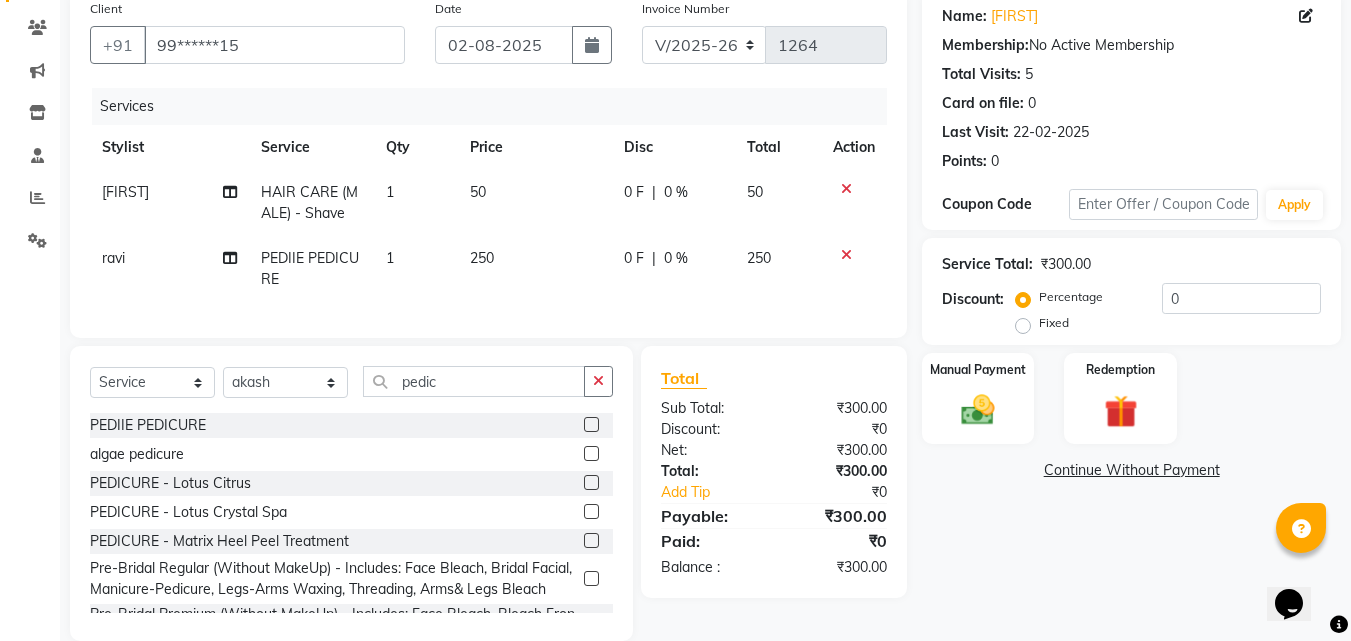 click 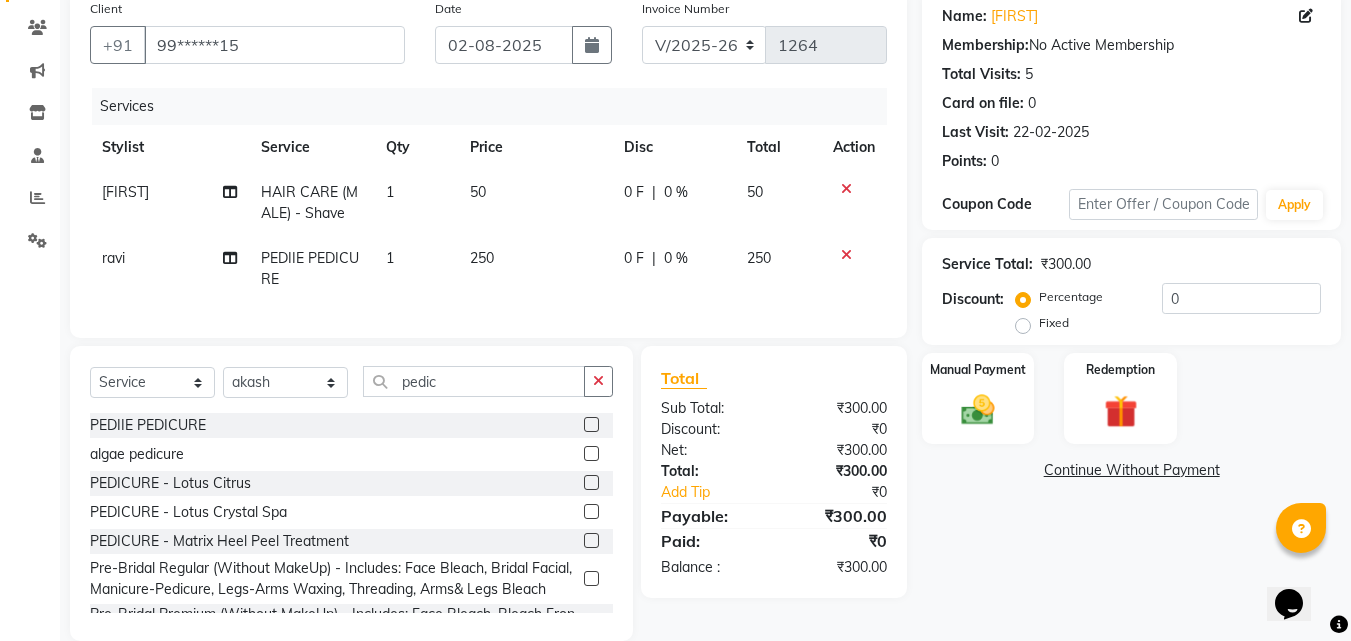 click at bounding box center [590, 425] 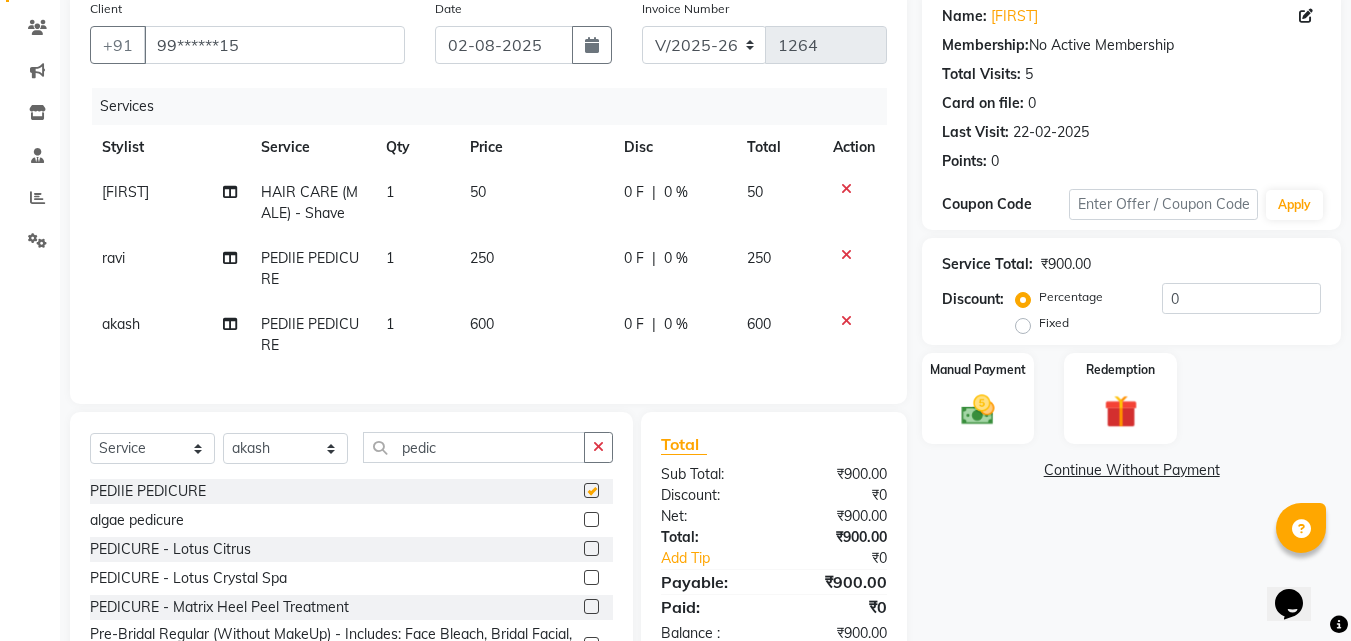 checkbox on "false" 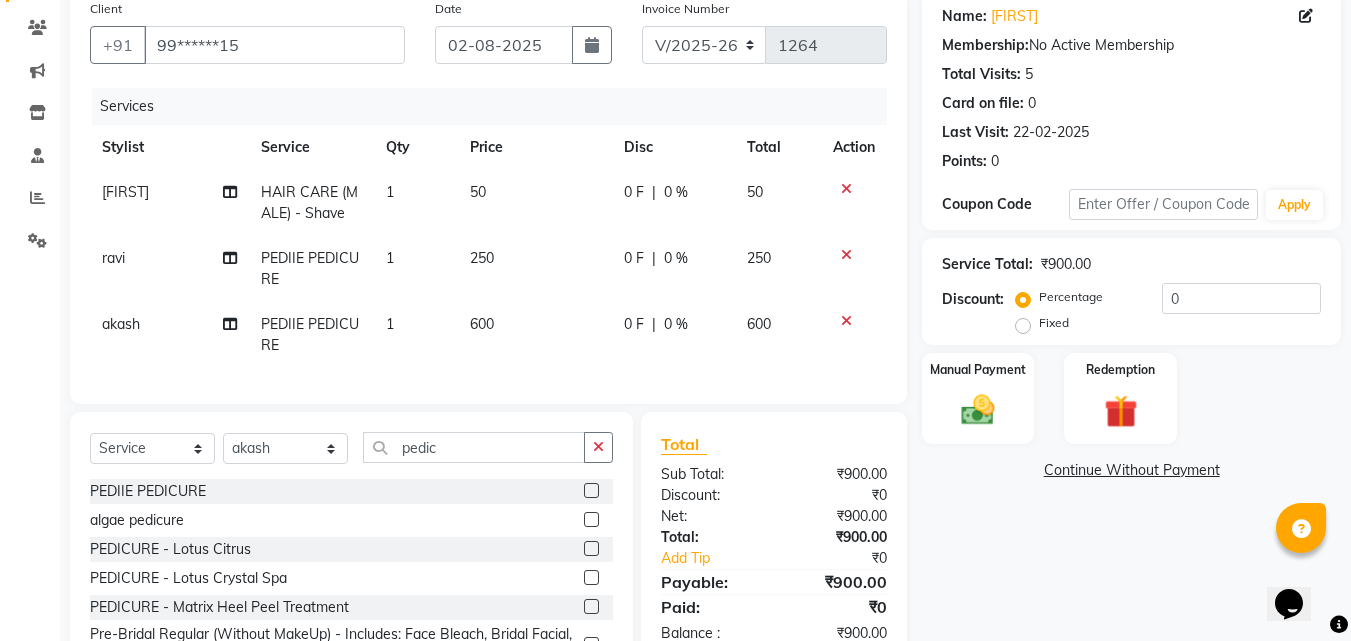click on "600" 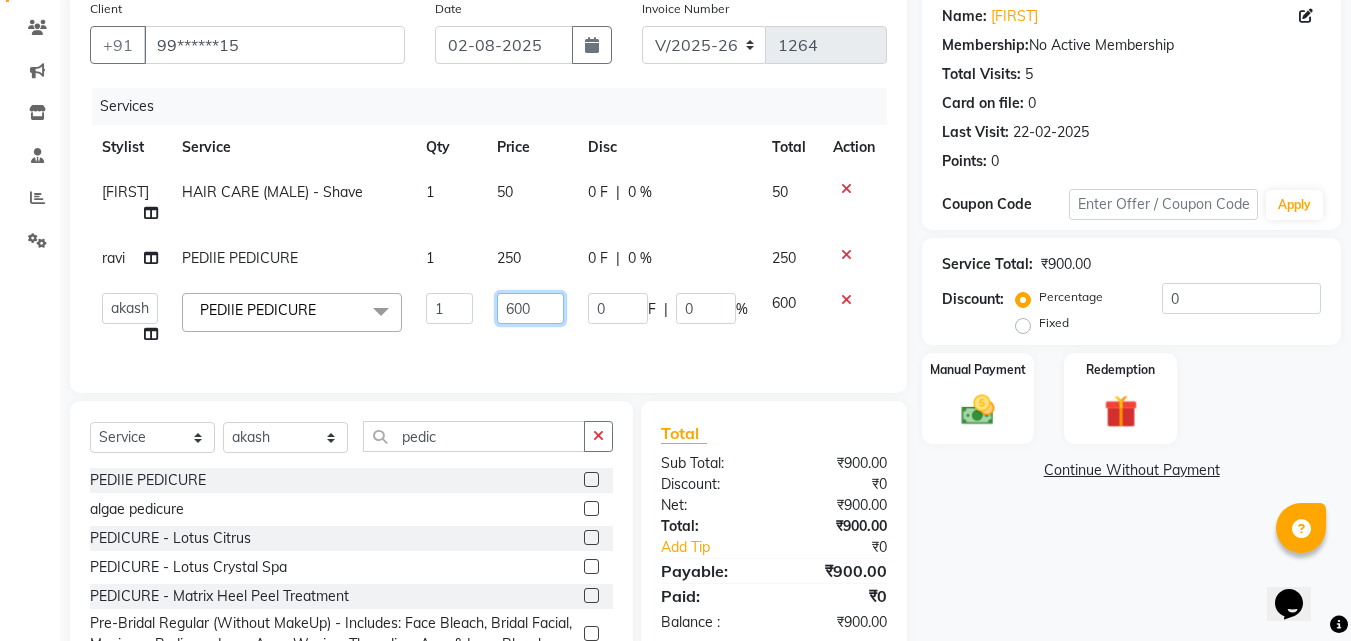 click on "600" 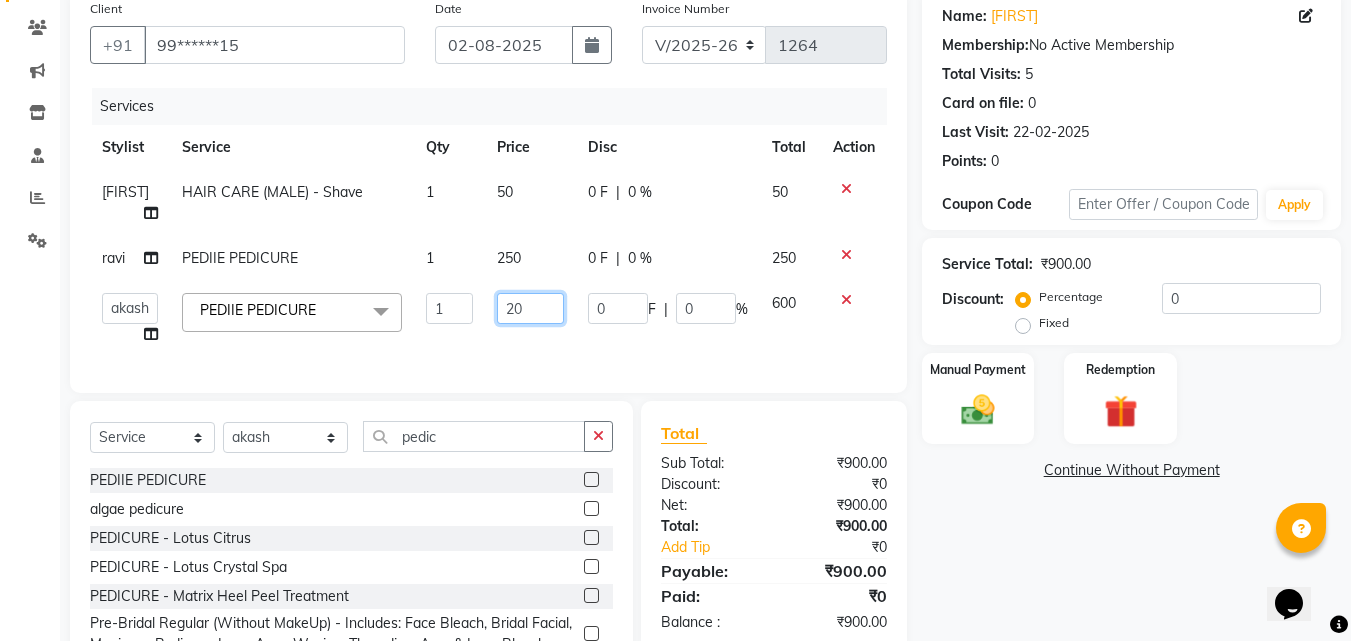 type on "250" 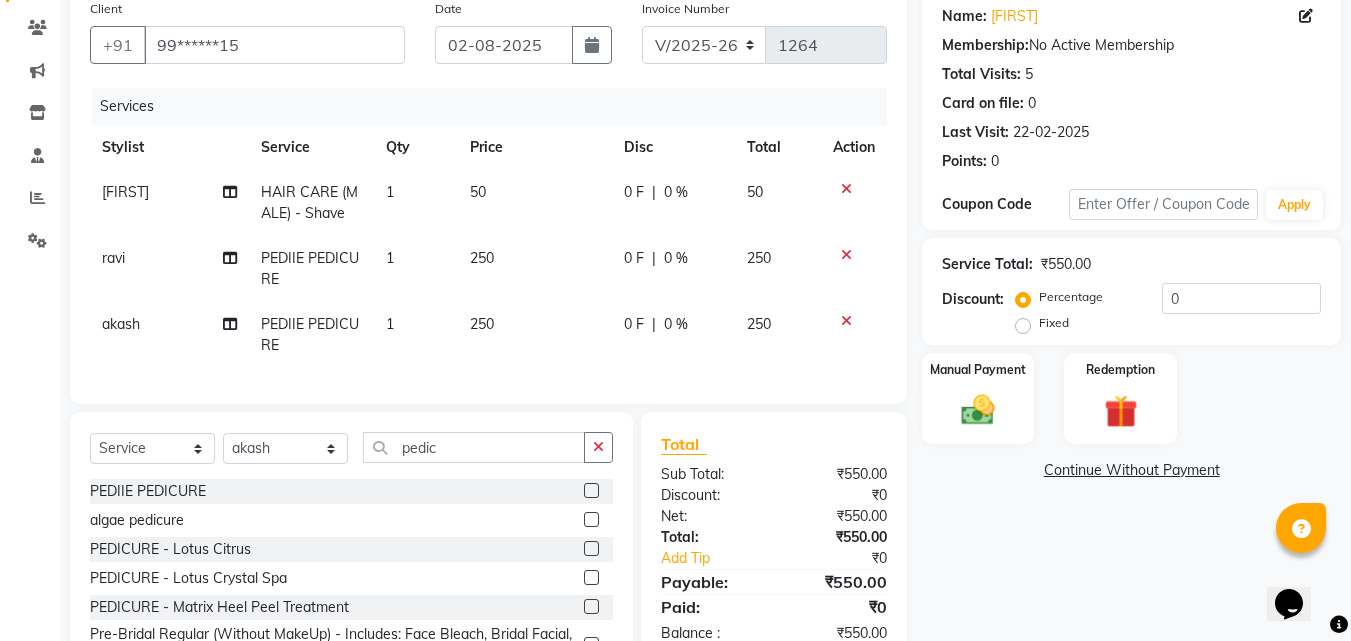 click on "250" 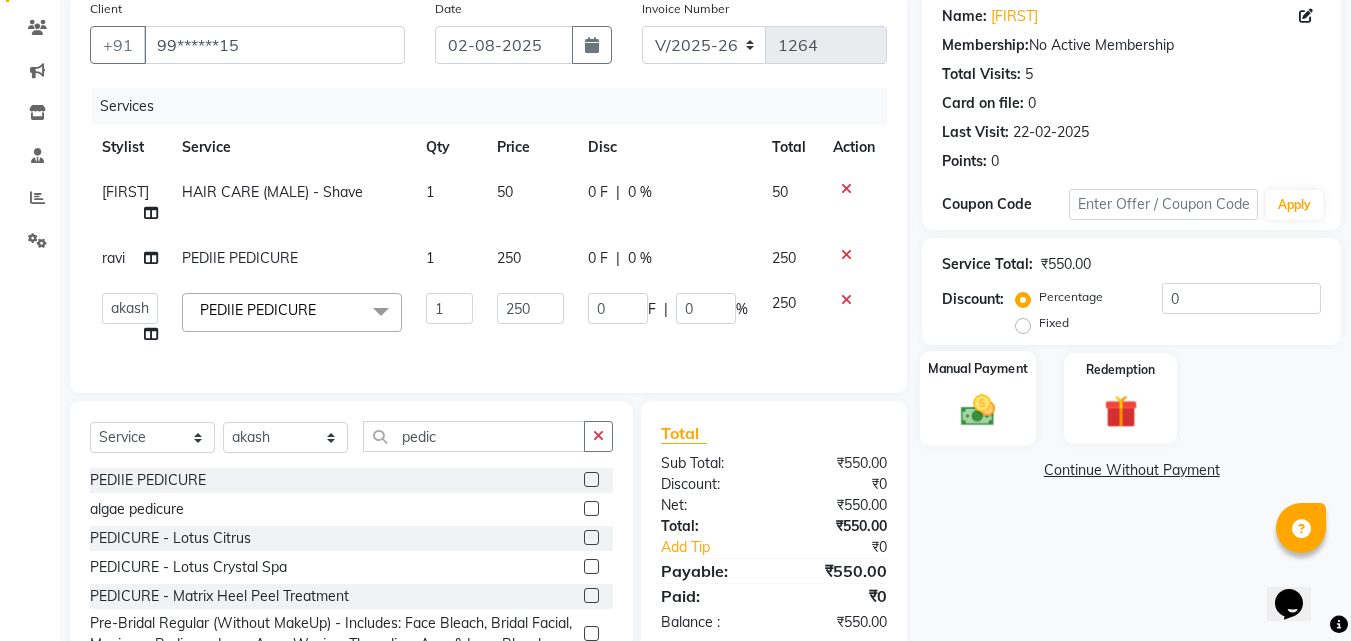 click 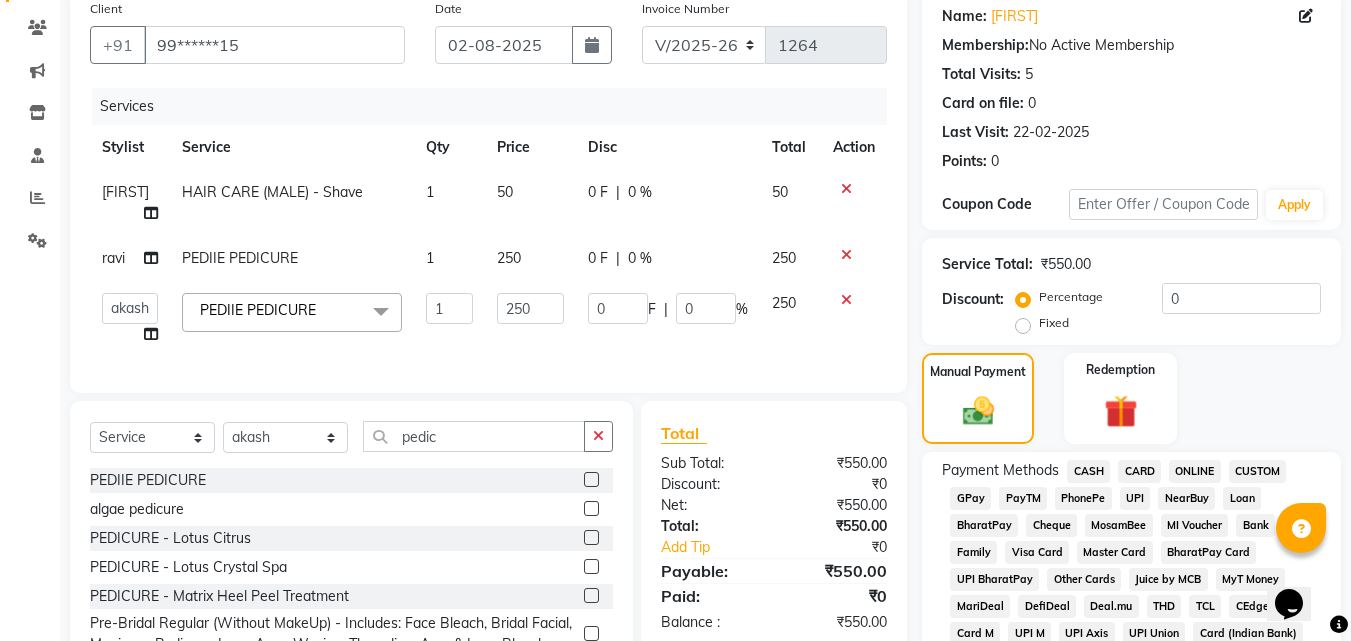 click on "CASH" 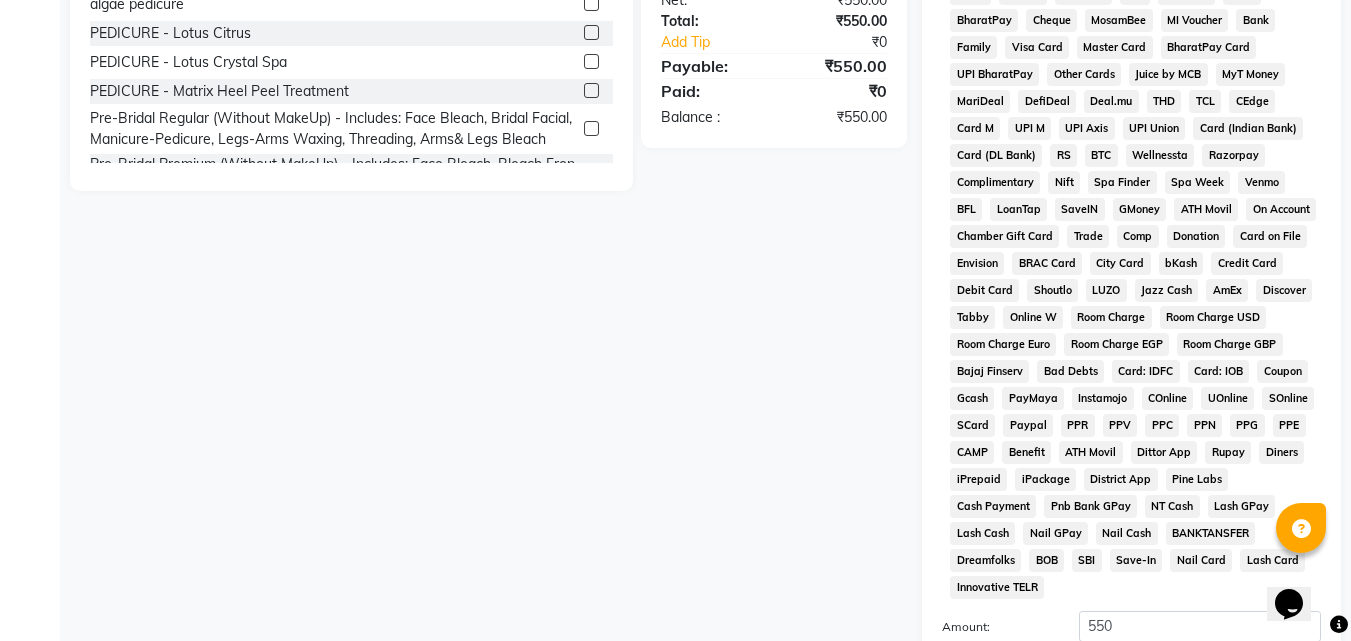 scroll, scrollTop: 888, scrollLeft: 0, axis: vertical 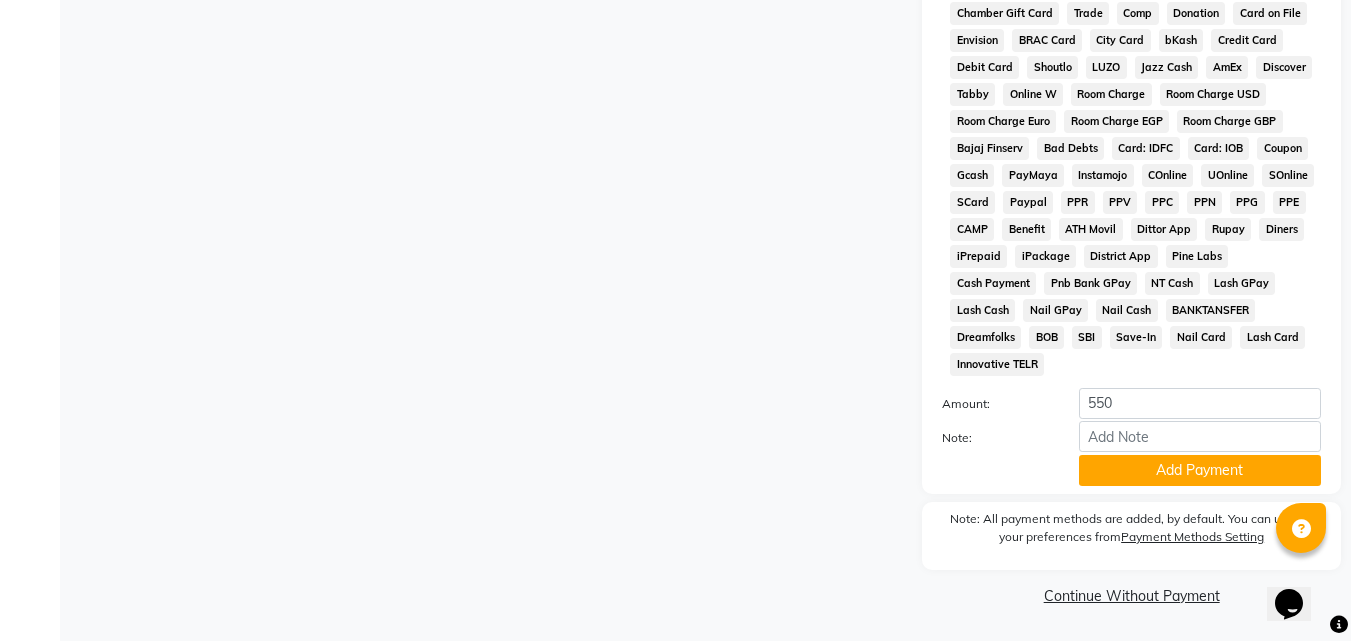 click on "Add Payment" 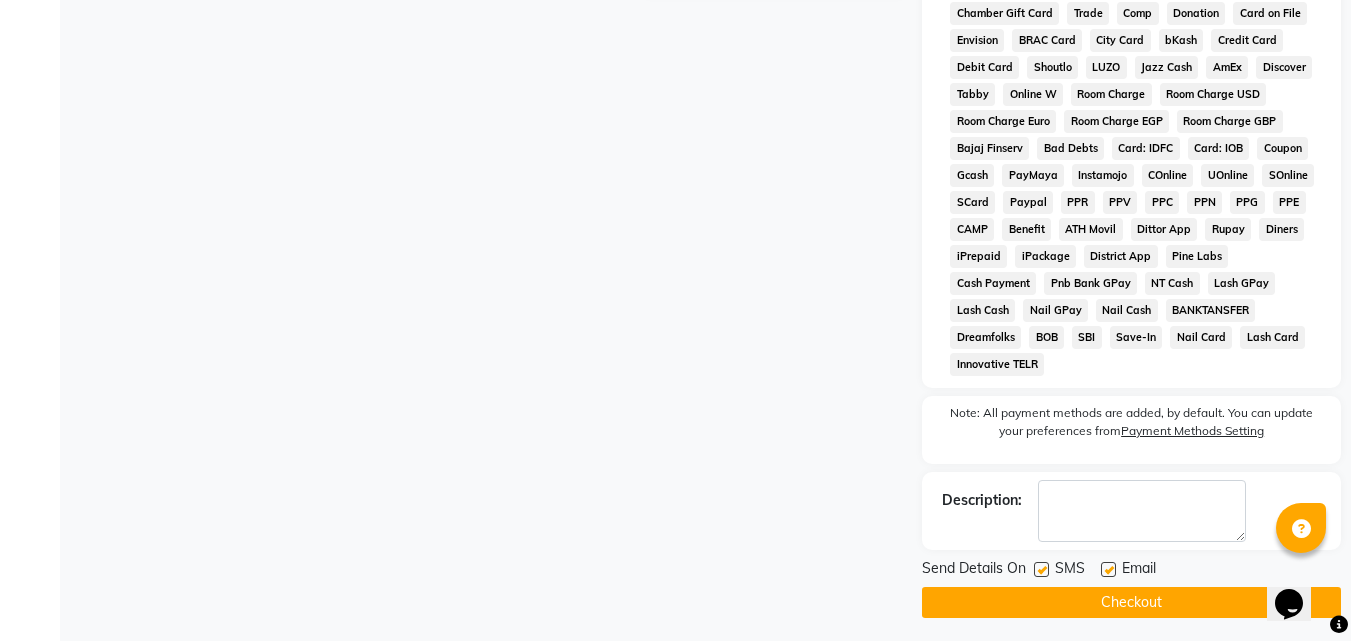 click 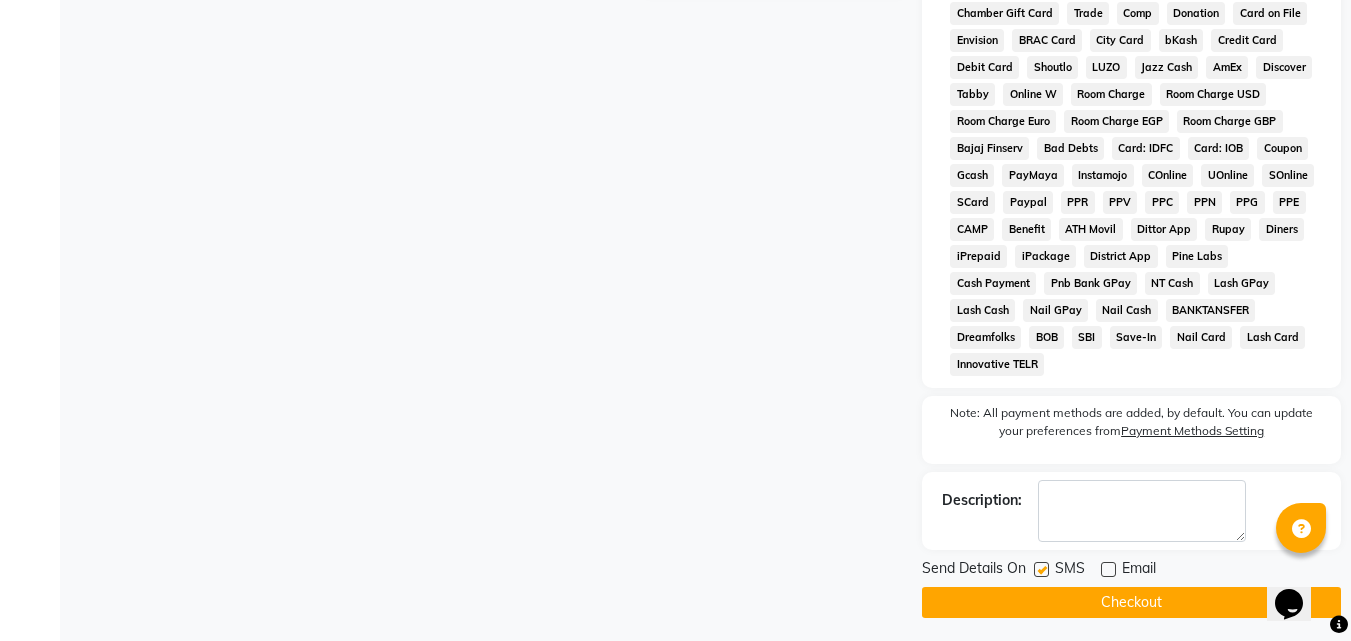 drag, startPoint x: 1078, startPoint y: 594, endPoint x: 1066, endPoint y: 590, distance: 12.649111 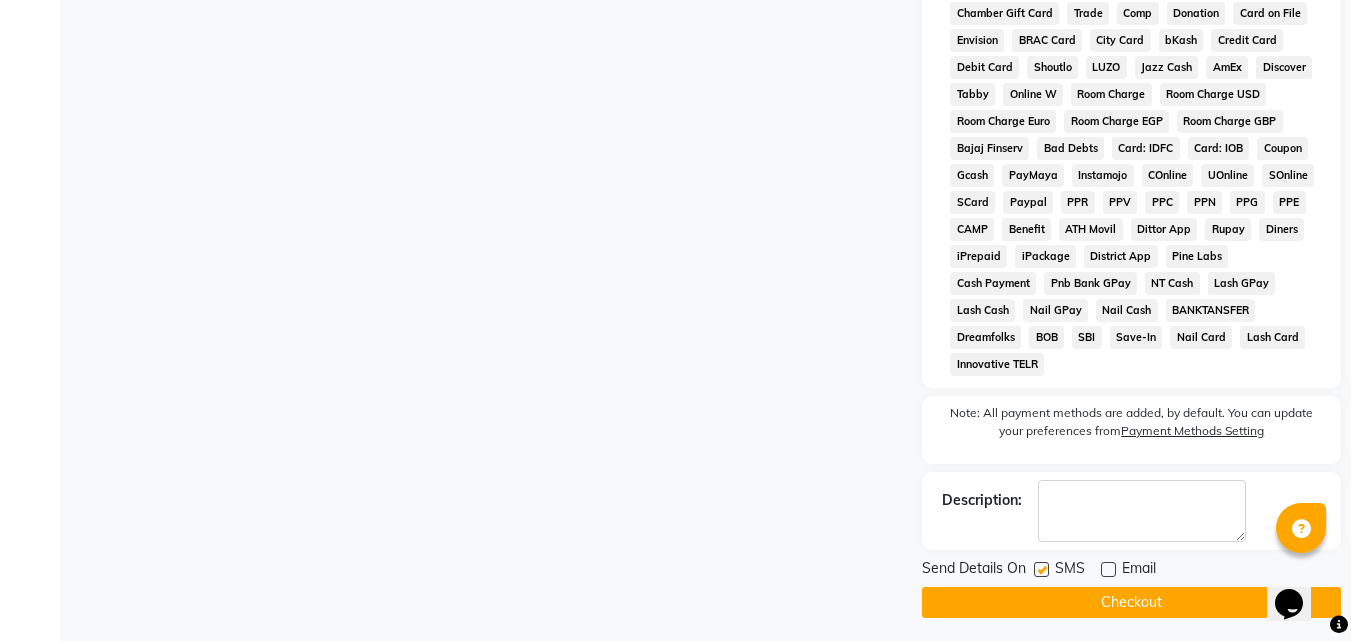 click on "Checkout" 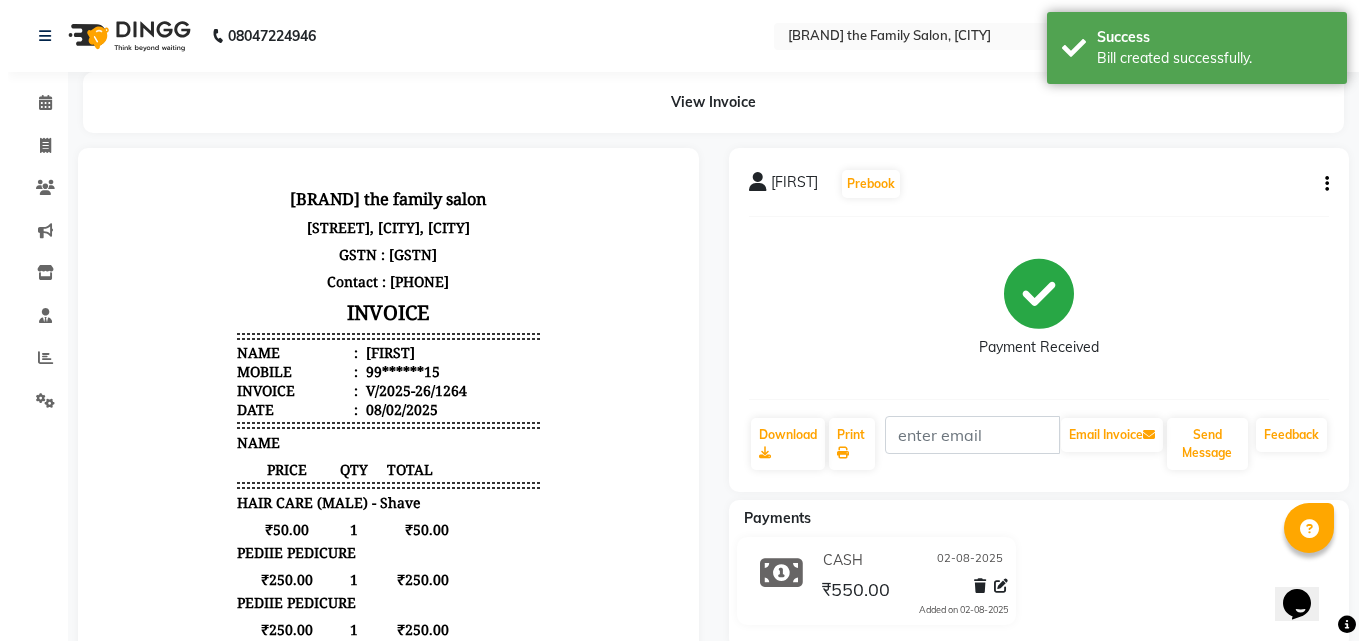 scroll, scrollTop: 0, scrollLeft: 0, axis: both 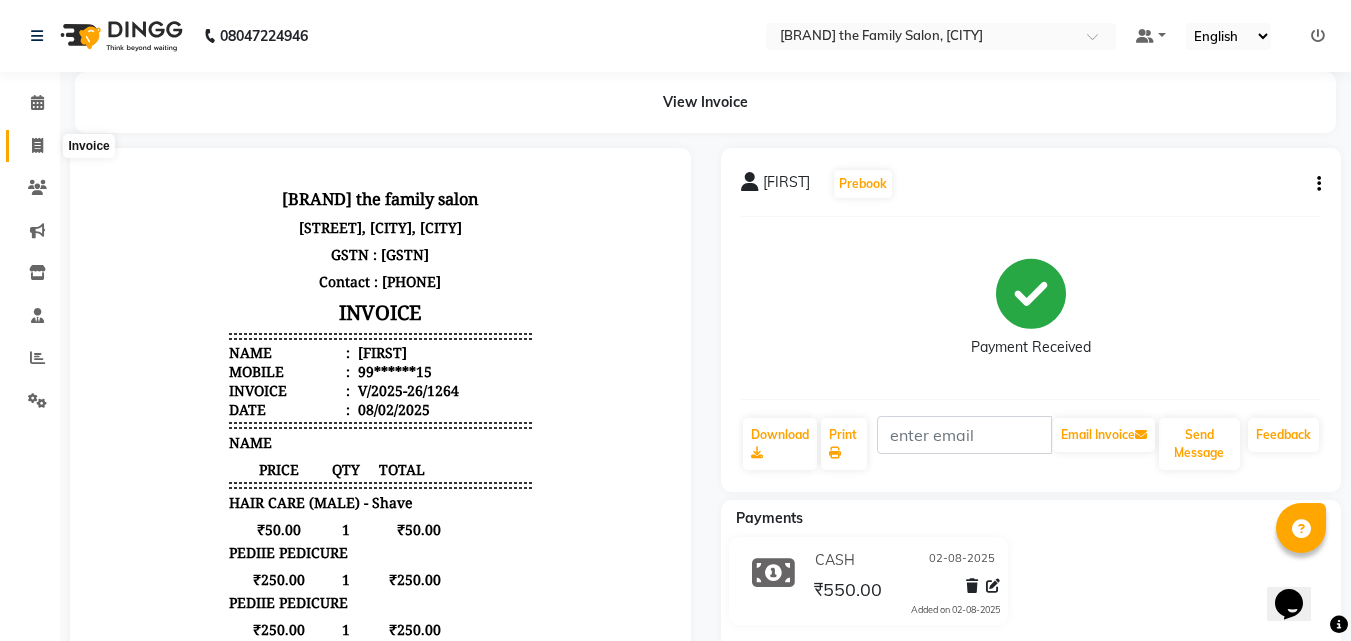 click on "Invoice" 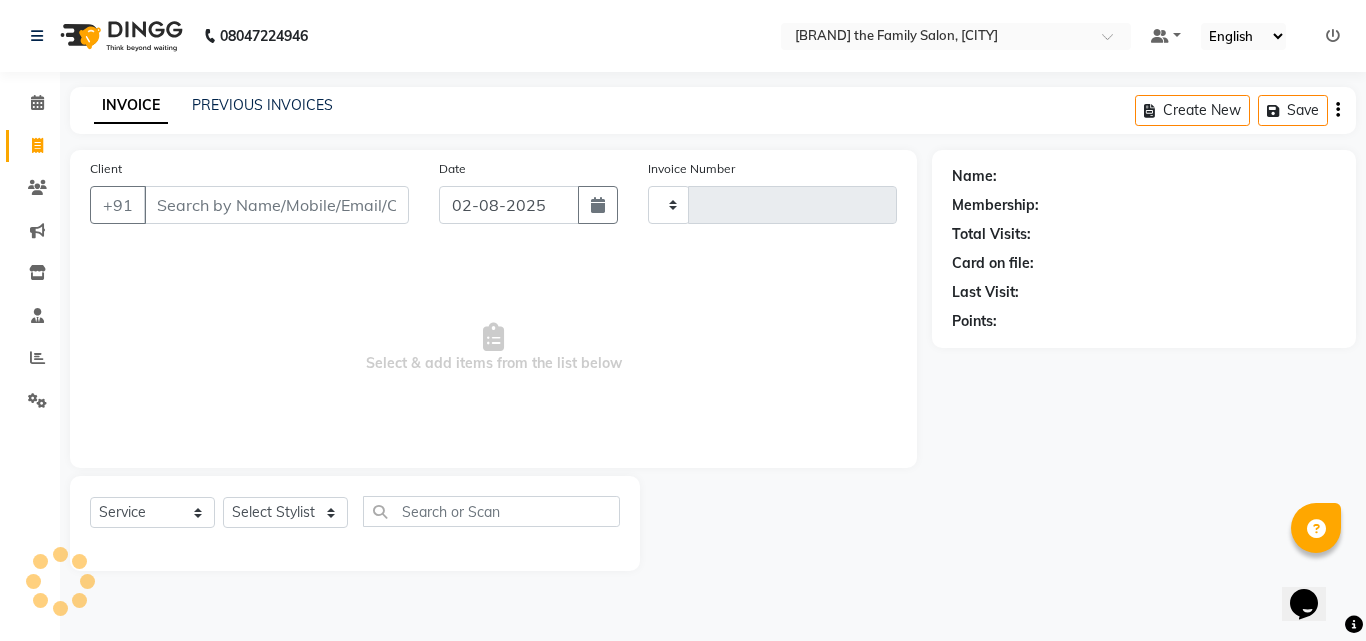 type on "1265" 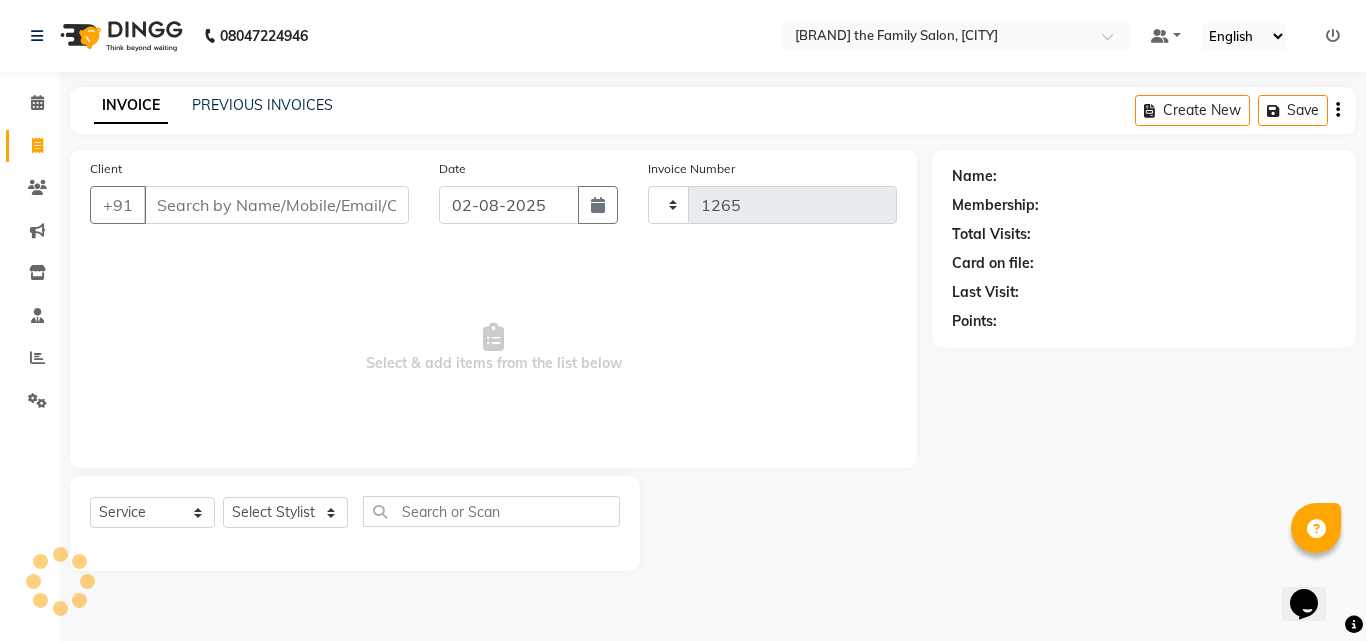 select on "39" 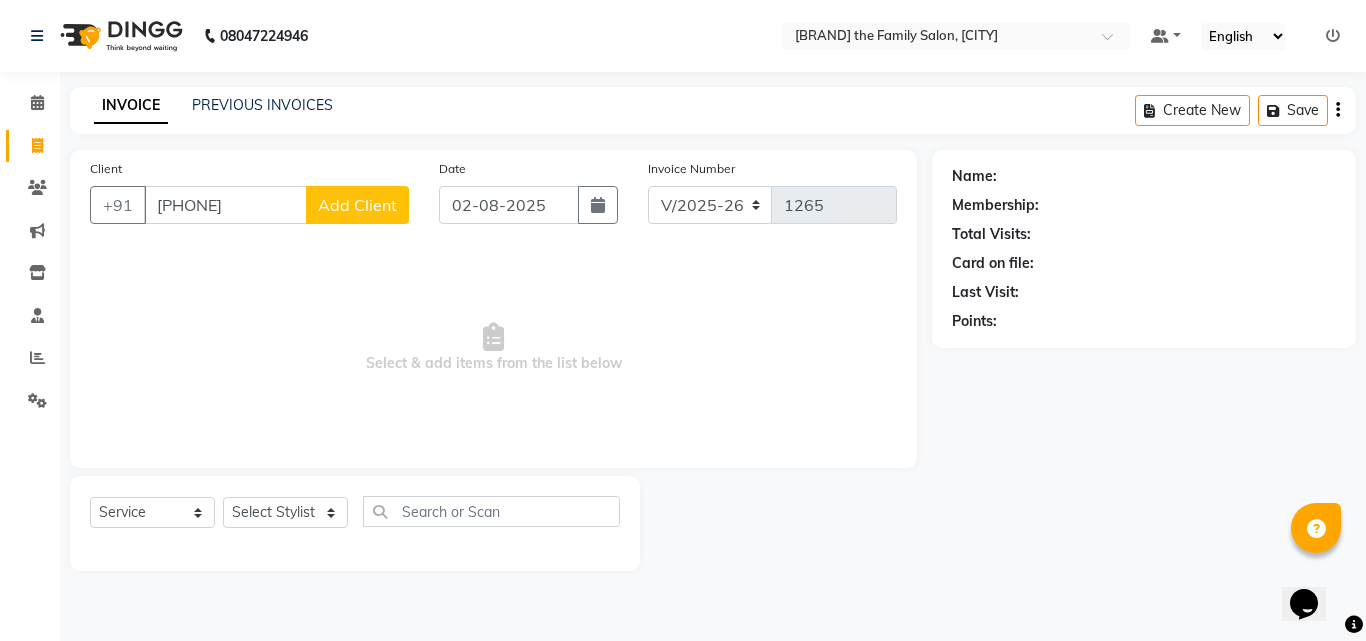 type on "[PHONE]" 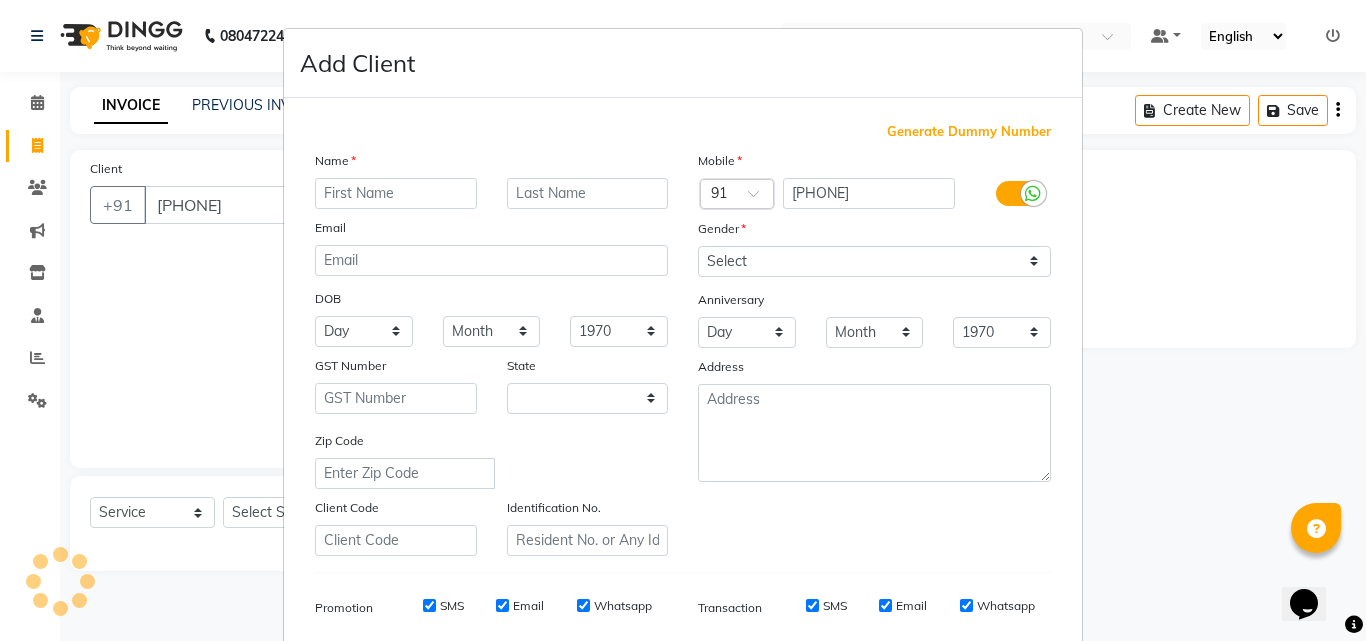 select on "32" 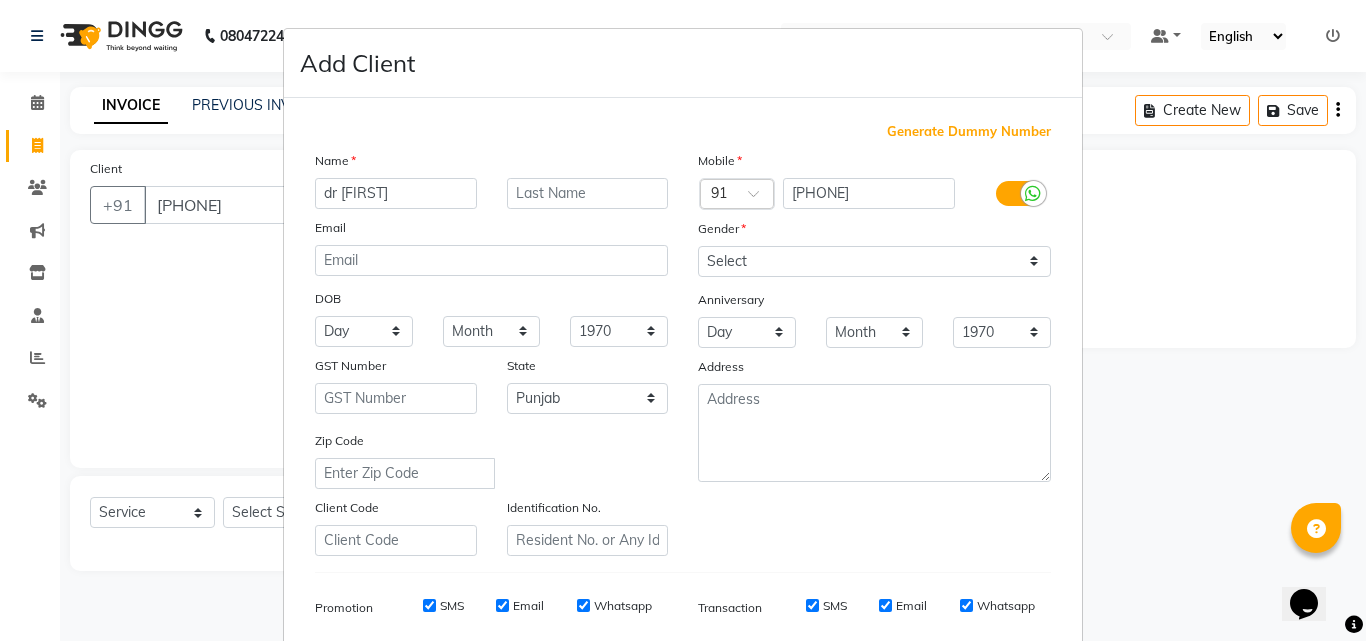 type on "dr [FIRST]" 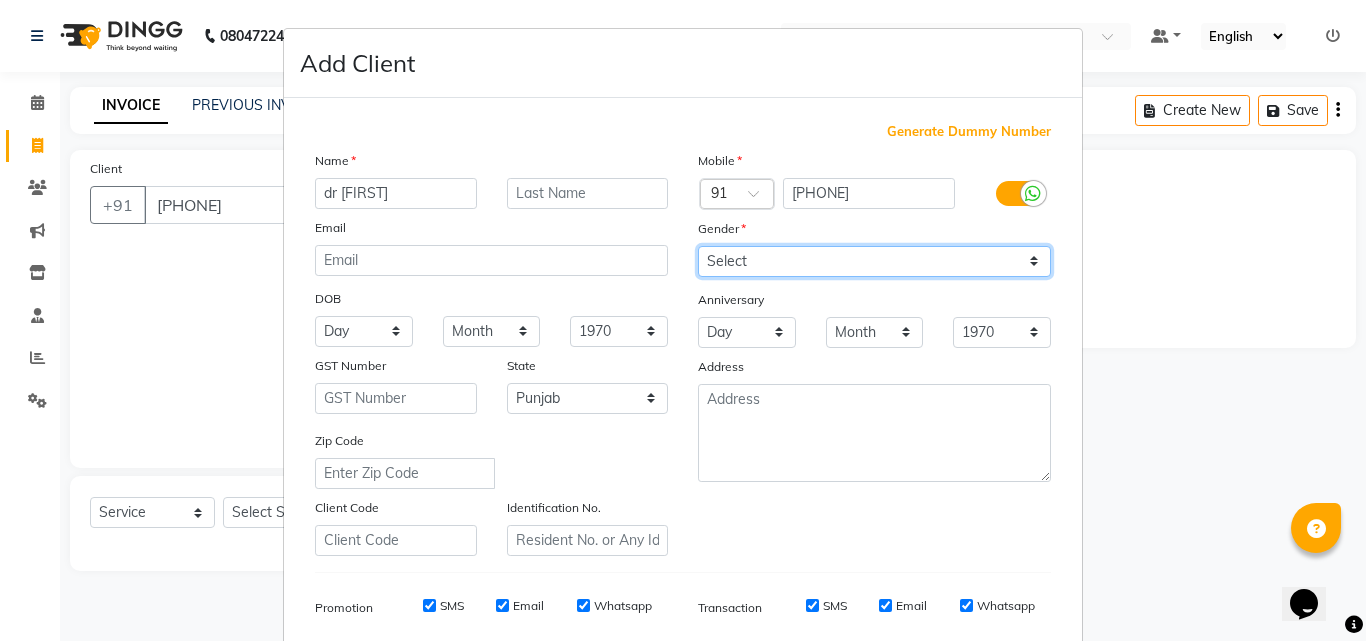 click on "Select Male Female Other Prefer Not To Say" at bounding box center [874, 261] 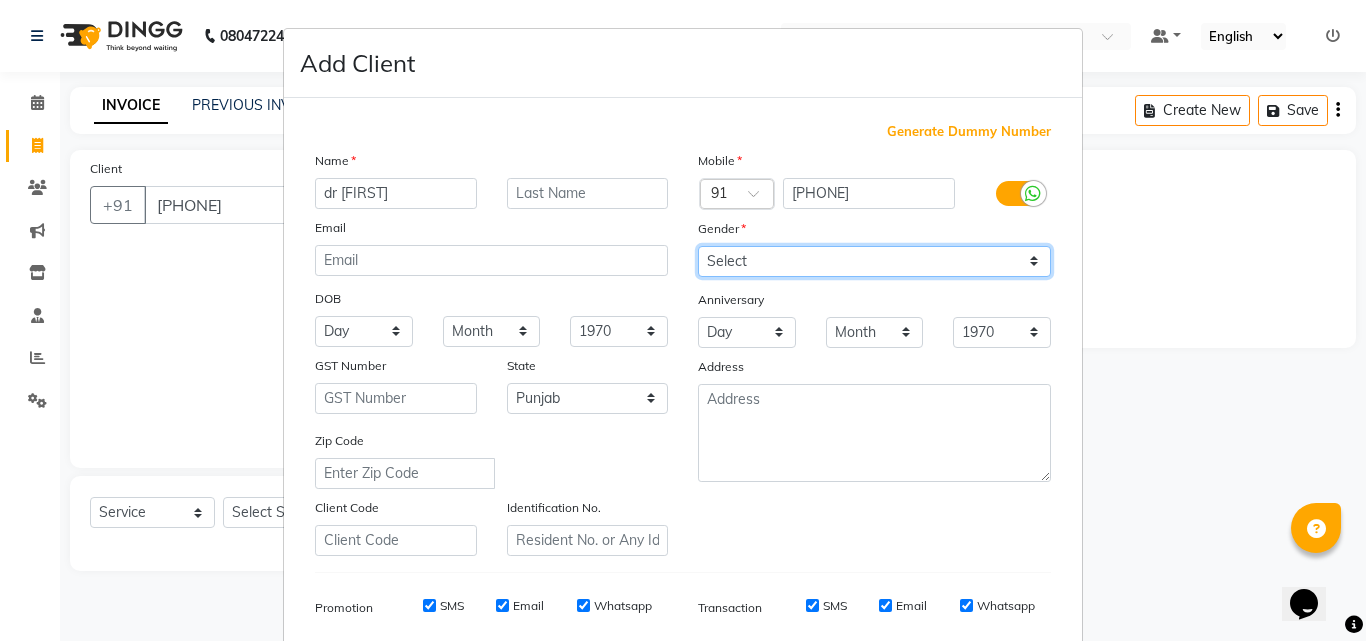 select on "male" 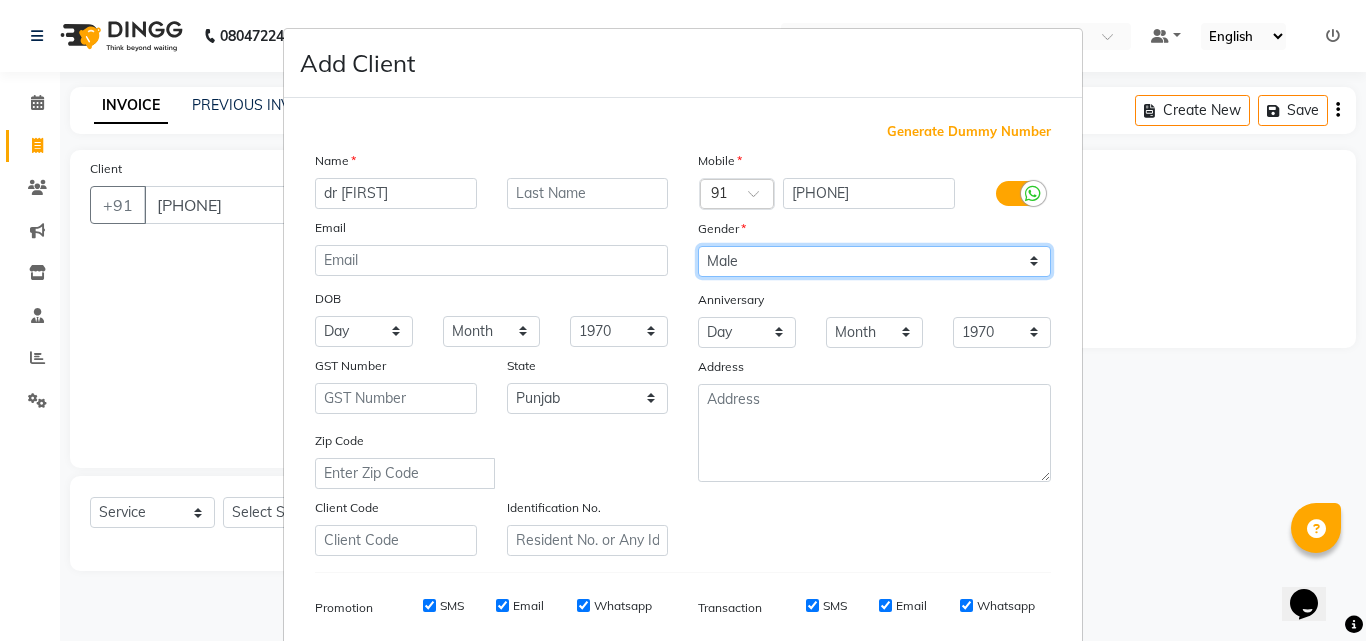 click on "Select Male Female Other Prefer Not To Say" at bounding box center (874, 261) 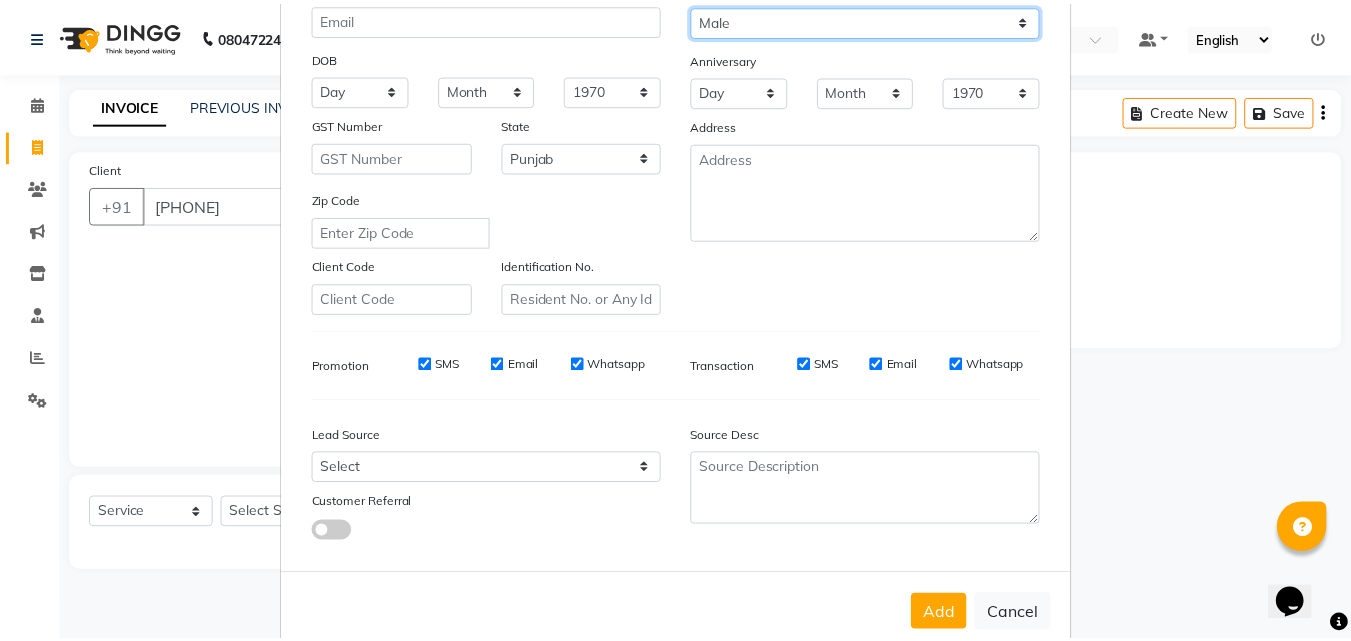 scroll, scrollTop: 282, scrollLeft: 0, axis: vertical 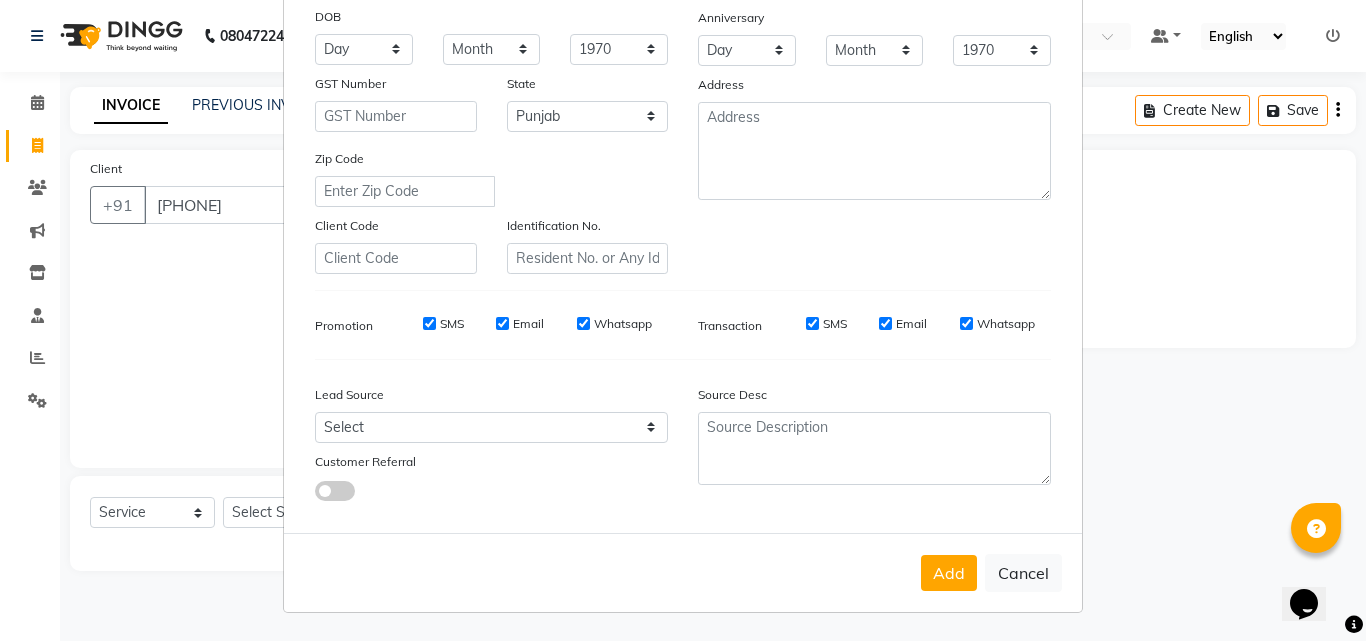 click on "Add" at bounding box center [949, 573] 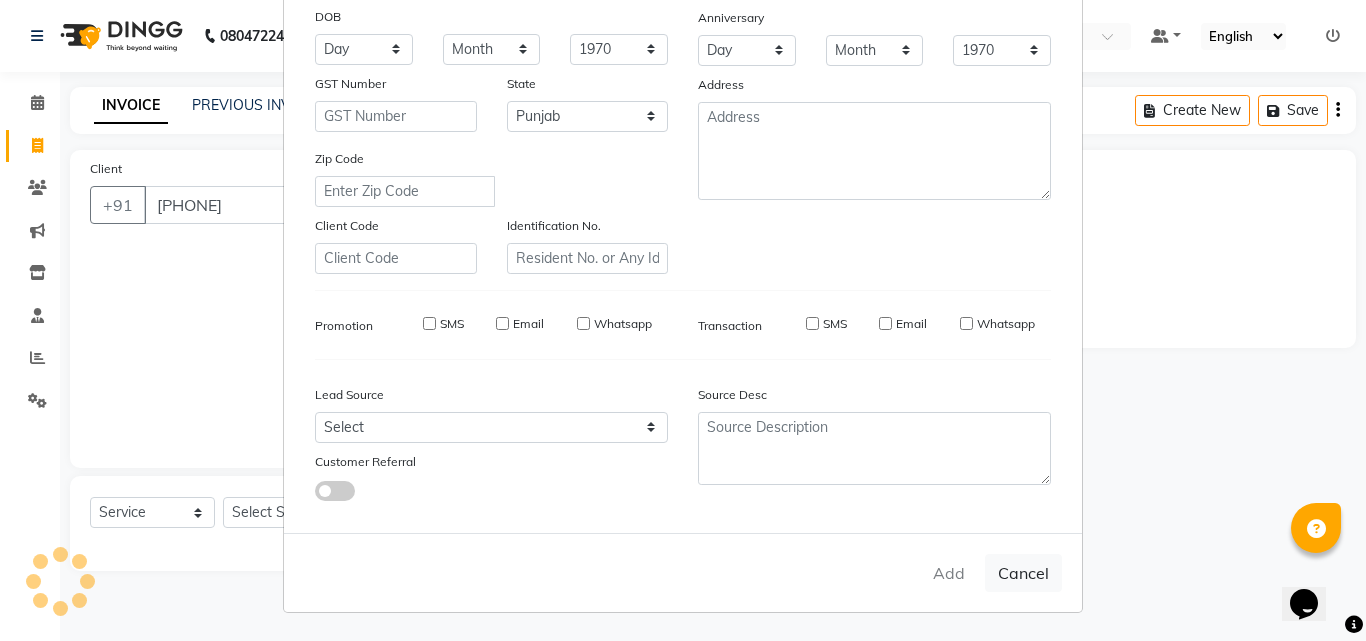 type on "98******49" 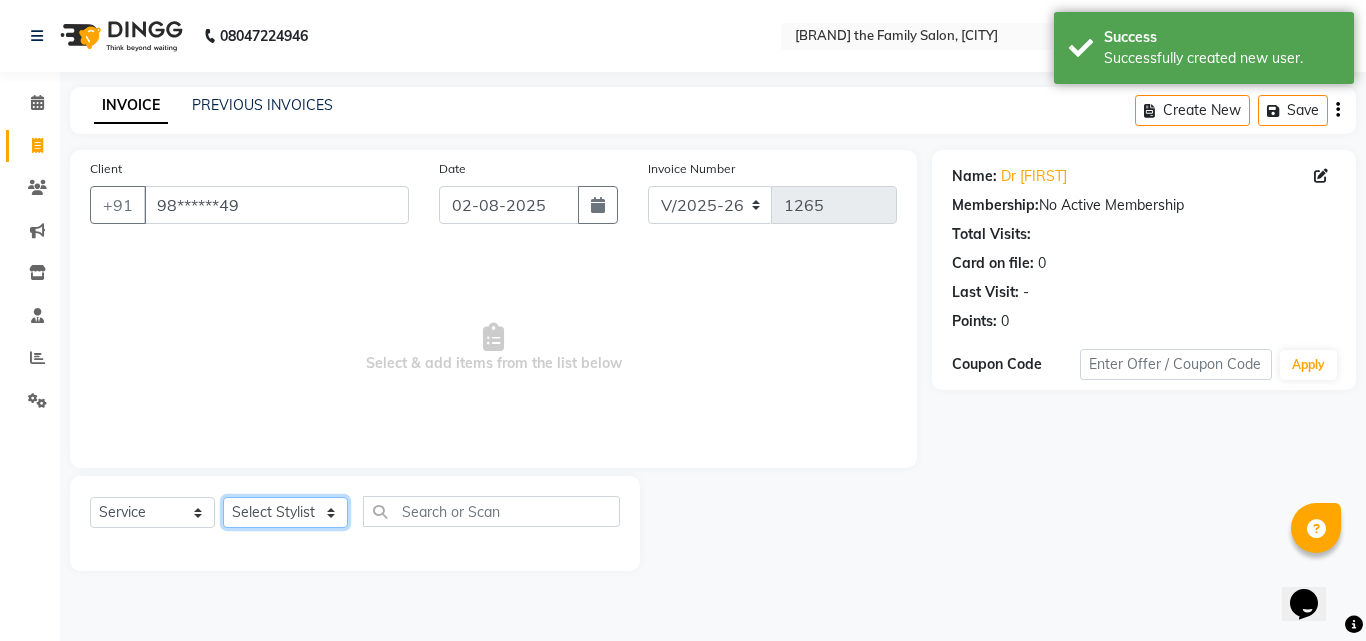 click on "Select Stylist [FIRST] [FIRST] [FIRST] [FIRST] [FIRST] [FIRST] [FIRST] Reception [FIRST] [FIRST] [FIRST]" 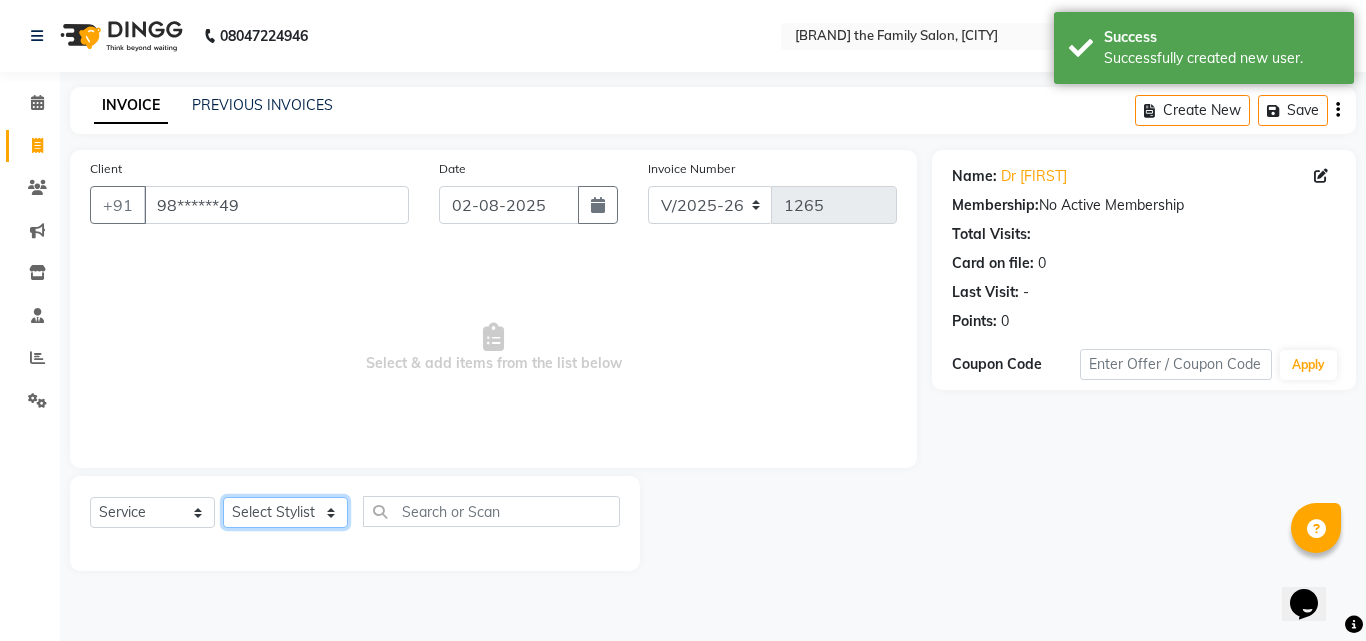 select on "63019" 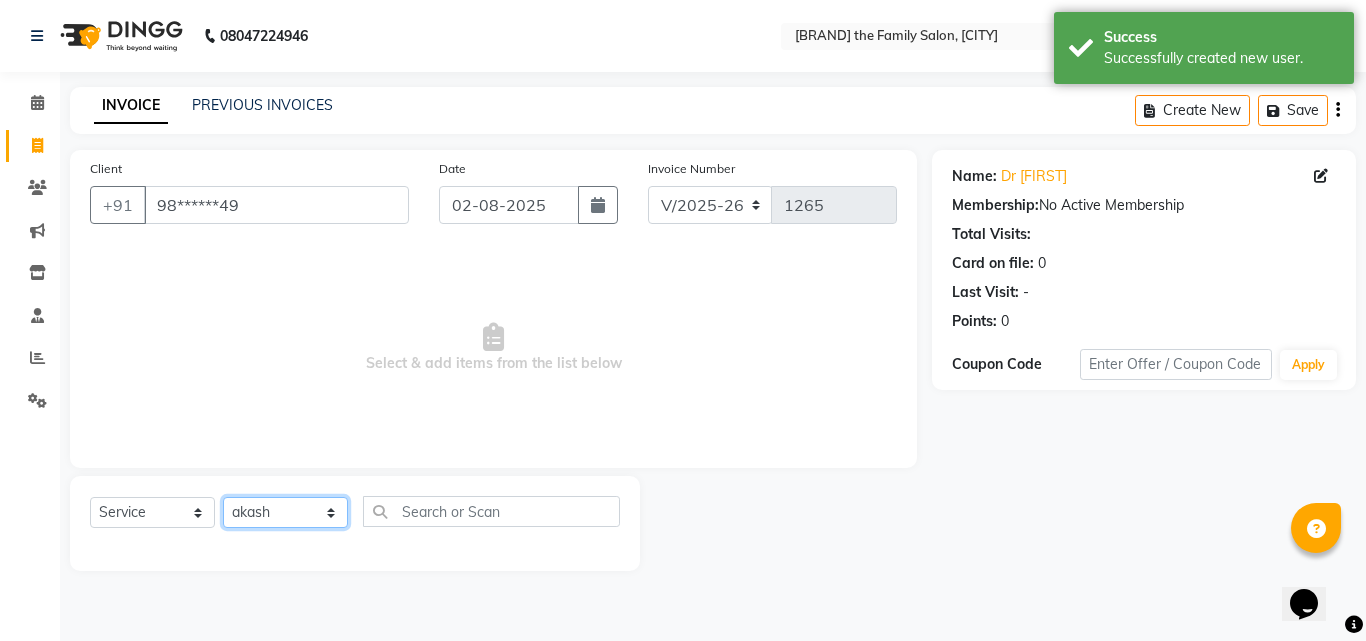 click on "Select Stylist [FIRST] [FIRST] [FIRST] [FIRST] [FIRST] [FIRST] [FIRST] Reception [FIRST] [FIRST] [FIRST]" 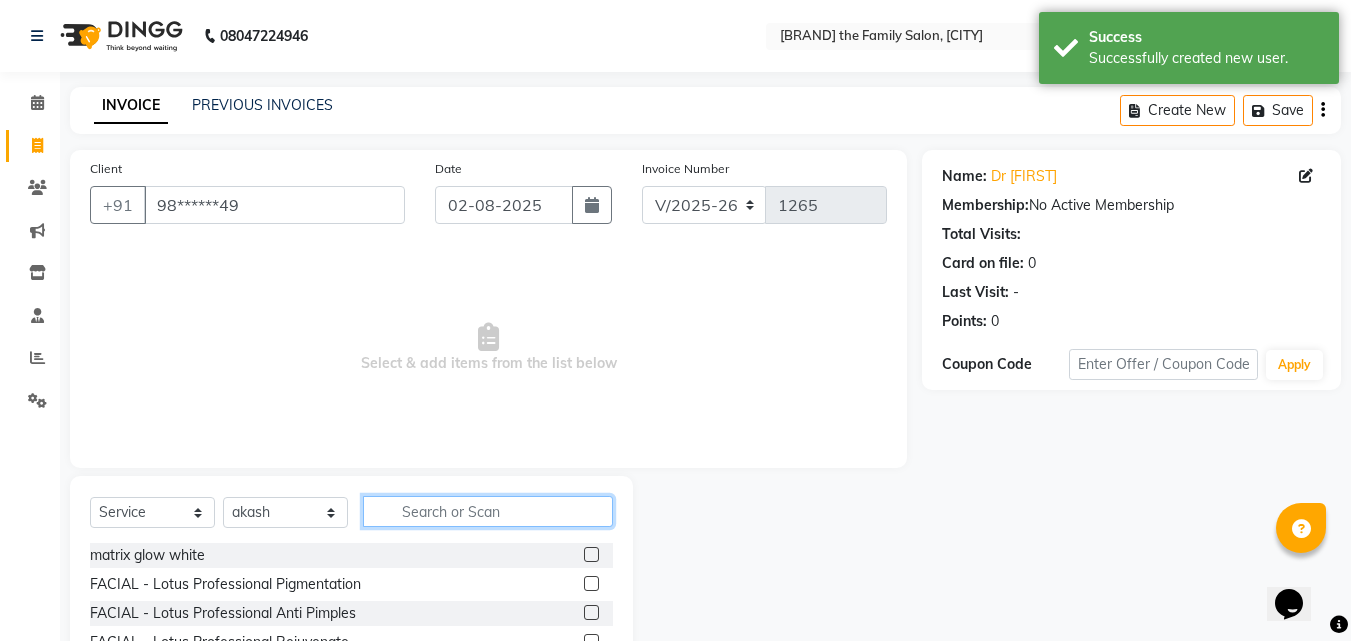 click 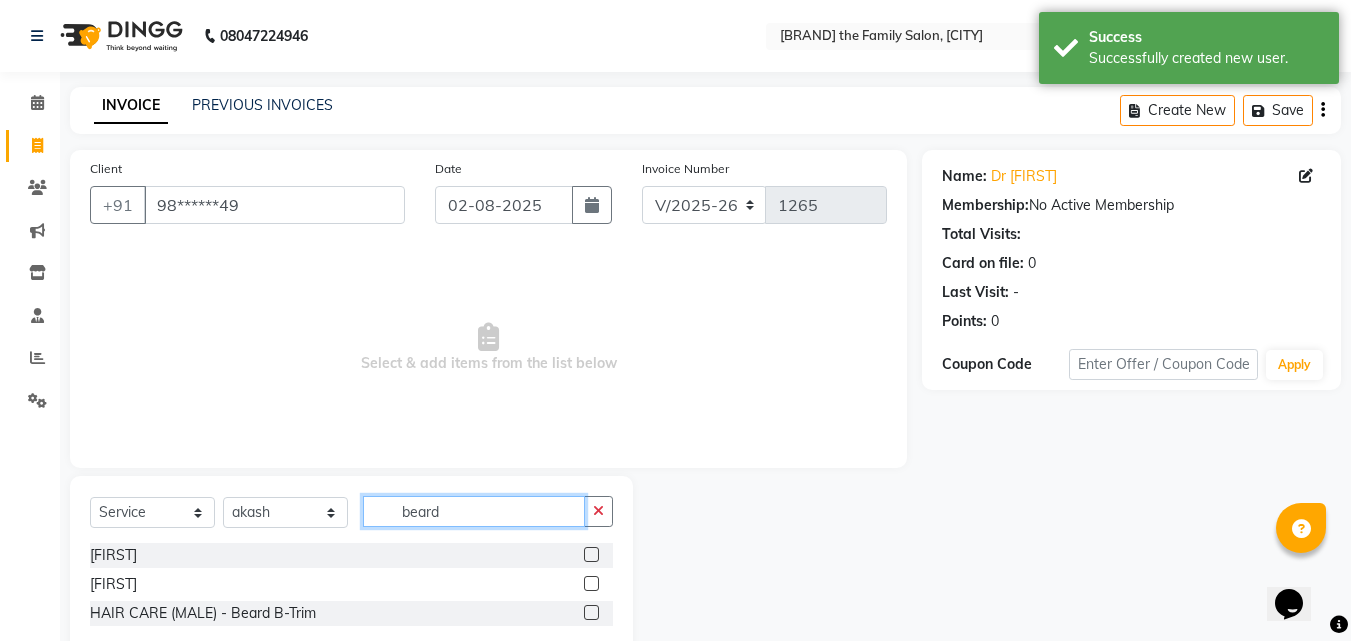 type on "beard" 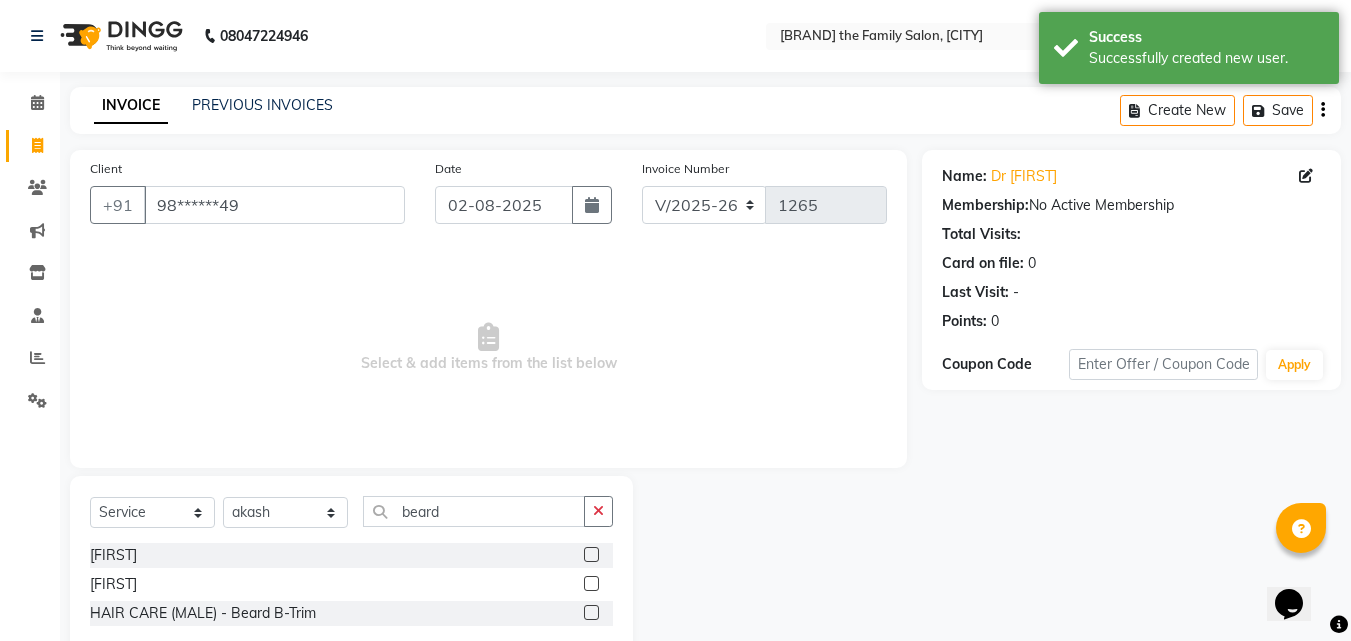 click 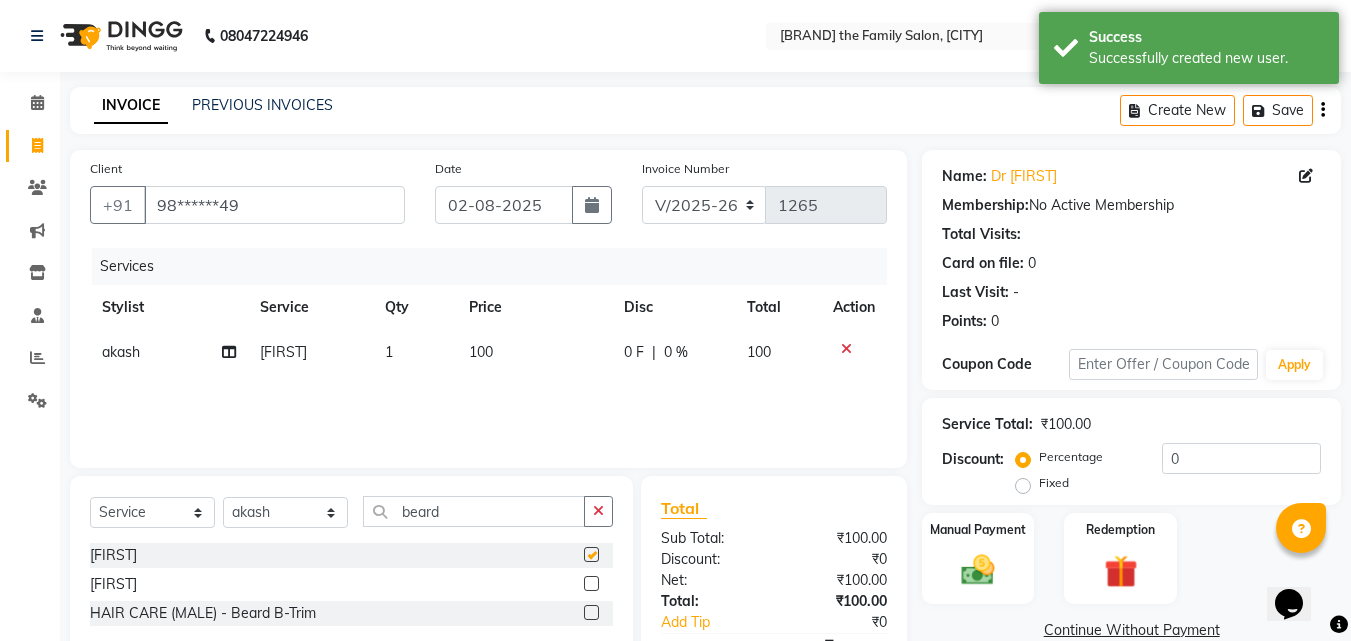checkbox on "false" 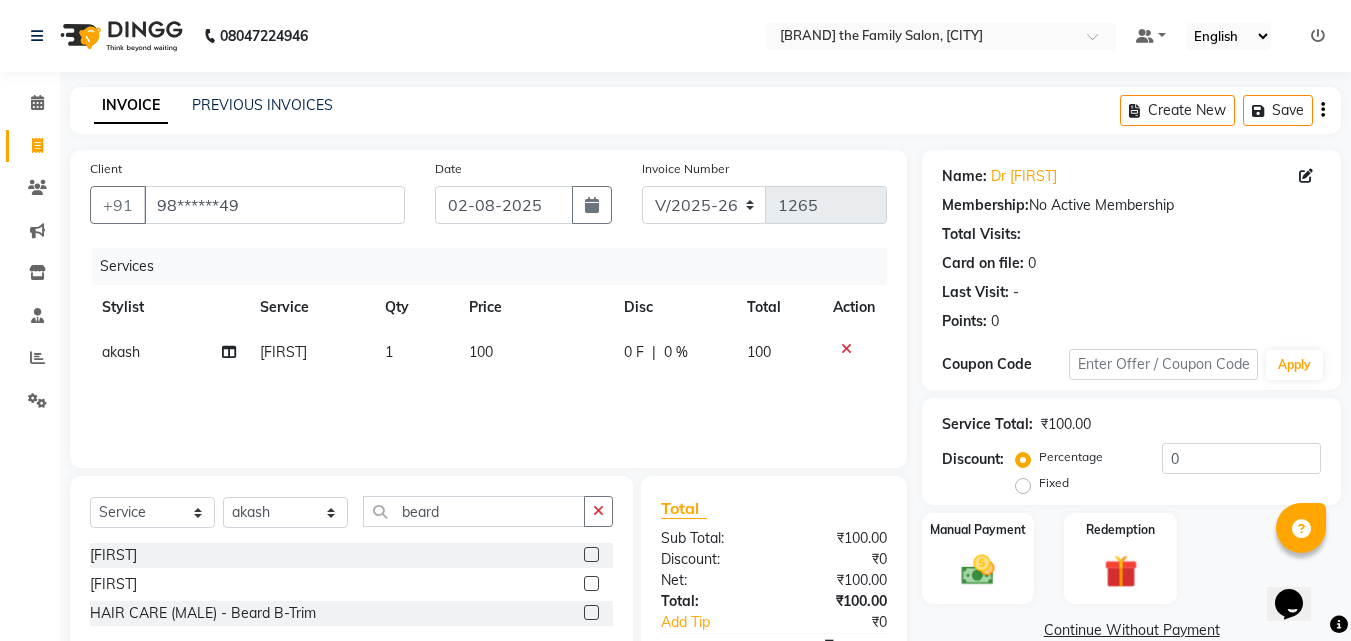 click on "100" 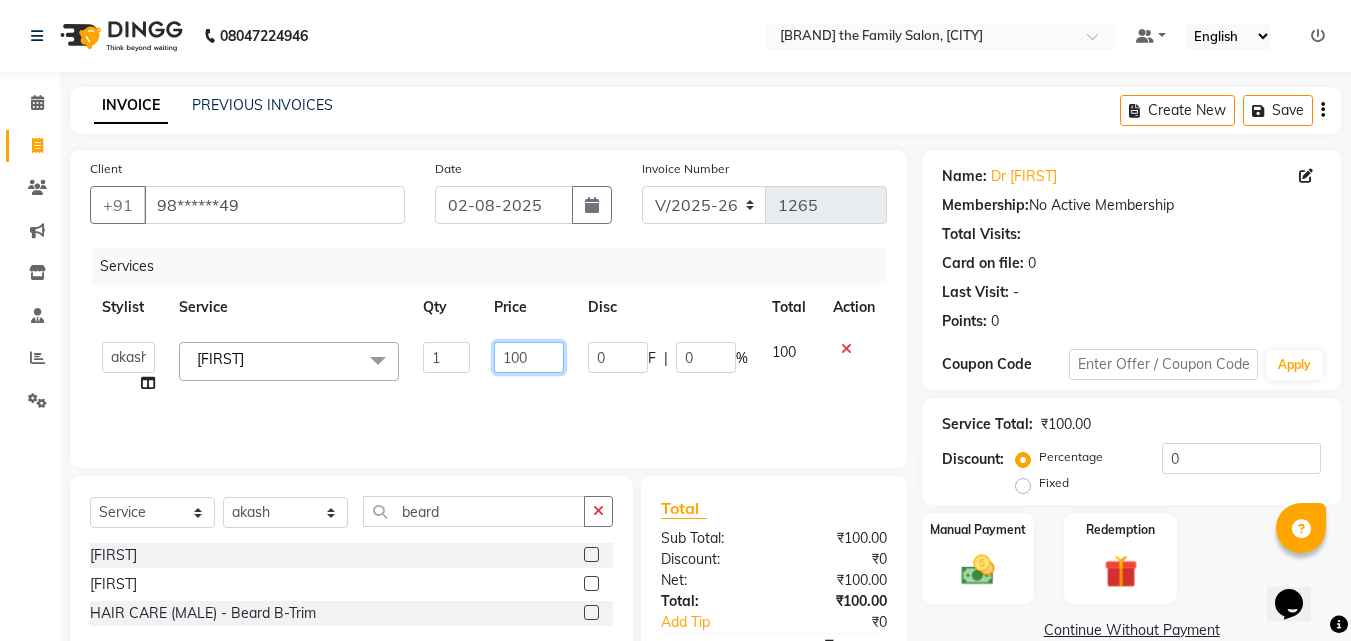 click on "100" 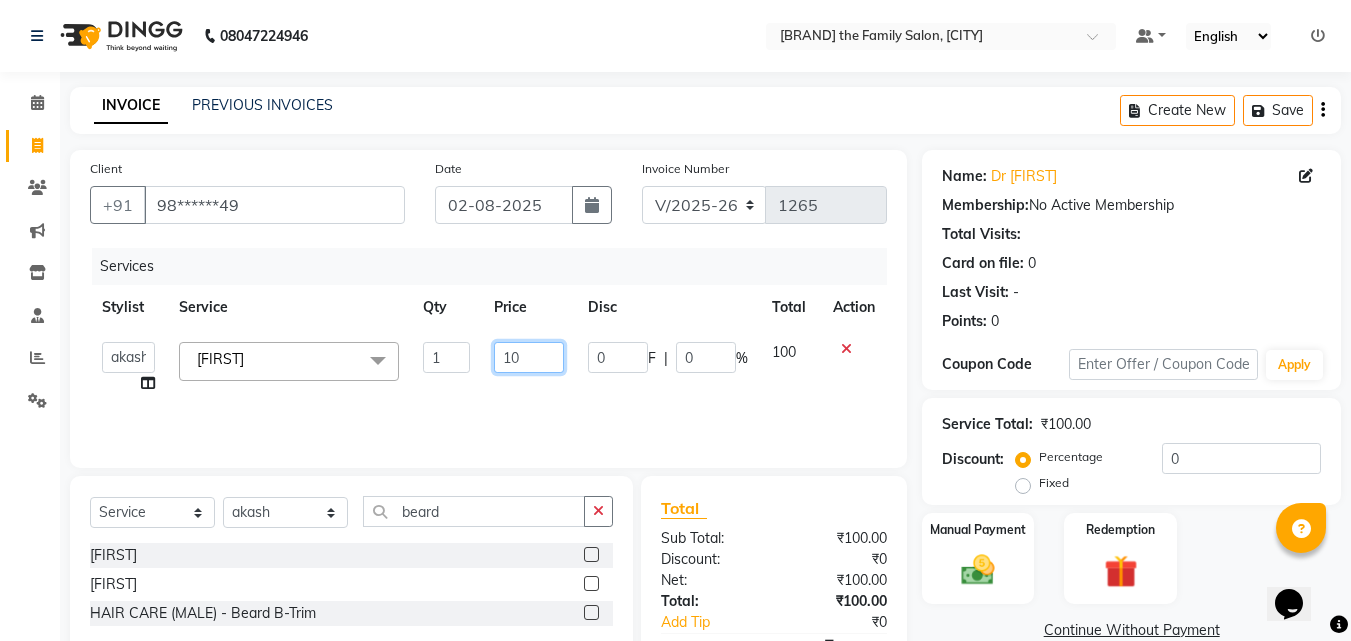 type on "150" 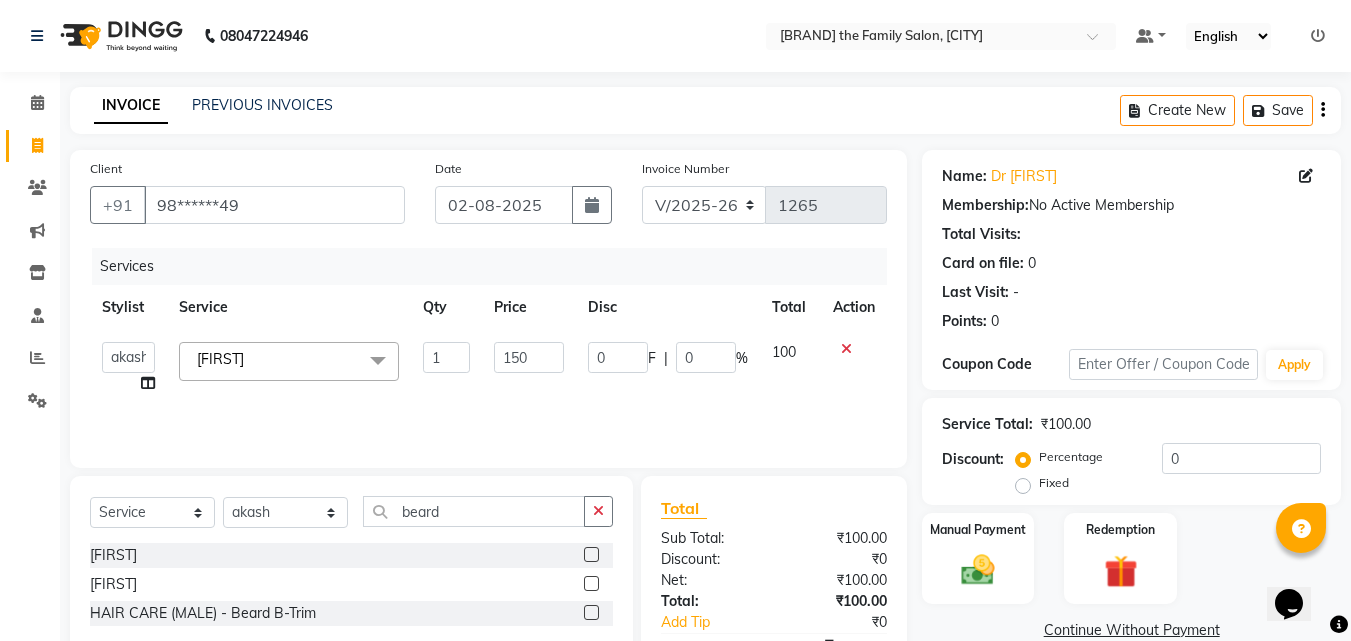 click on "0 F | 0 %" 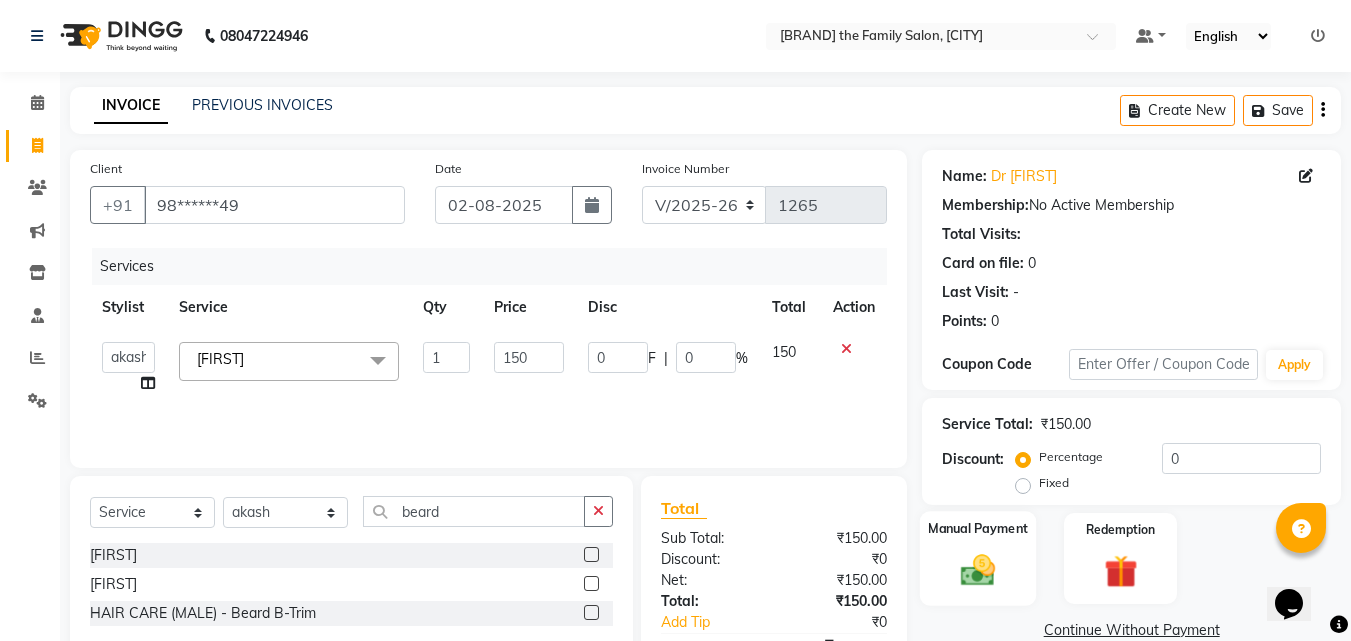 click 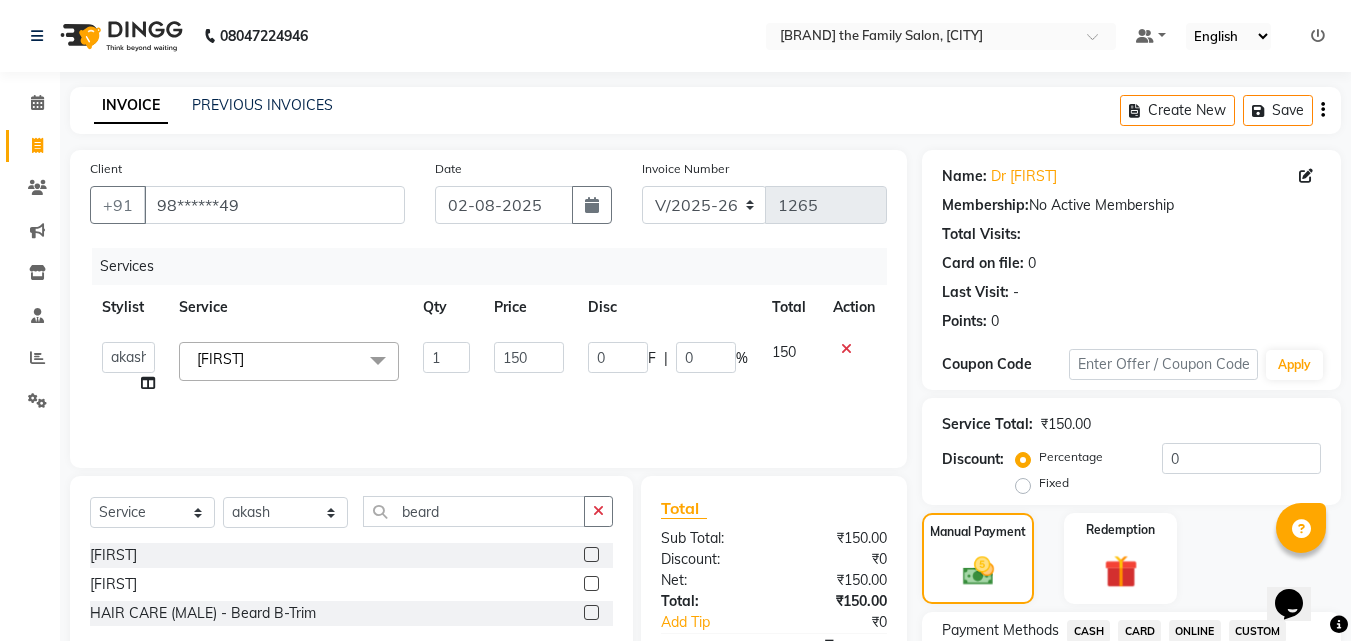click on "CASH" 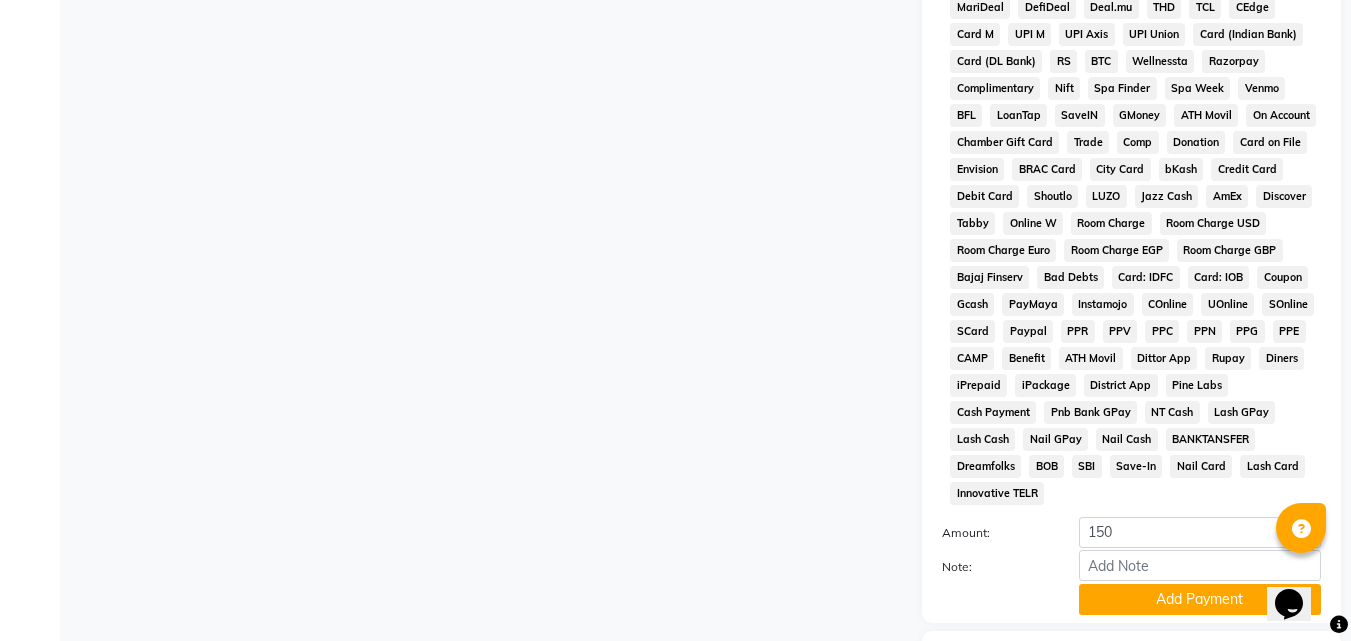 scroll, scrollTop: 888, scrollLeft: 0, axis: vertical 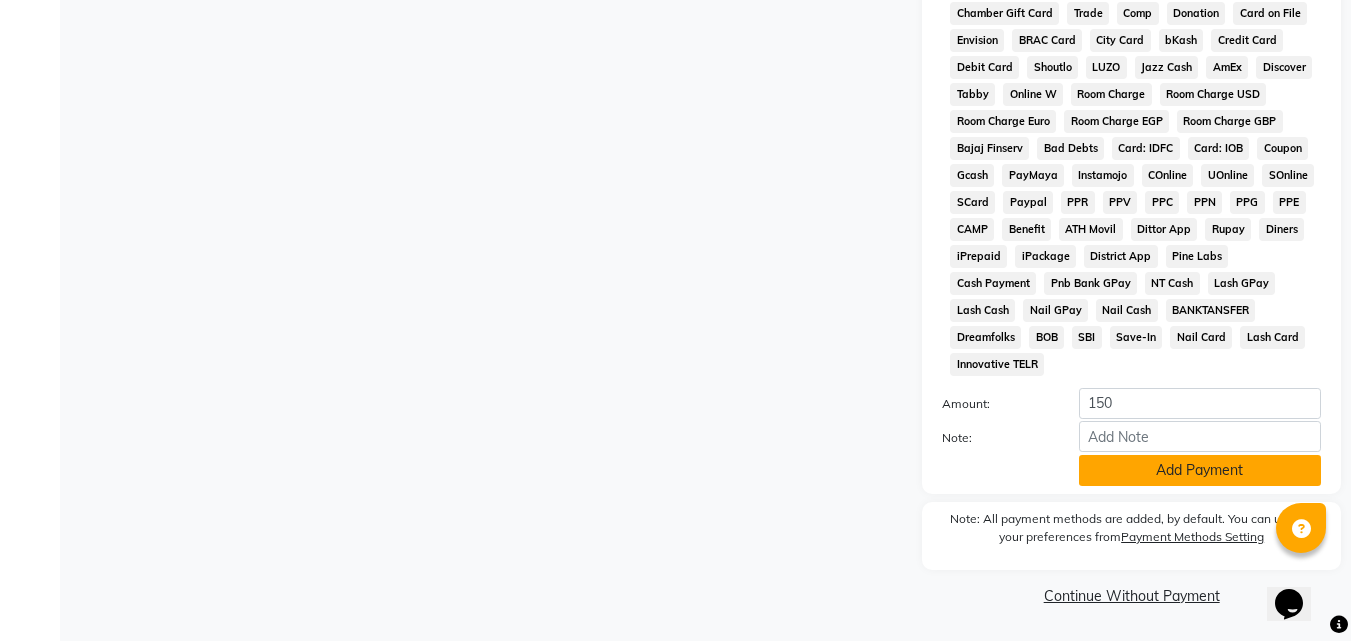 click on "Add Payment" 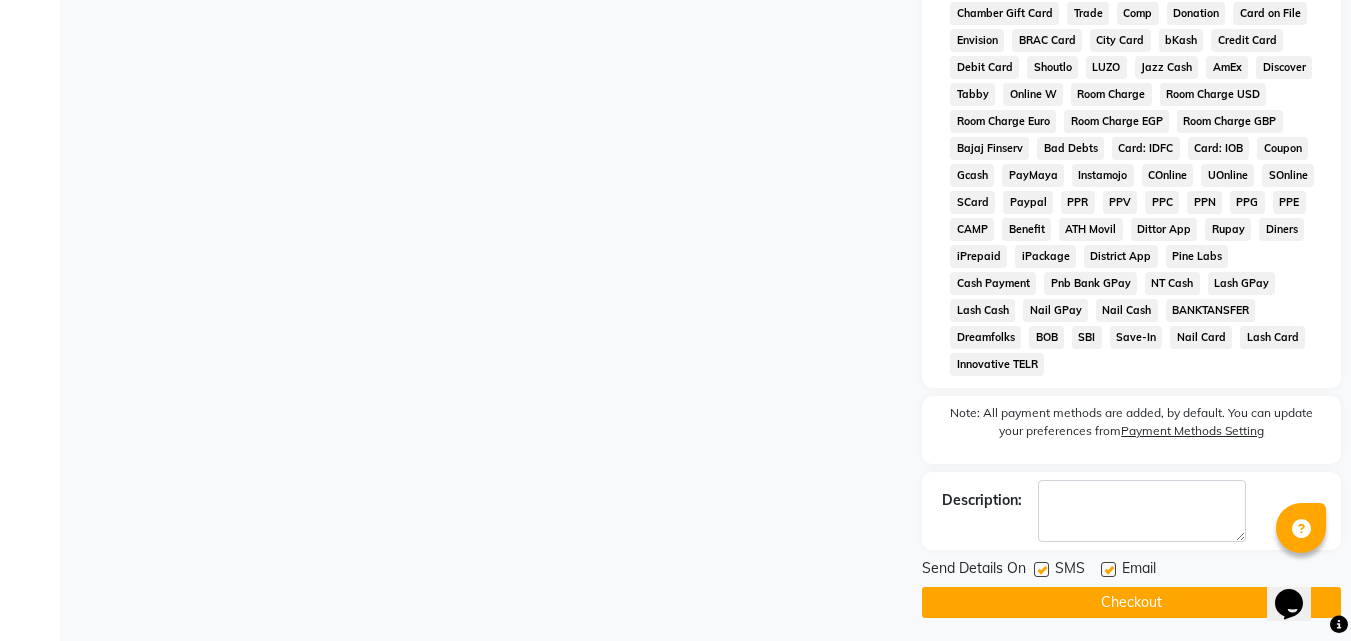 click 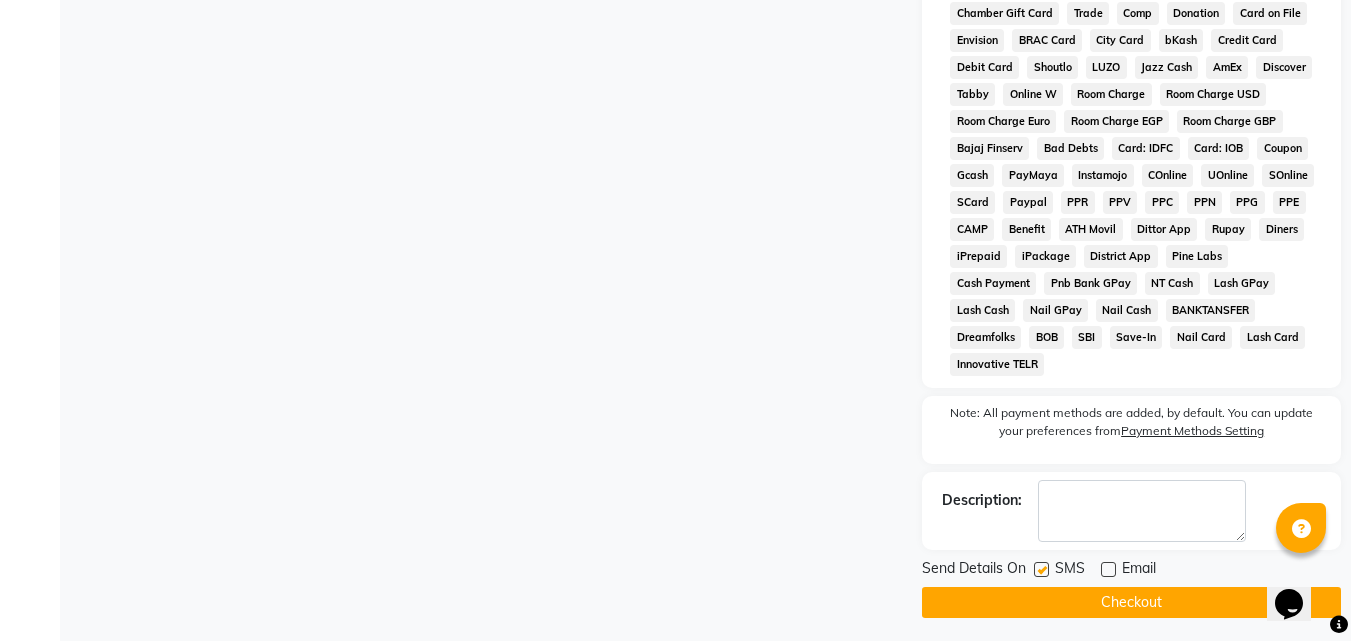 drag, startPoint x: 1107, startPoint y: 595, endPoint x: 1087, endPoint y: 600, distance: 20.615528 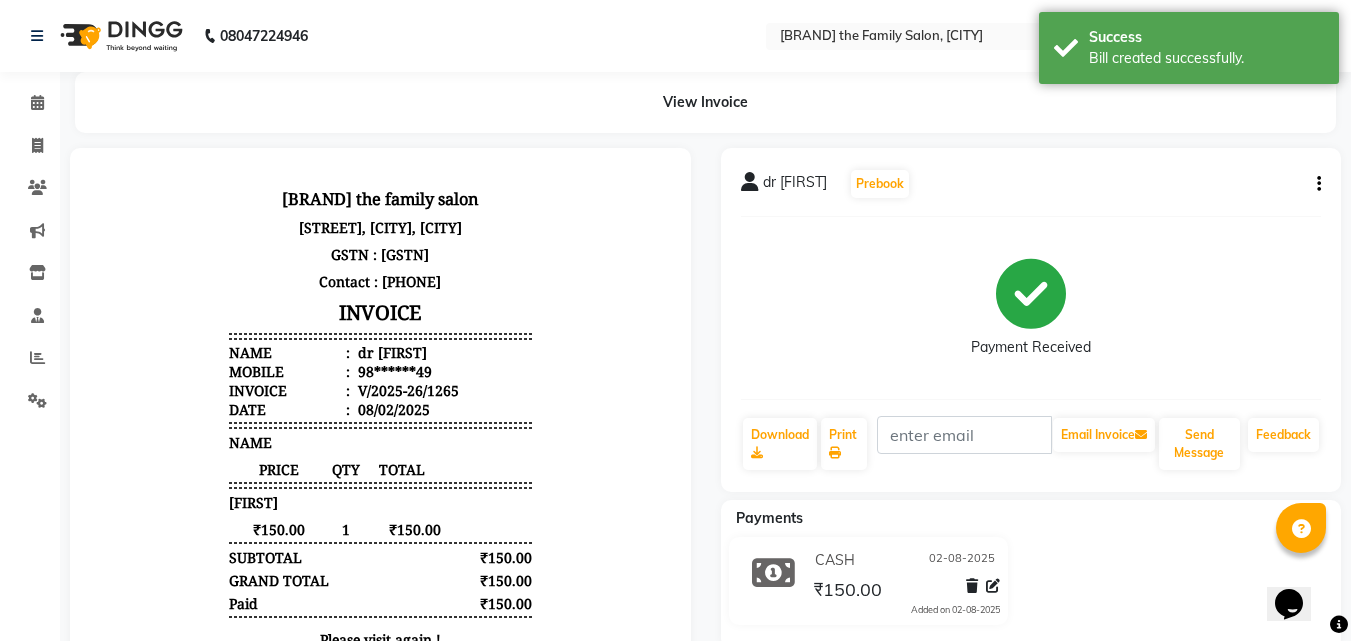 scroll, scrollTop: 0, scrollLeft: 0, axis: both 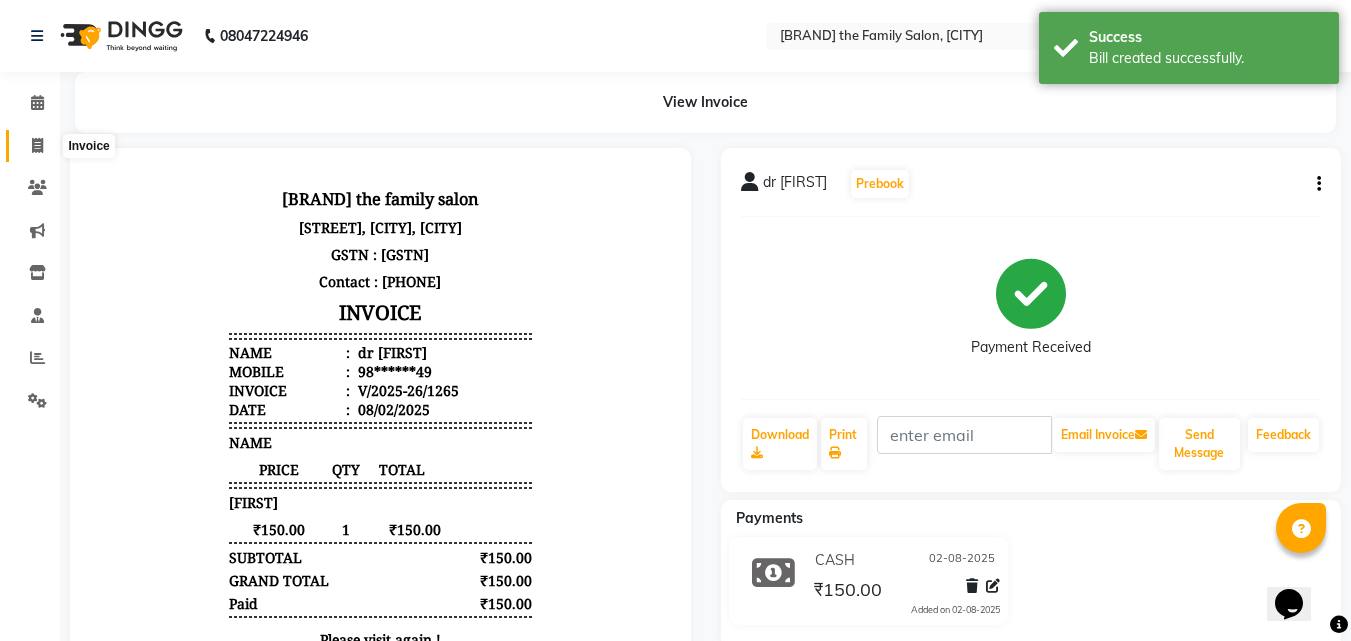 click 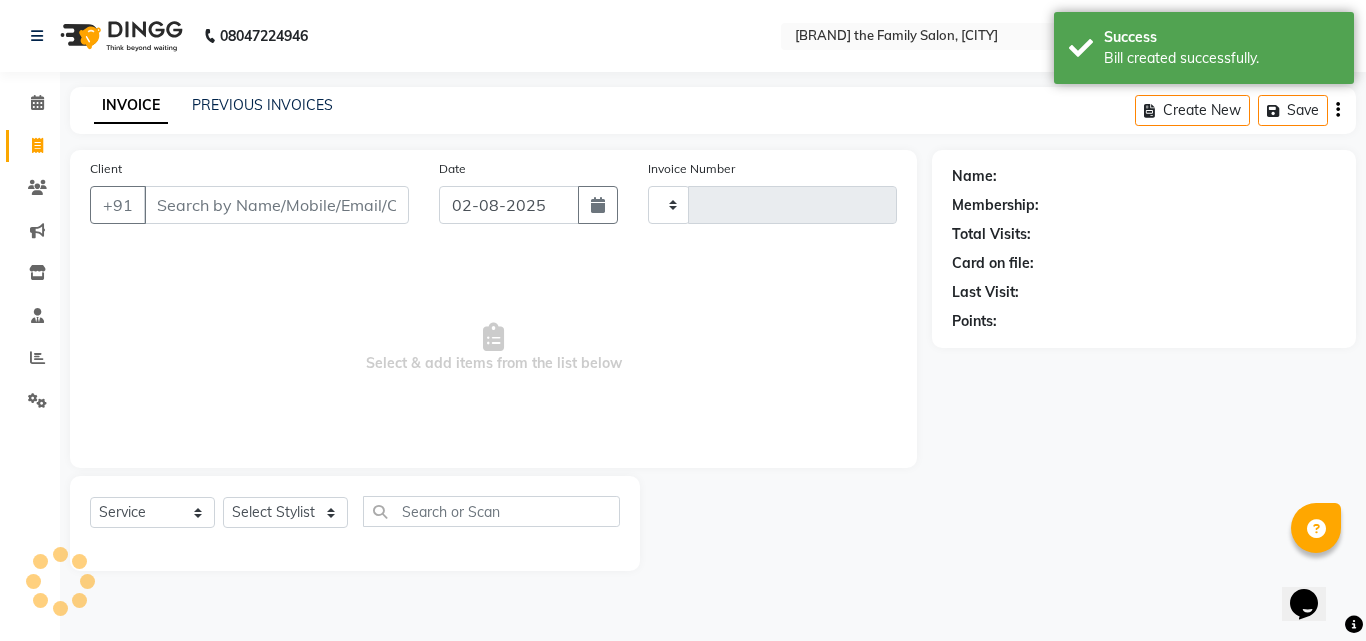 type on "1266" 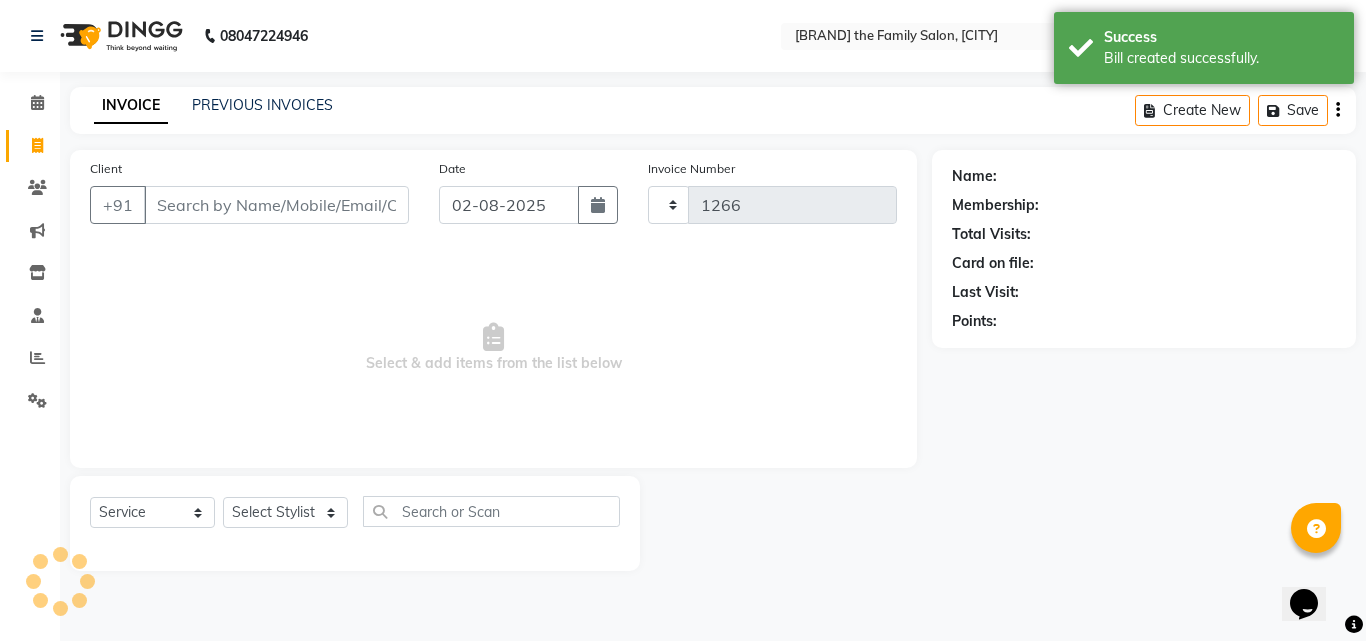 select on "39" 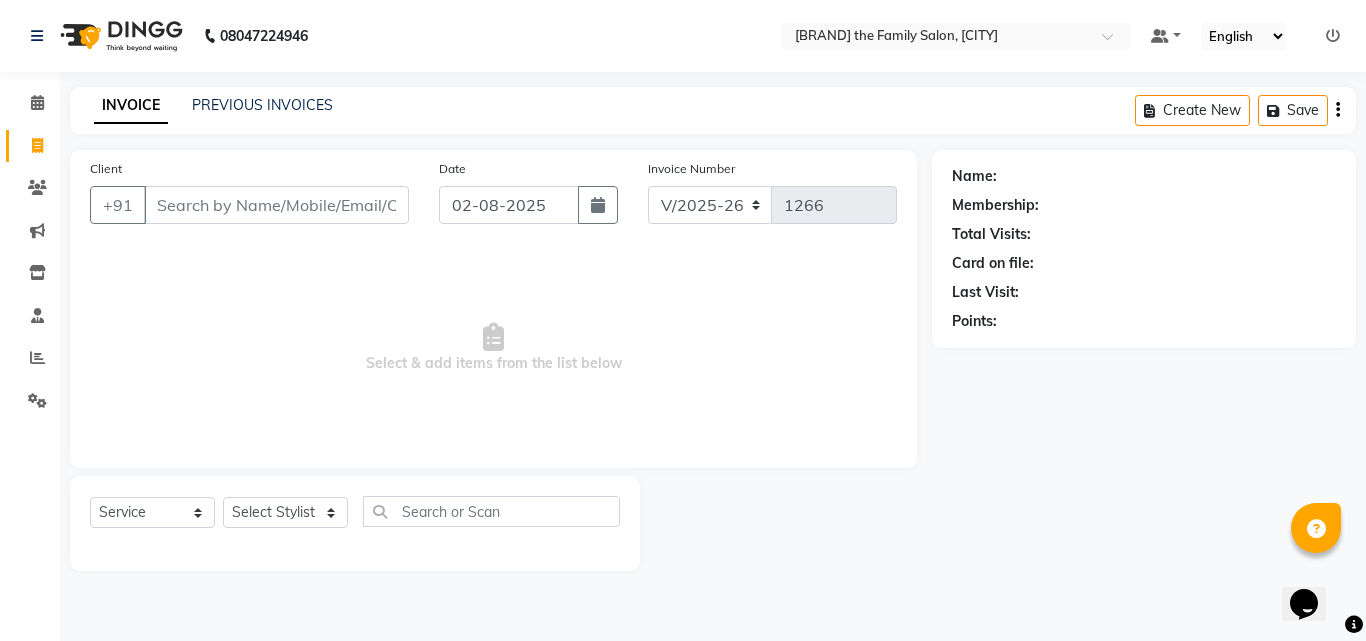 click on "INVOICE PREVIOUS INVOICES Create New   Save" 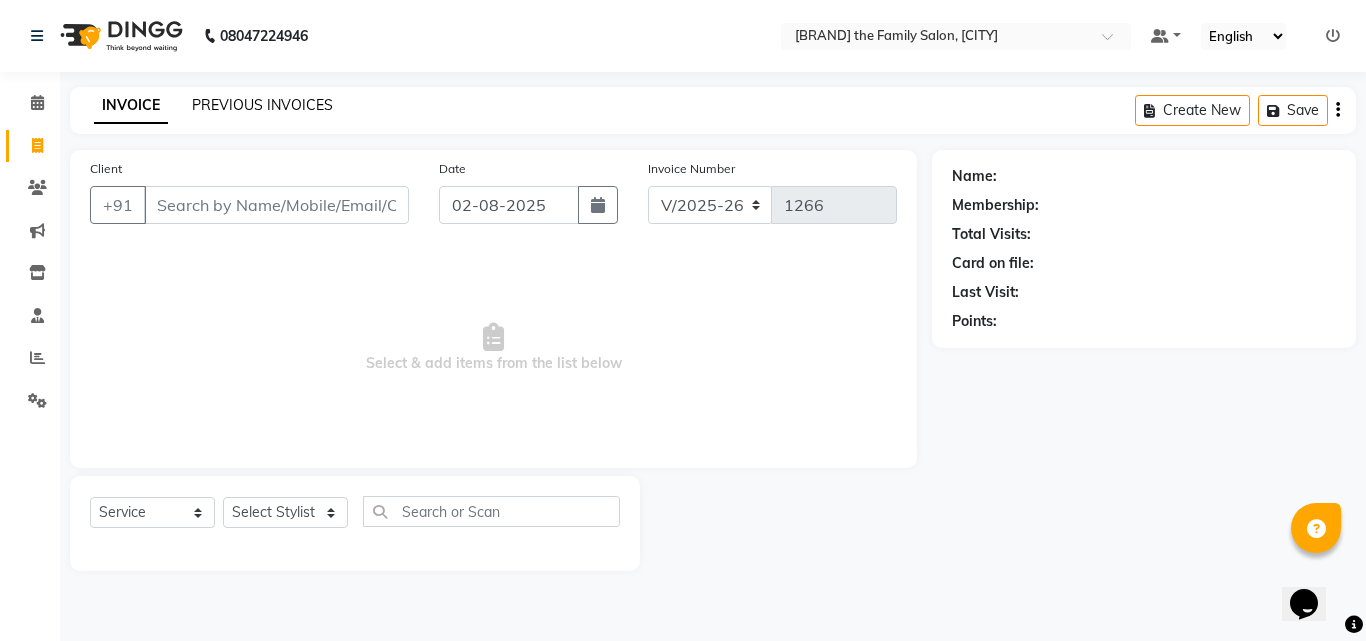 click on "PREVIOUS INVOICES" 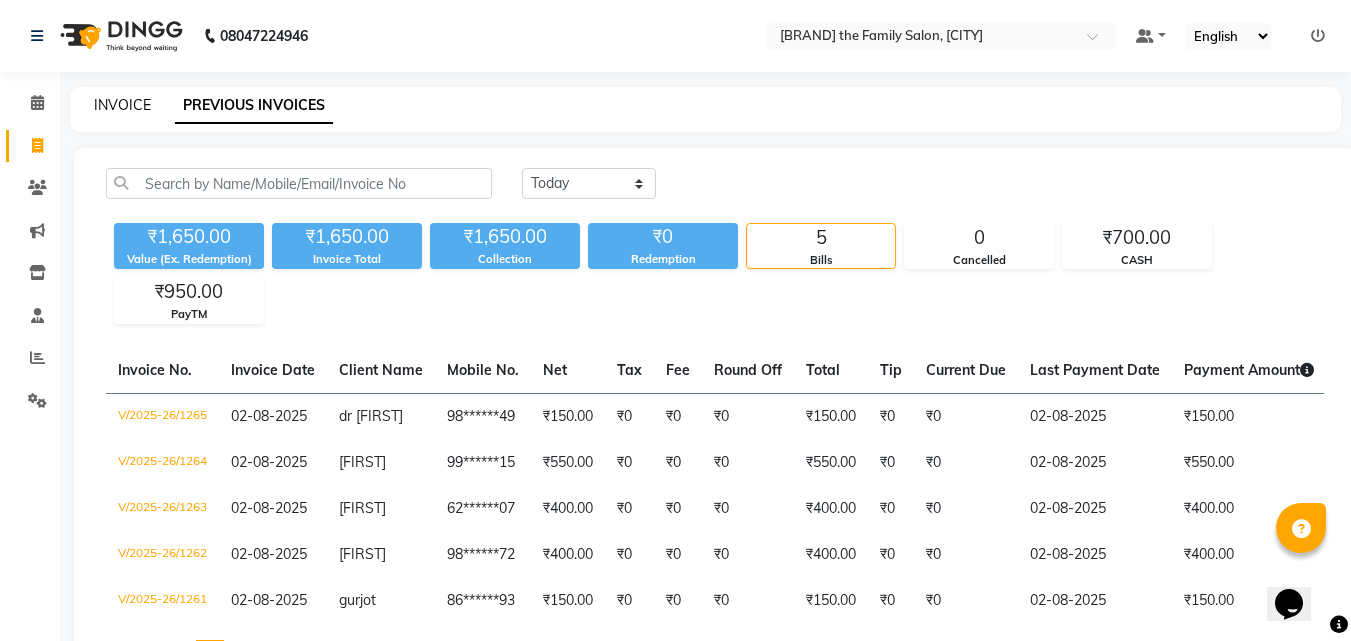 click on "INVOICE" 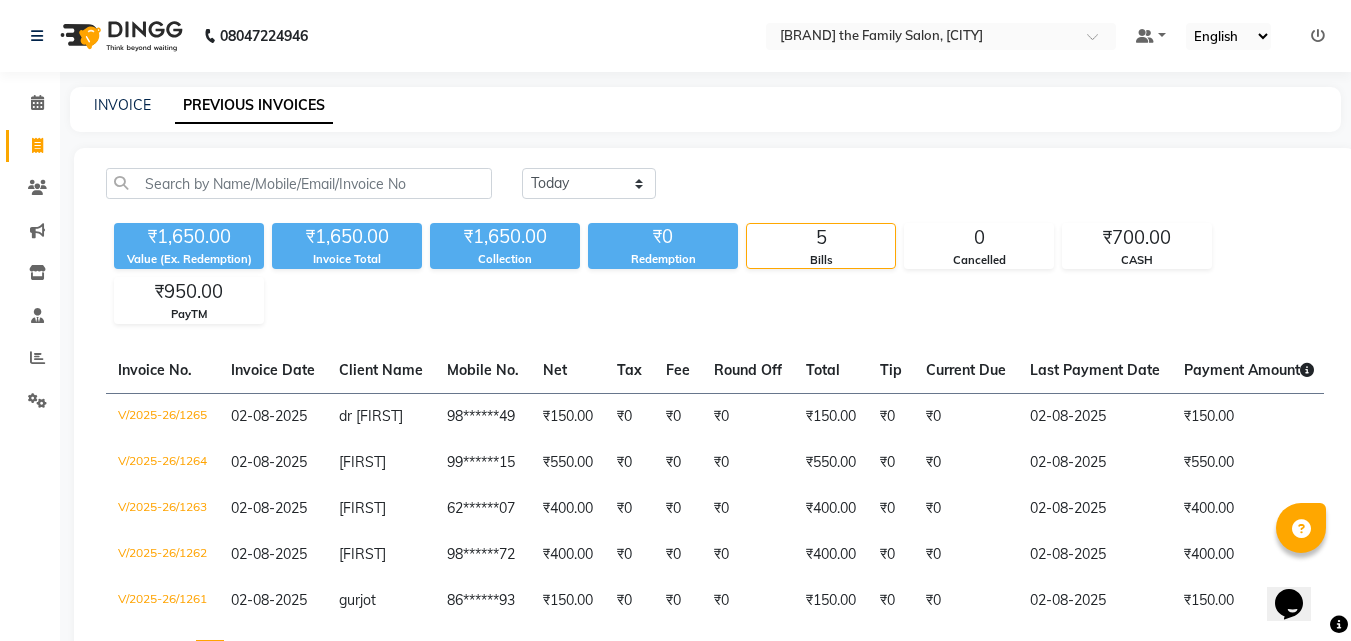 select on "service" 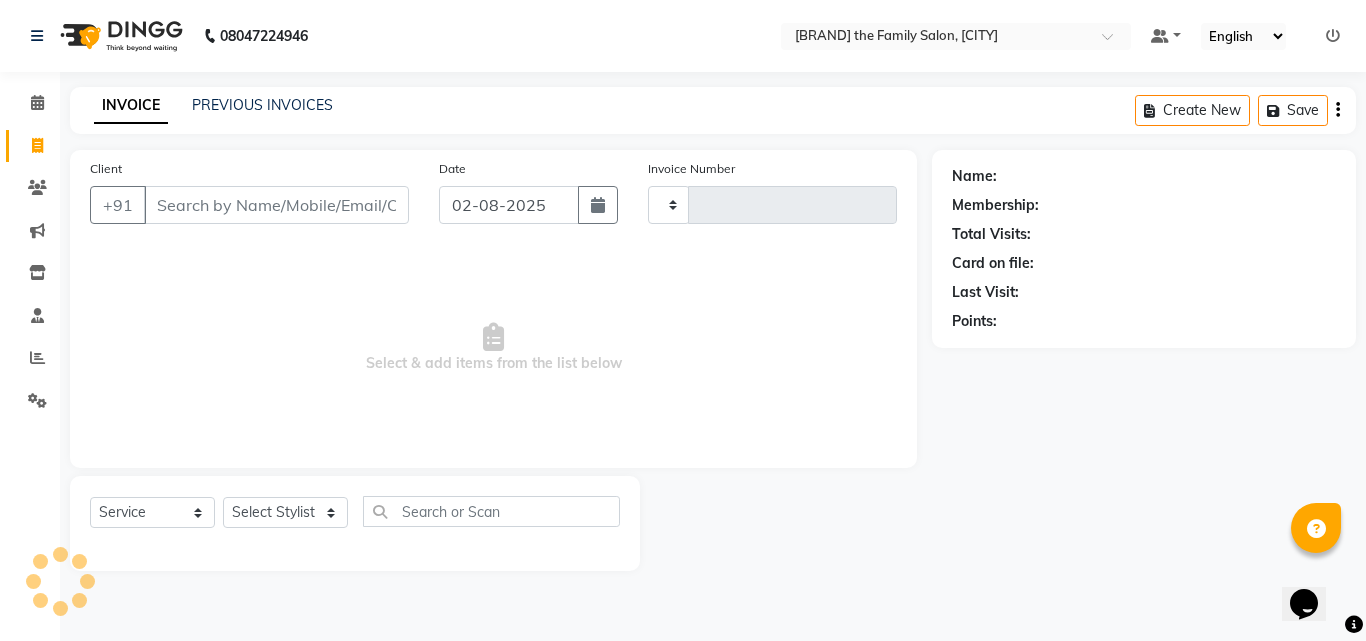 type on "1266" 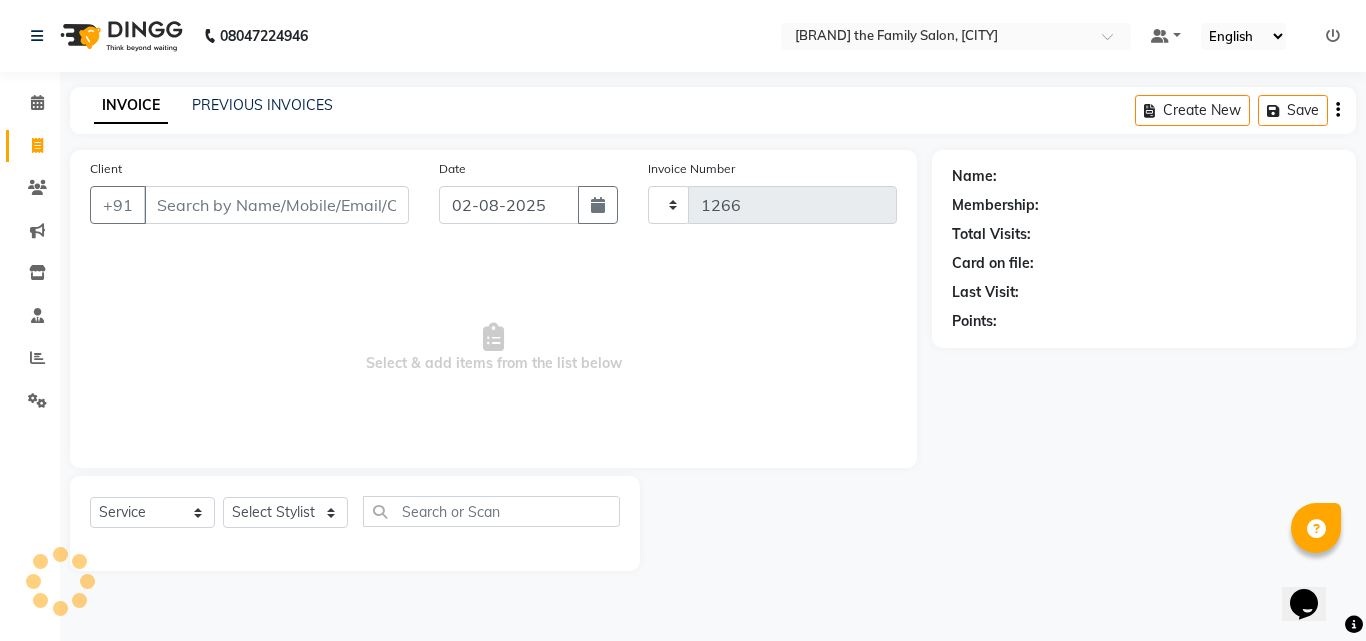 select on "39" 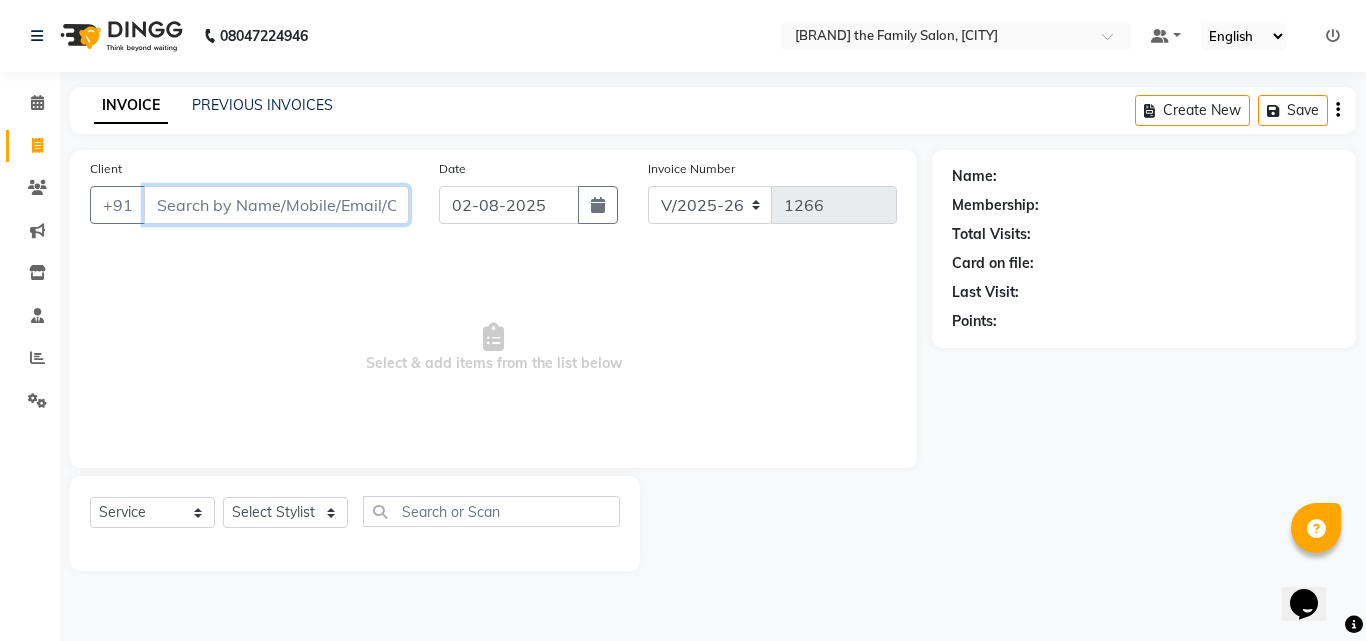 click on "Client" at bounding box center (276, 205) 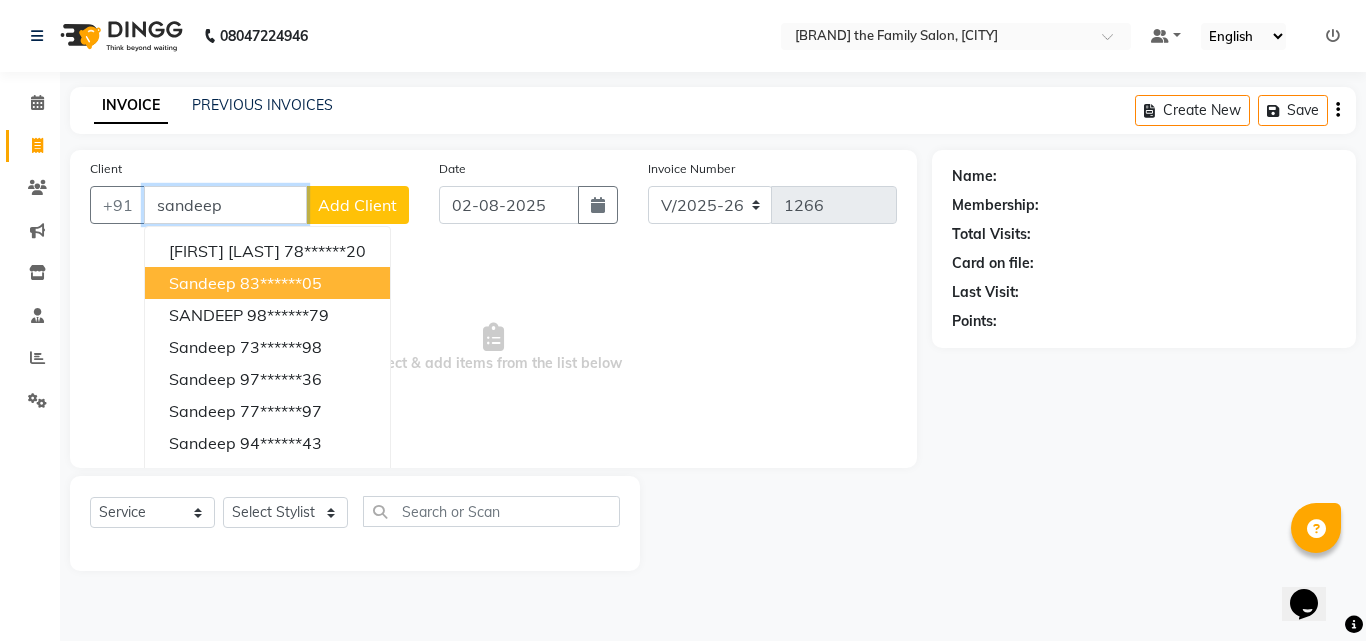 click on "sandeep" at bounding box center [202, 283] 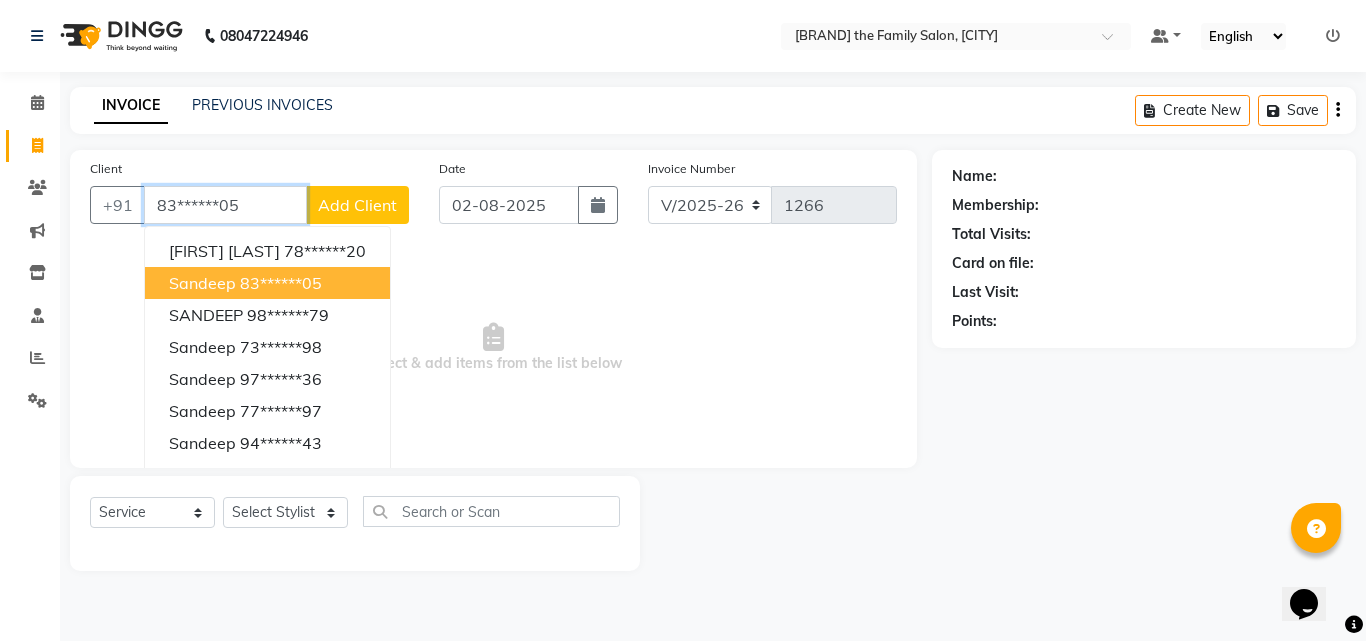 type on "83******05" 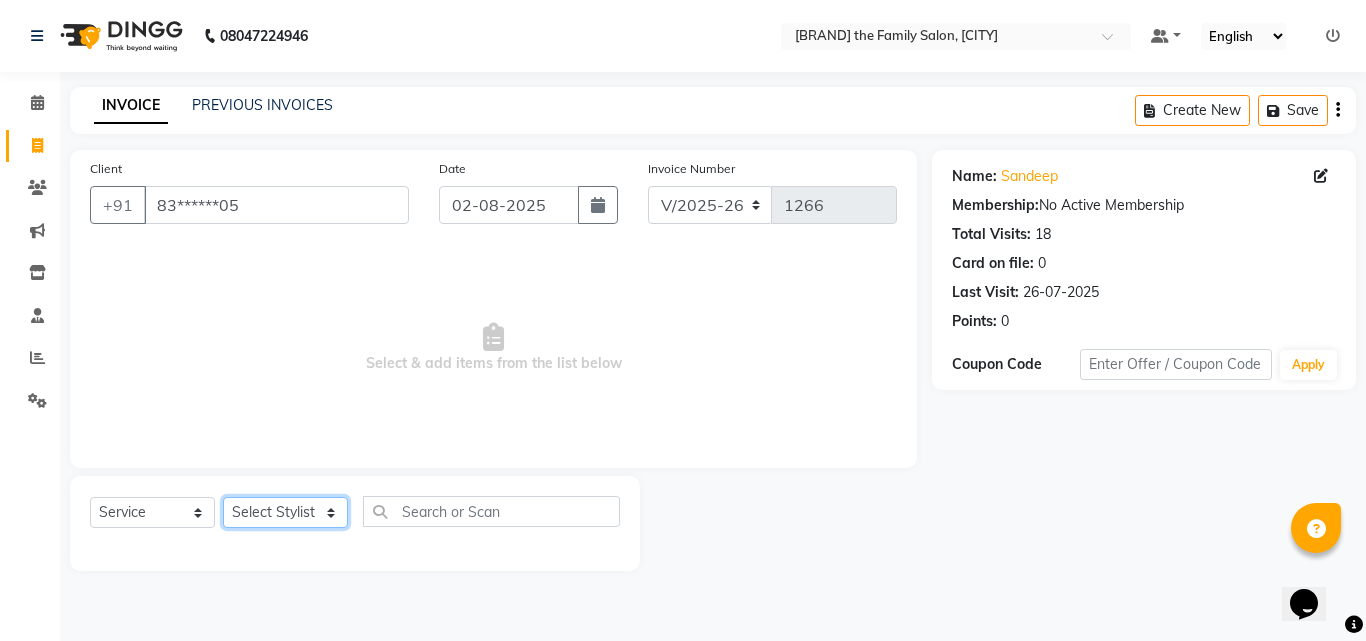 click on "Select Stylist [FIRST] [FIRST] [FIRST] [FIRST] [FIRST] [FIRST] [FIRST] Reception [FIRST] [FIRST] [FIRST]" 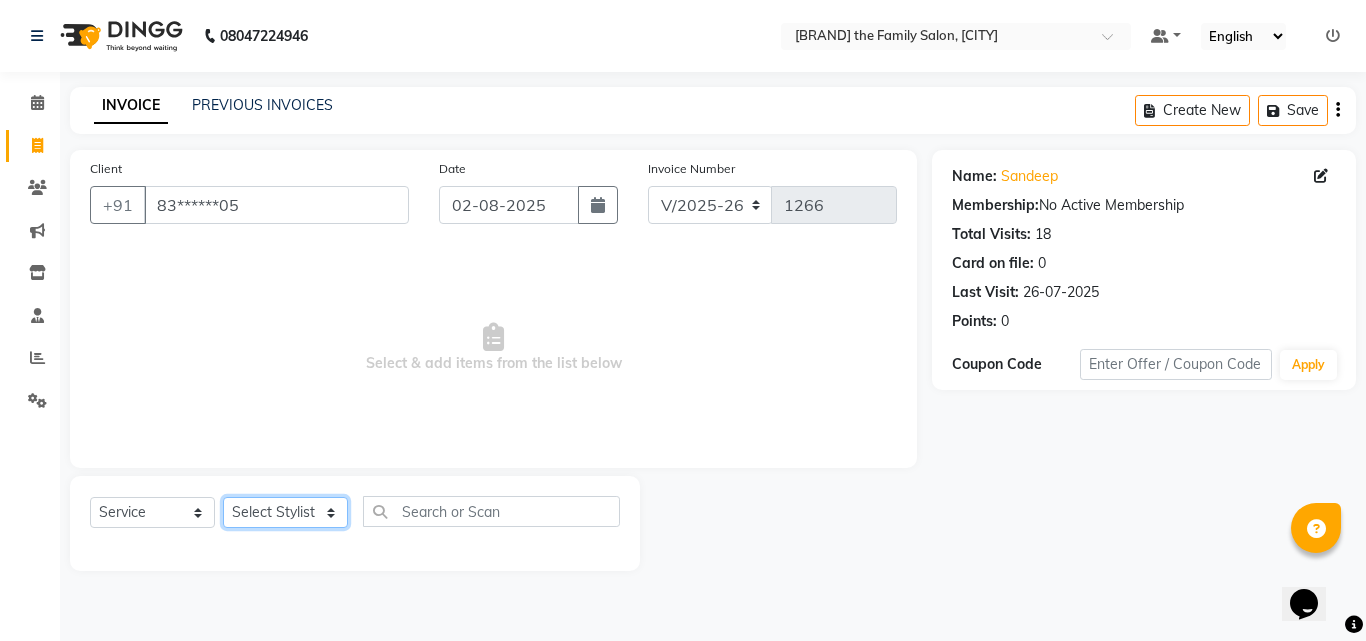 select on "52402" 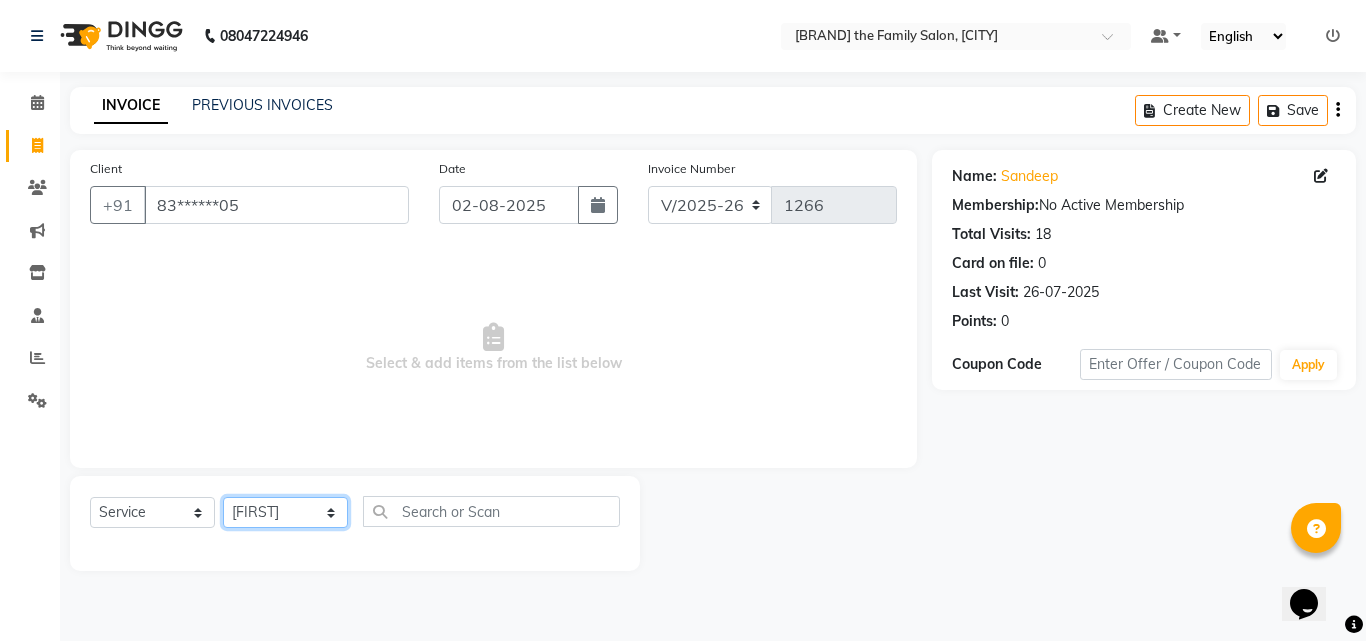 click on "Select Stylist [FIRST] [FIRST] [FIRST] [FIRST] [FIRST] [FIRST] [FIRST] Reception [FIRST] [FIRST] [FIRST]" 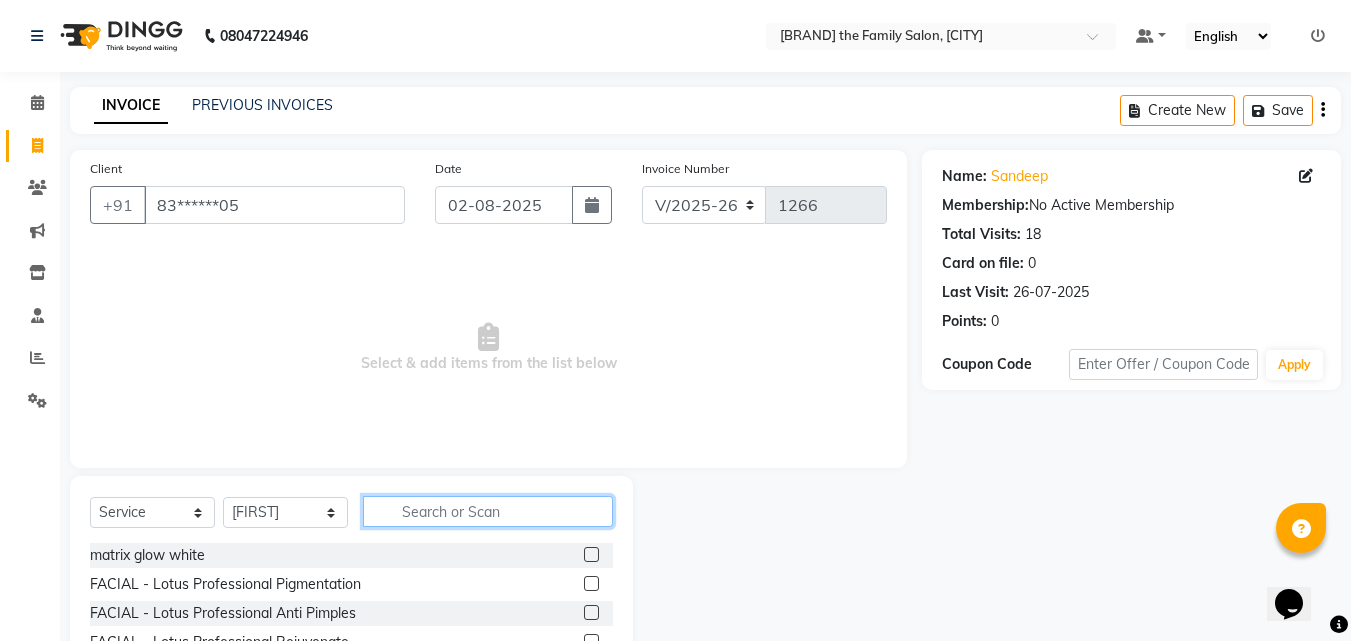 click 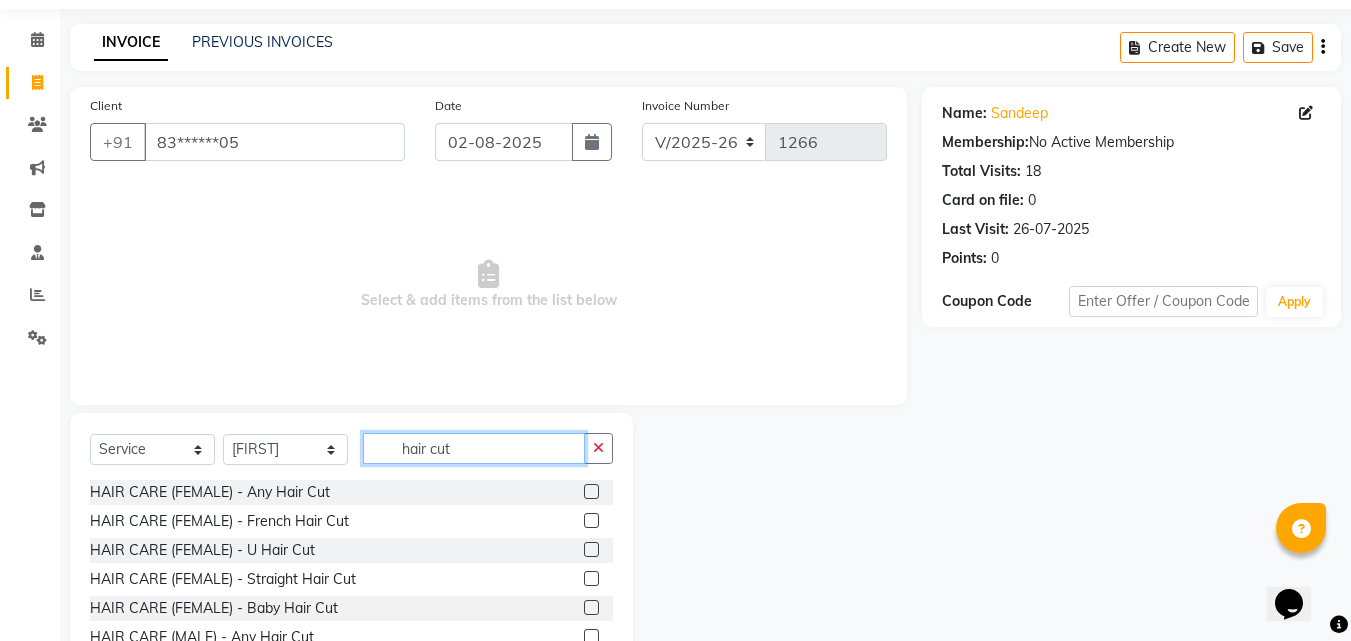 scroll, scrollTop: 160, scrollLeft: 0, axis: vertical 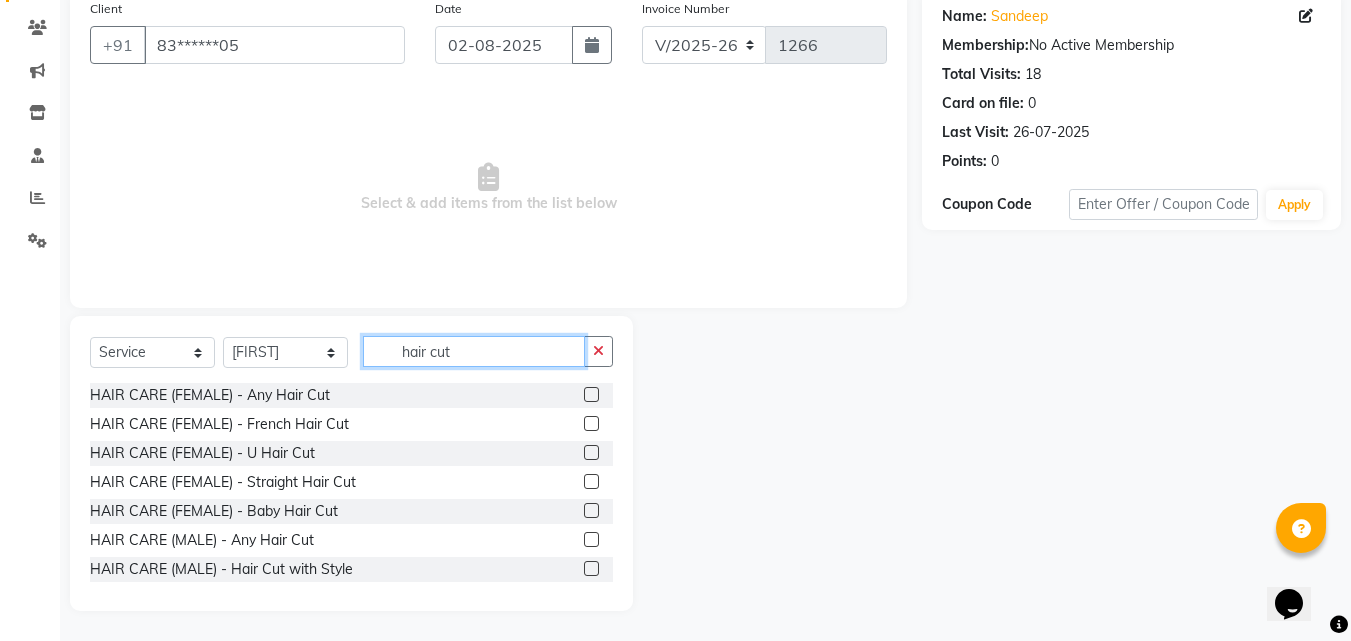 type on "hair cut" 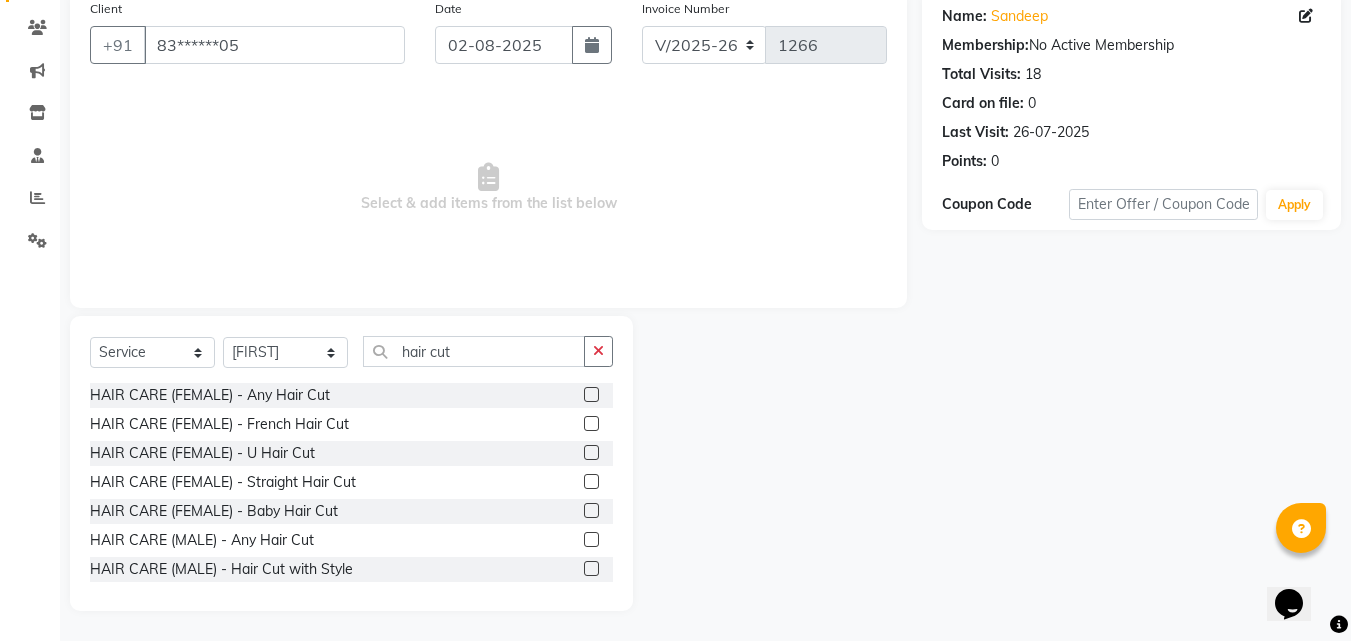 click 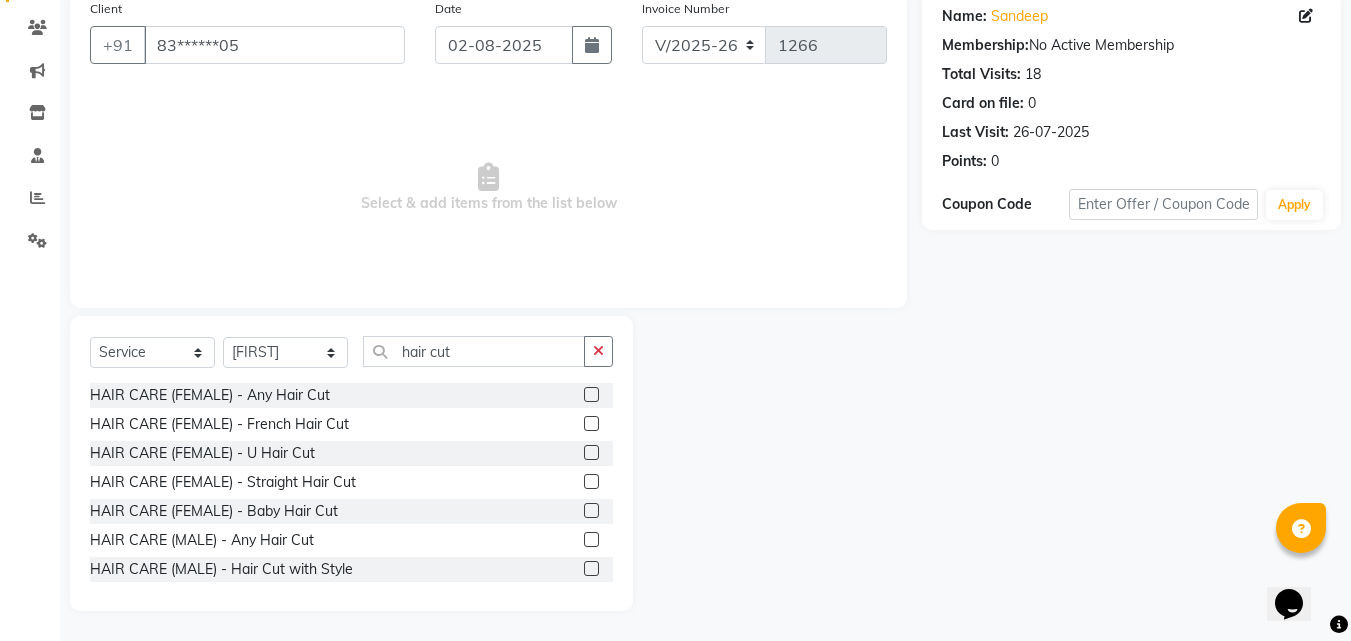click at bounding box center (590, 540) 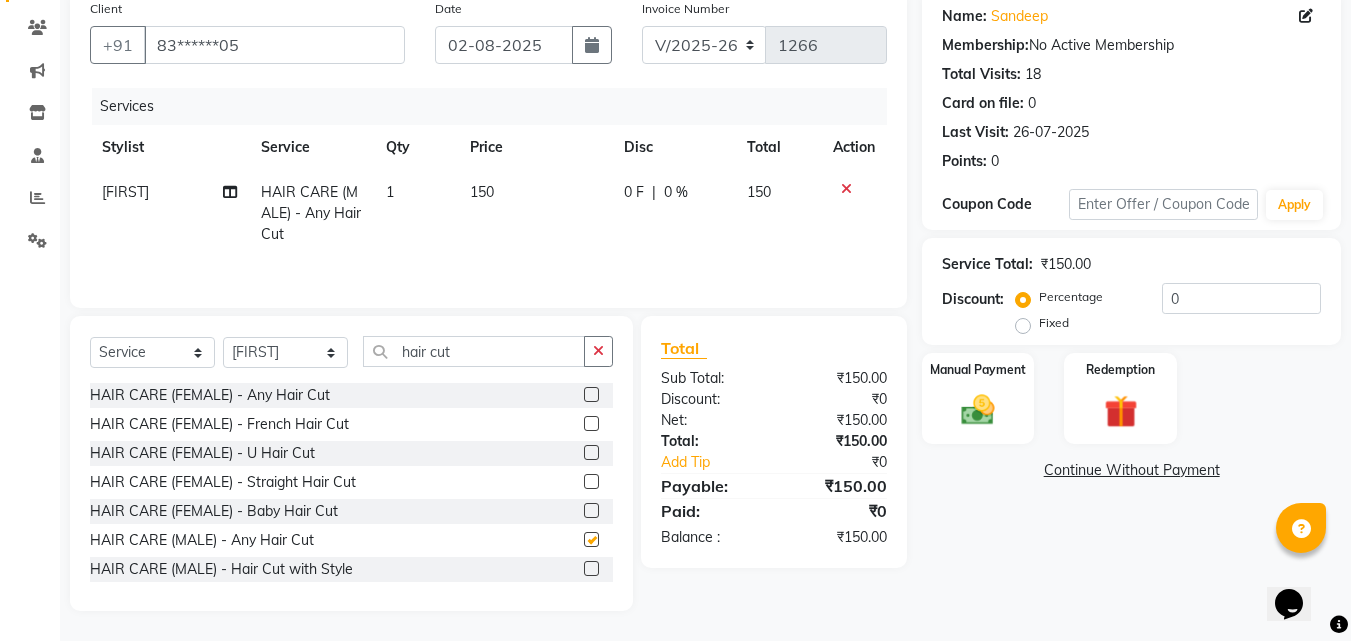 checkbox on "false" 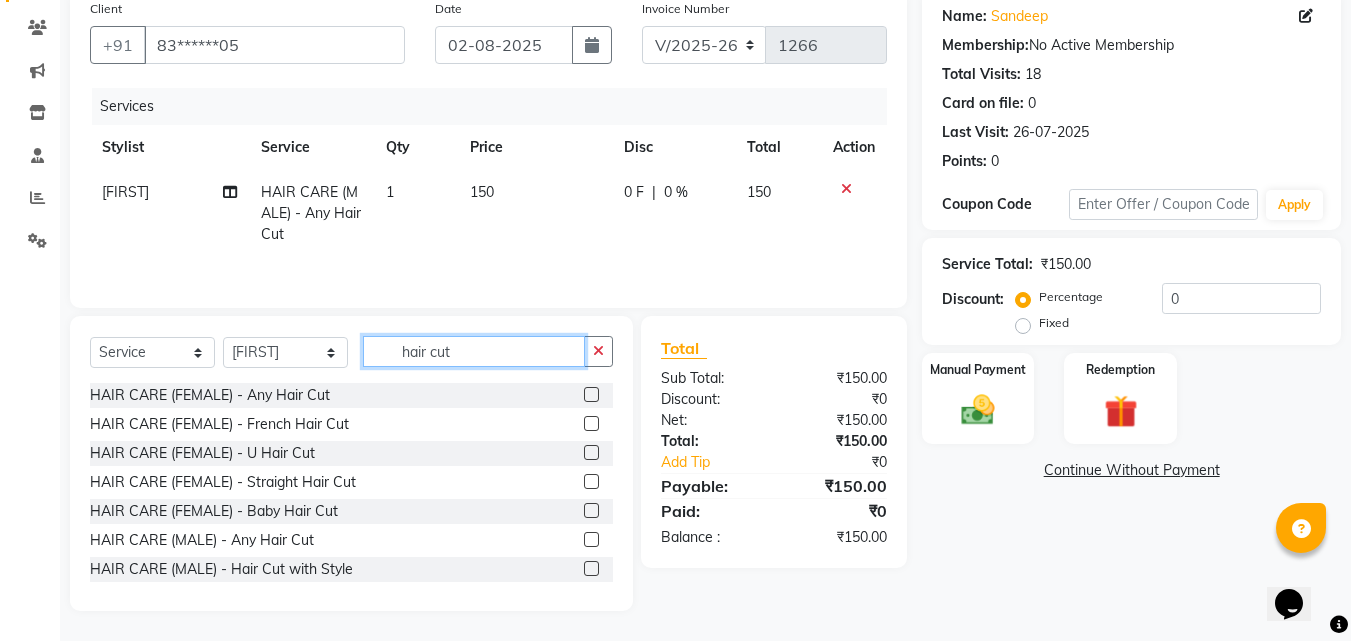 click on "hair cut" 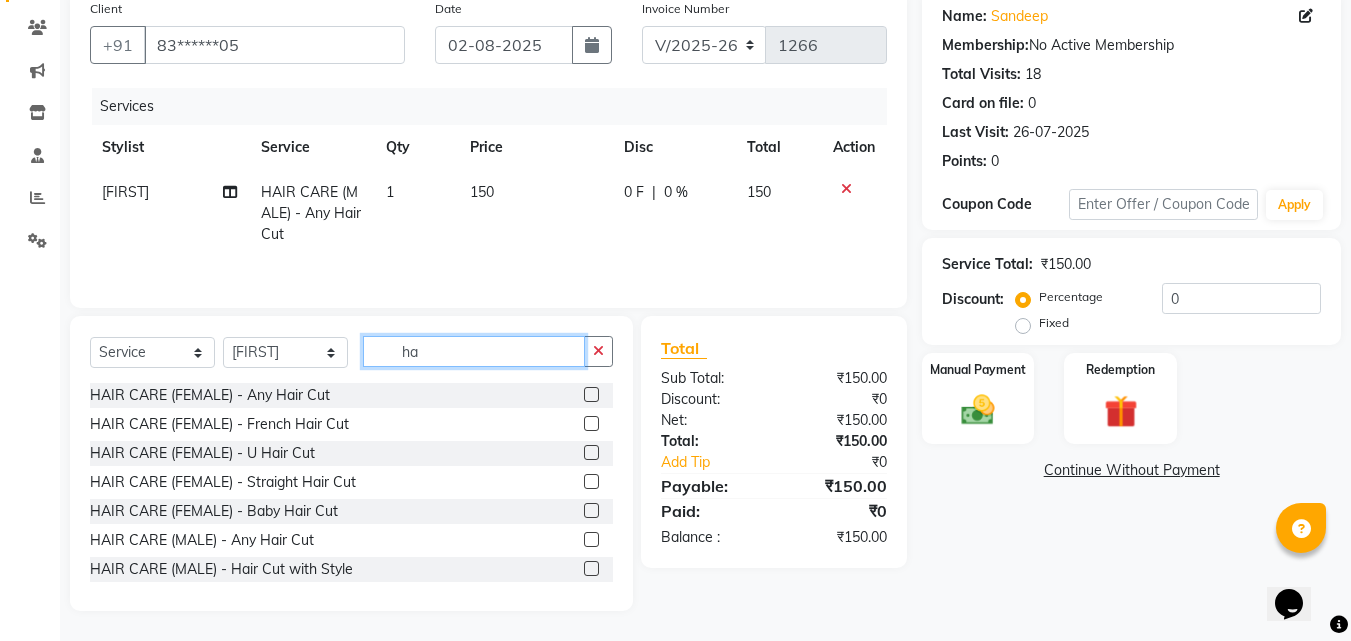 type on "h" 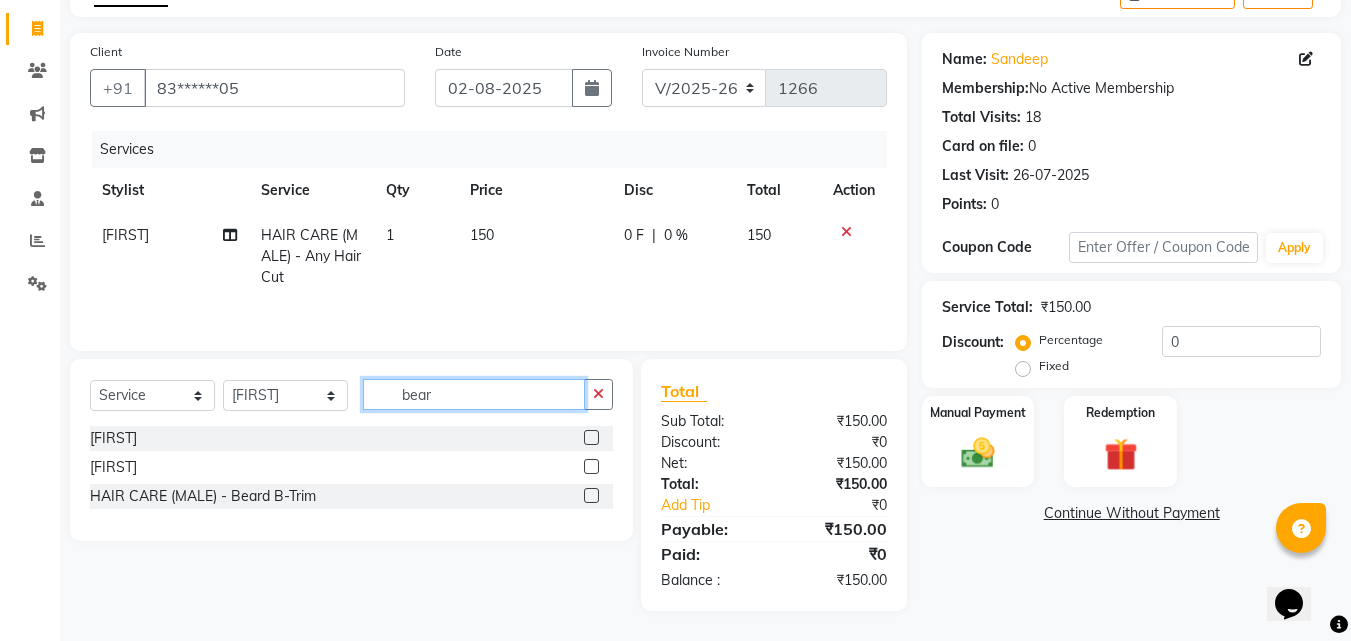 scroll, scrollTop: 117, scrollLeft: 0, axis: vertical 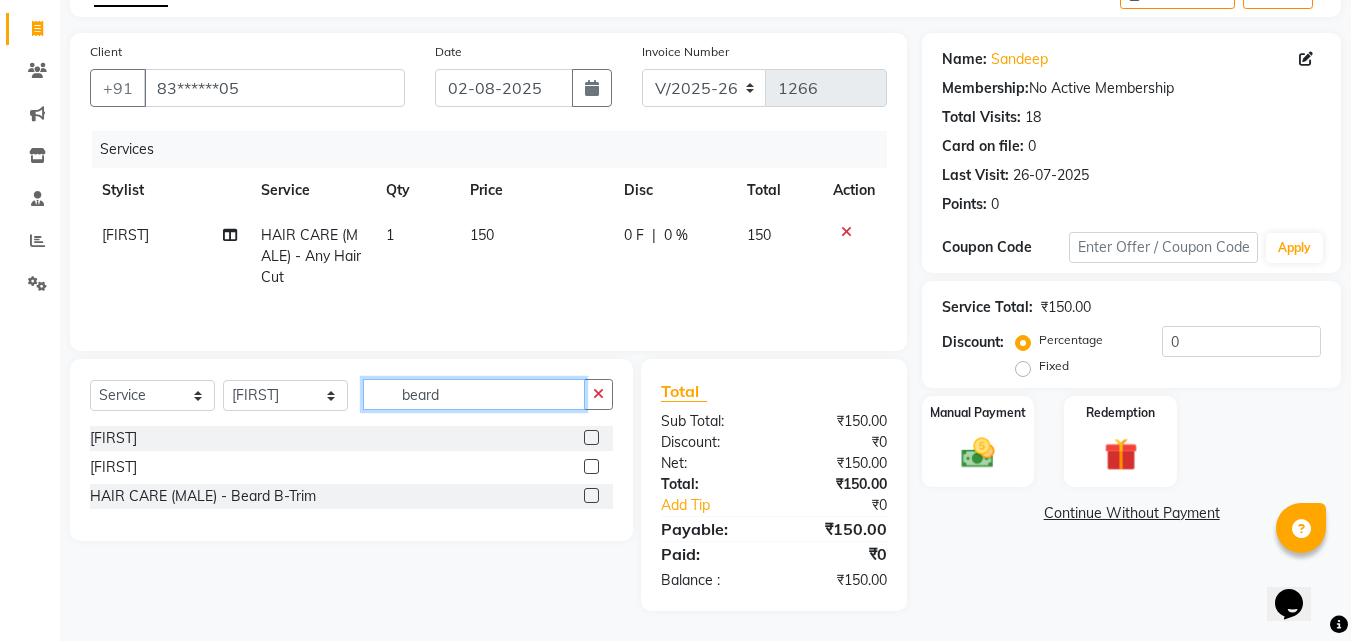 type on "beard" 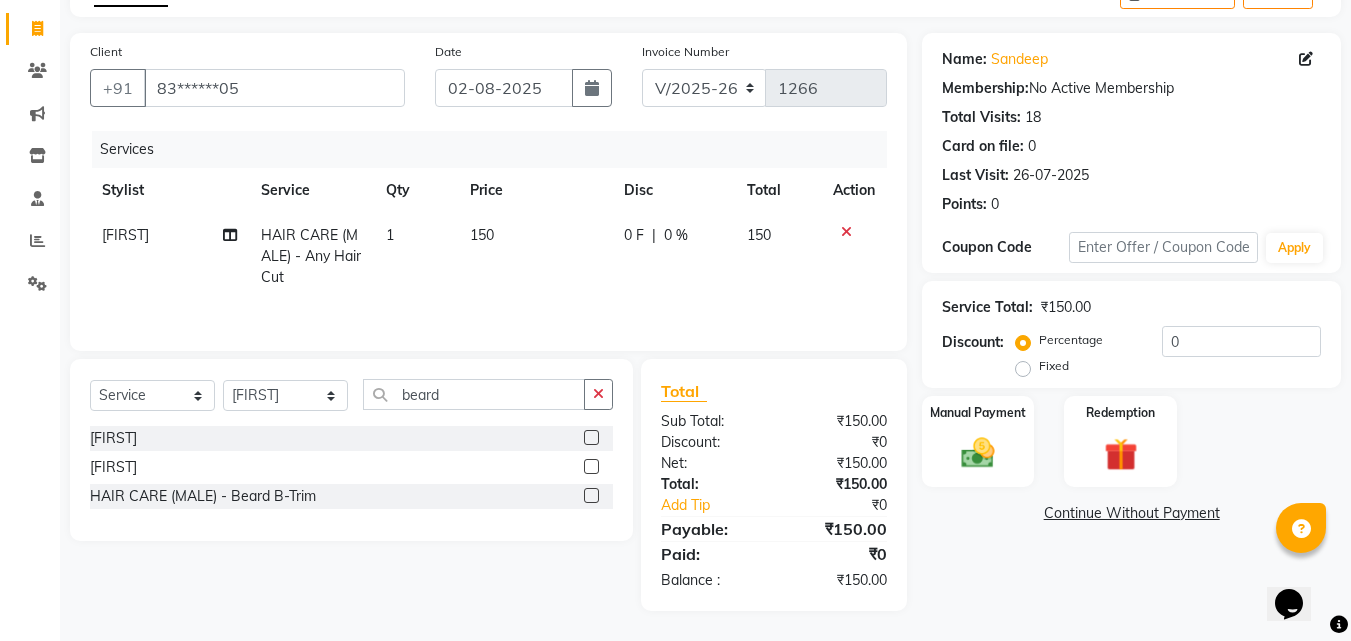 click 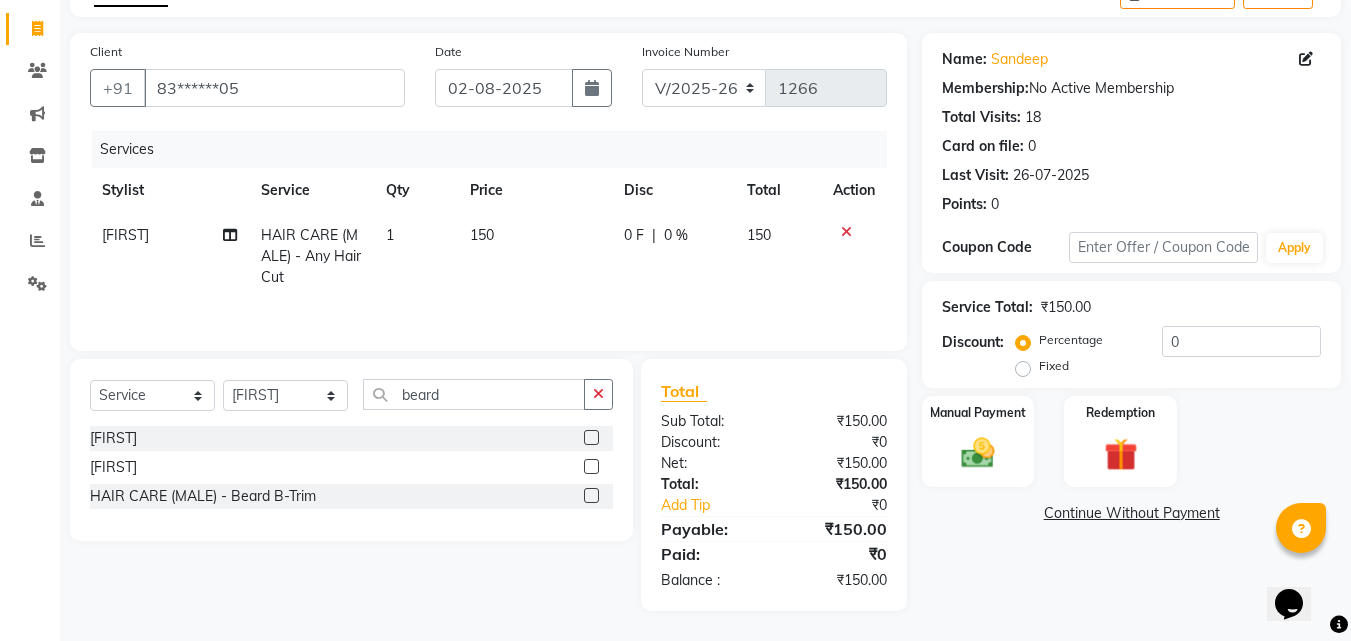 click at bounding box center [590, 438] 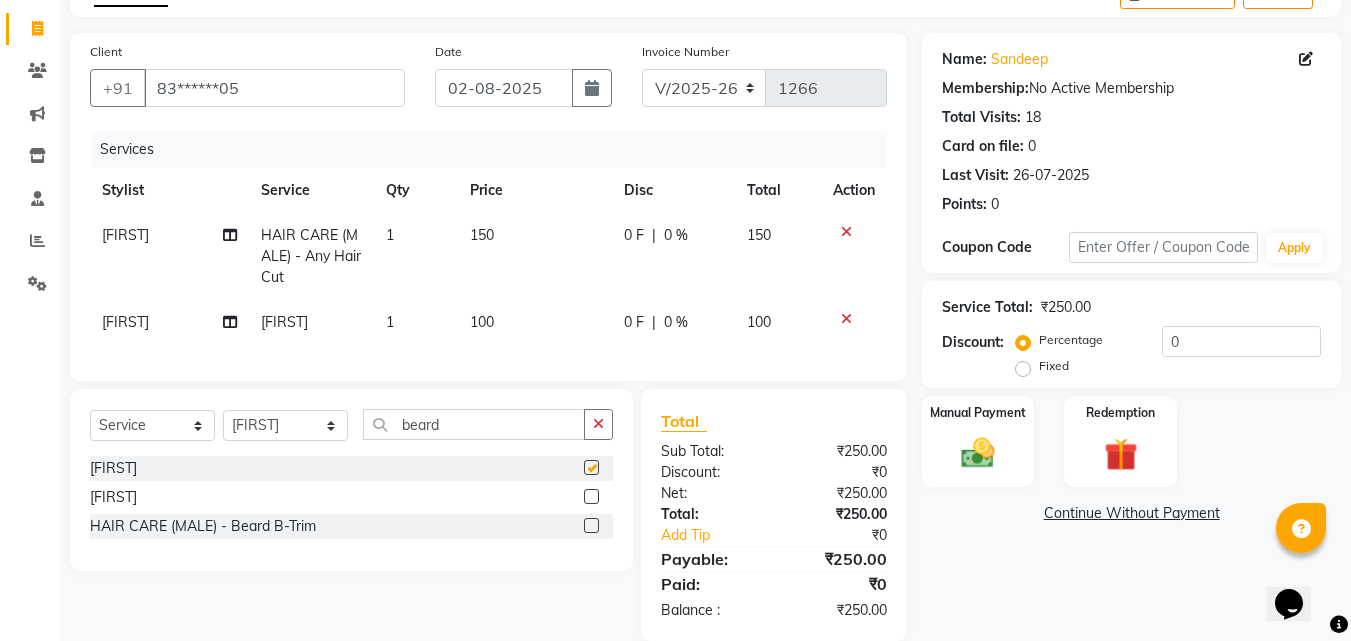 checkbox on "false" 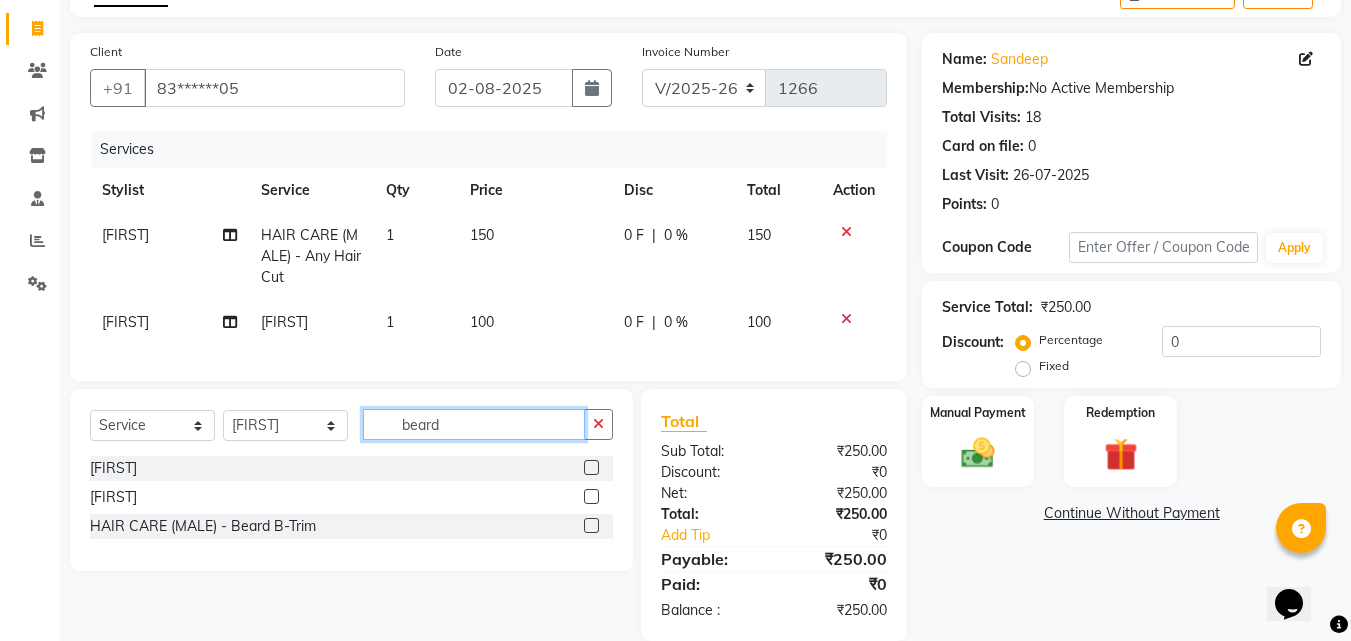 click on "beard" 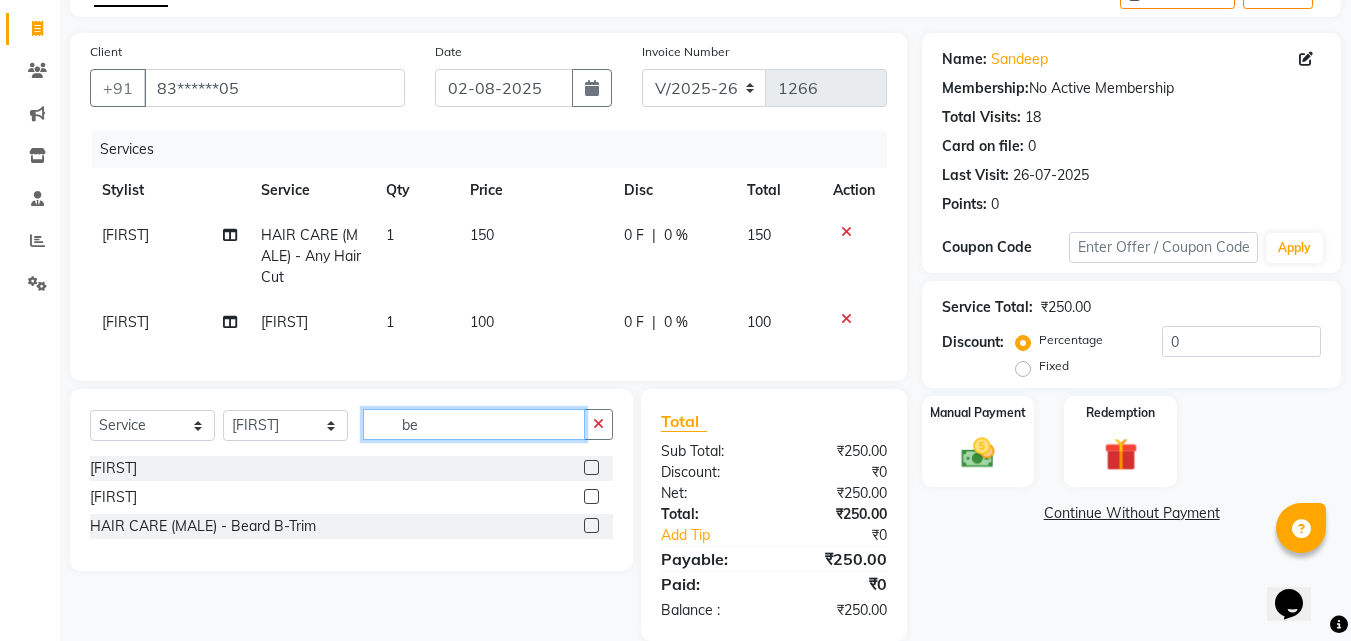 type on "b" 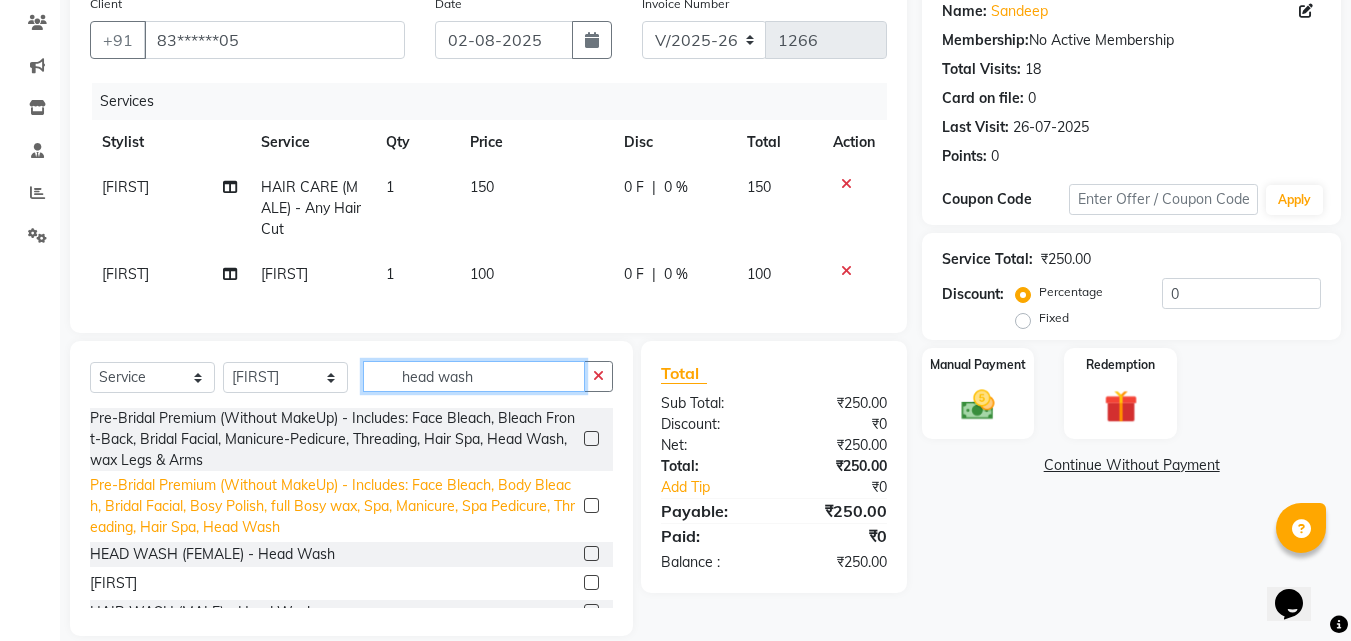 scroll, scrollTop: 247, scrollLeft: 0, axis: vertical 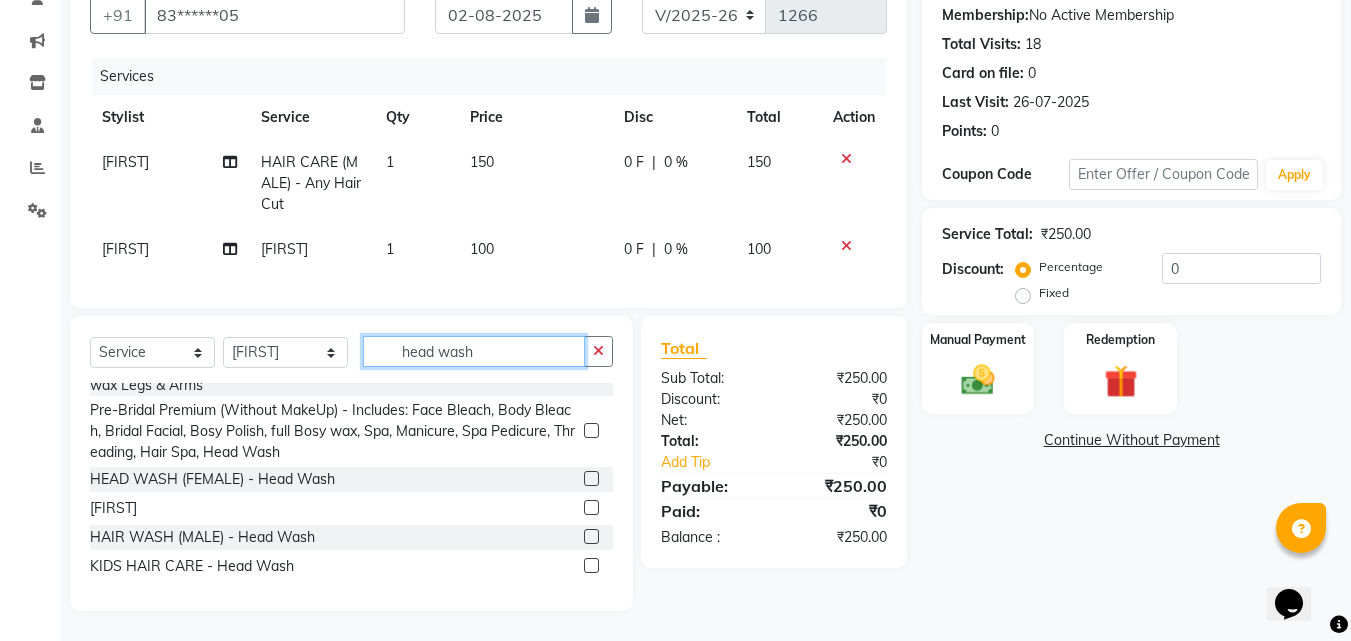 type on "head wash" 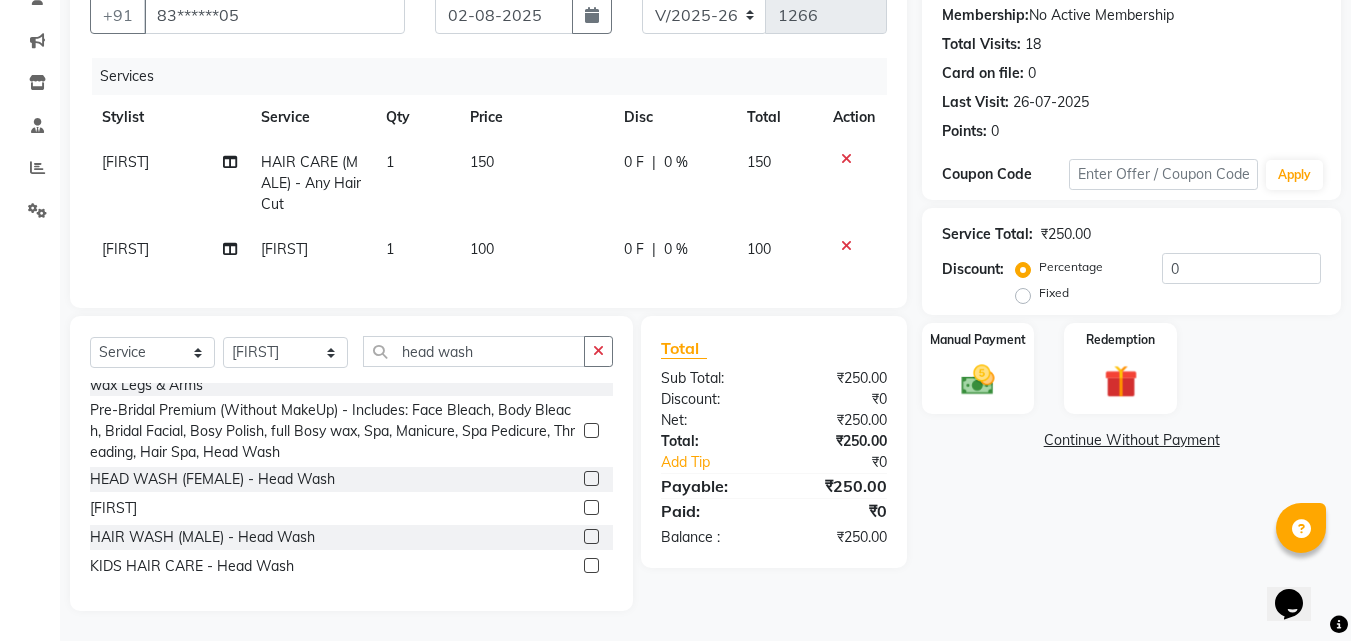 click 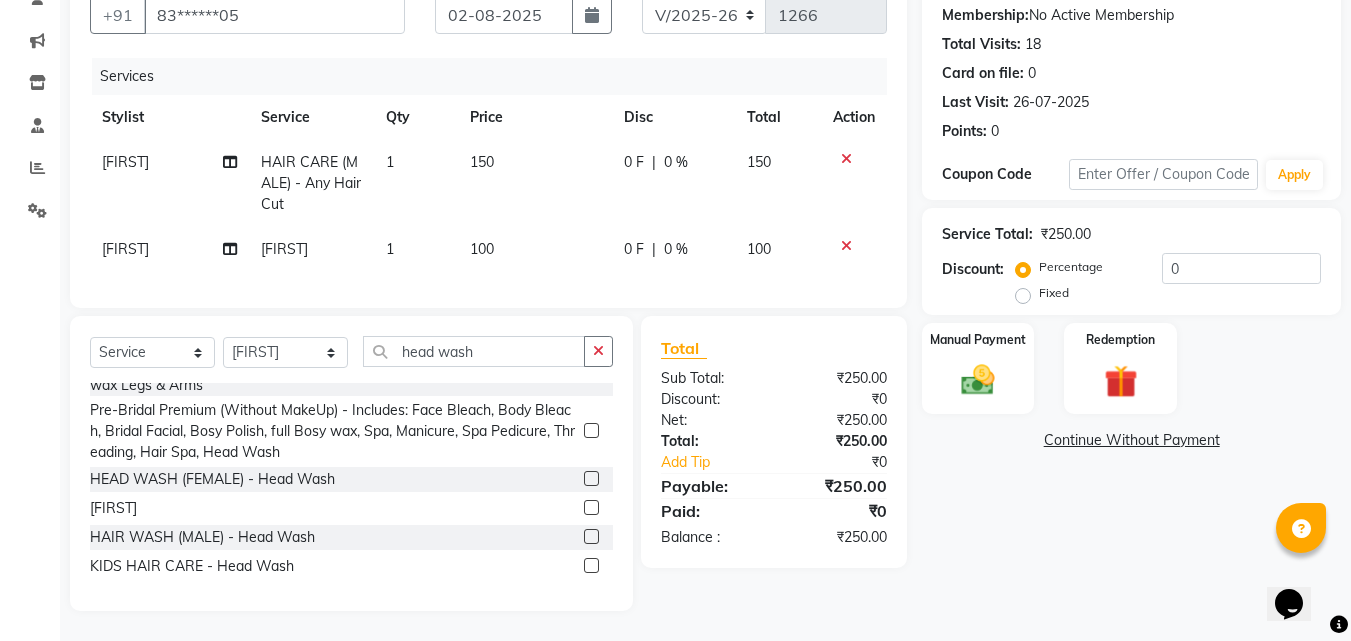 click at bounding box center (590, 537) 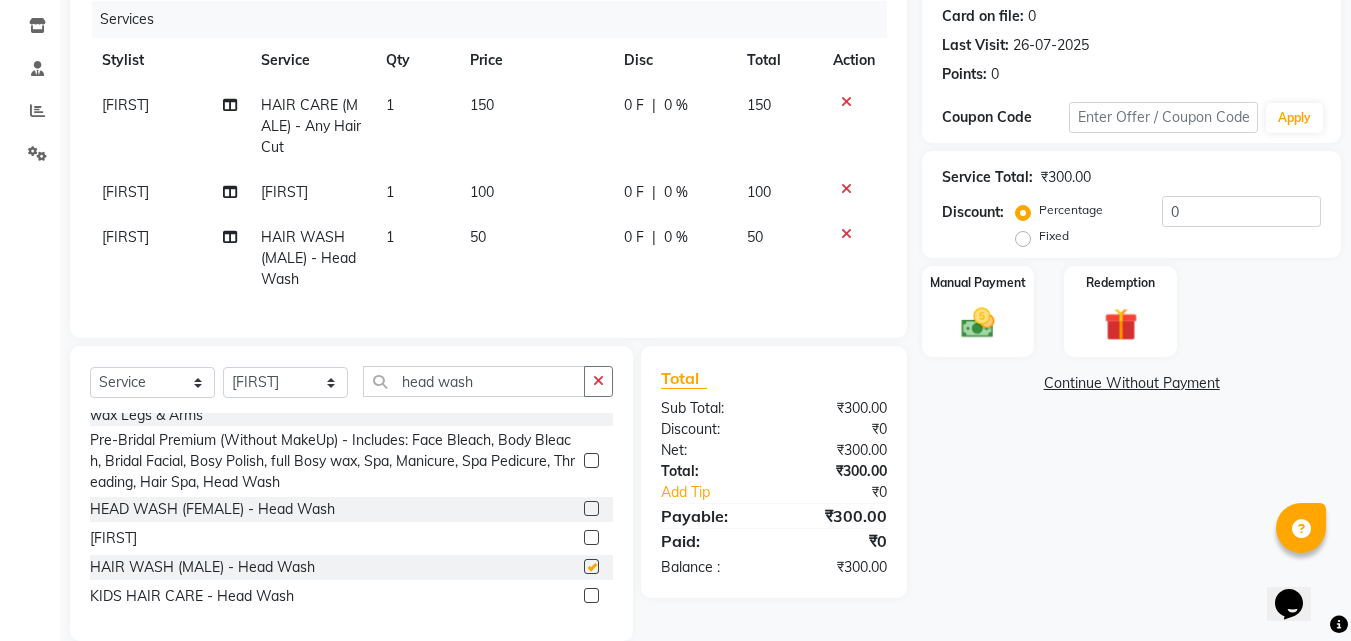 checkbox on "false" 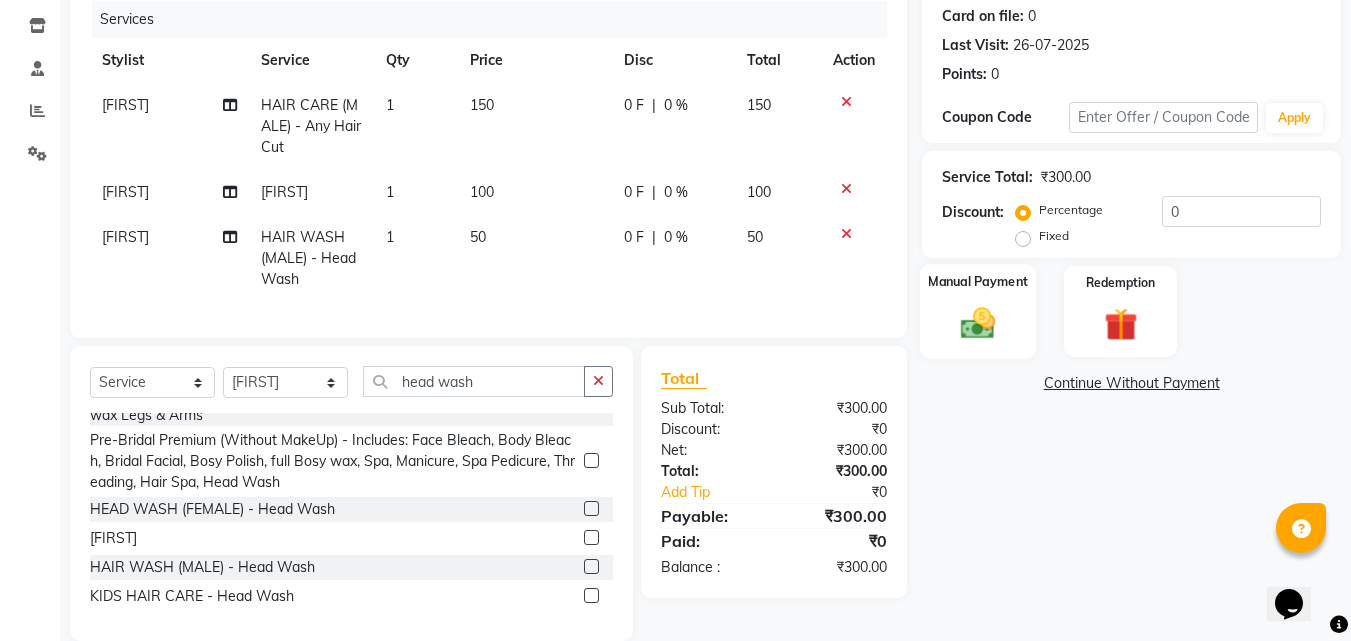click on "Manual Payment" 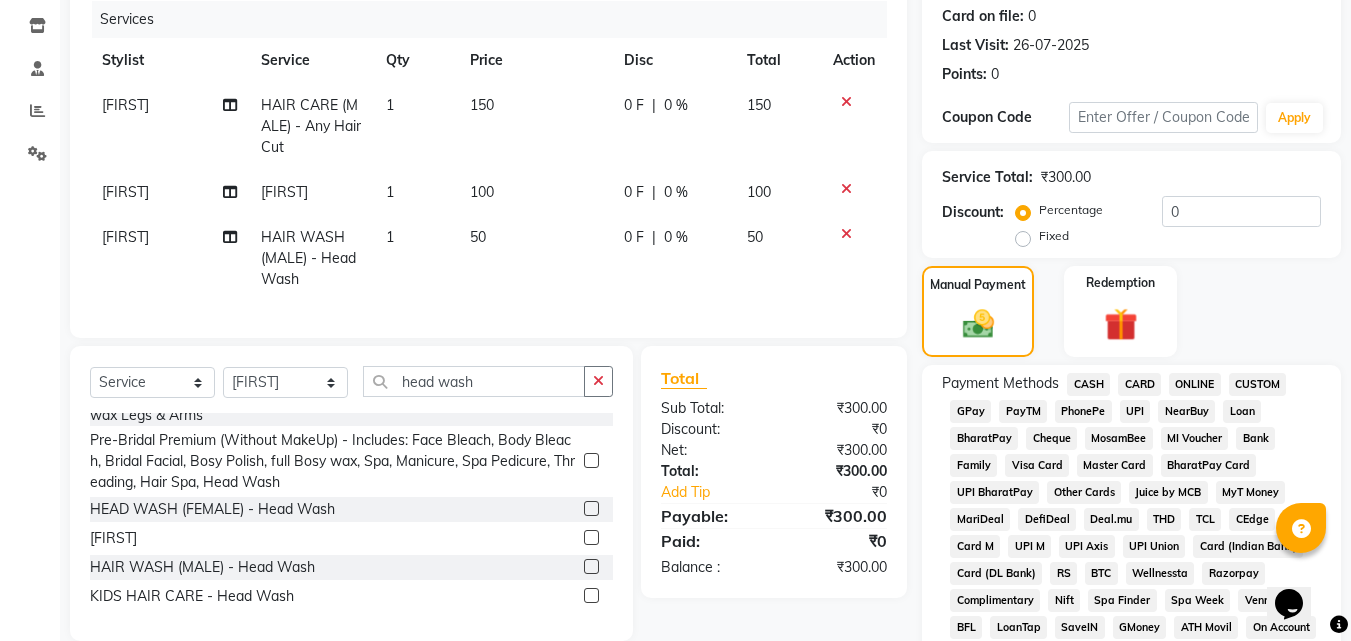 click on "PayTM" 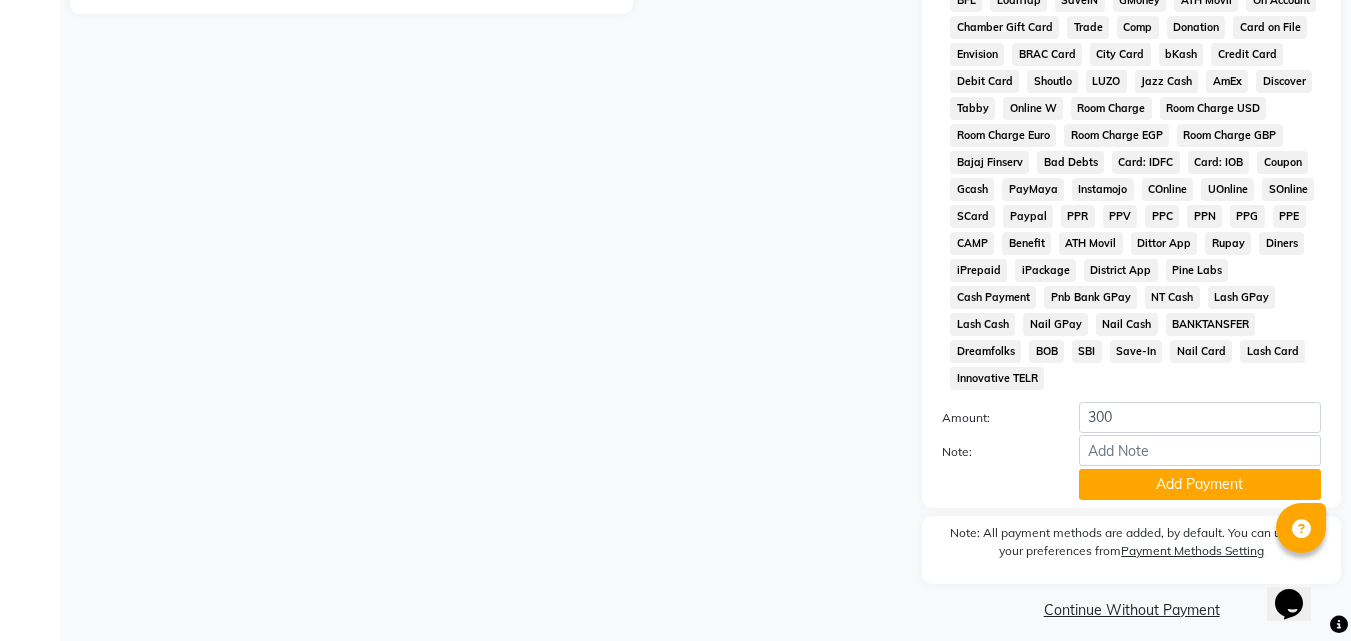 scroll, scrollTop: 888, scrollLeft: 0, axis: vertical 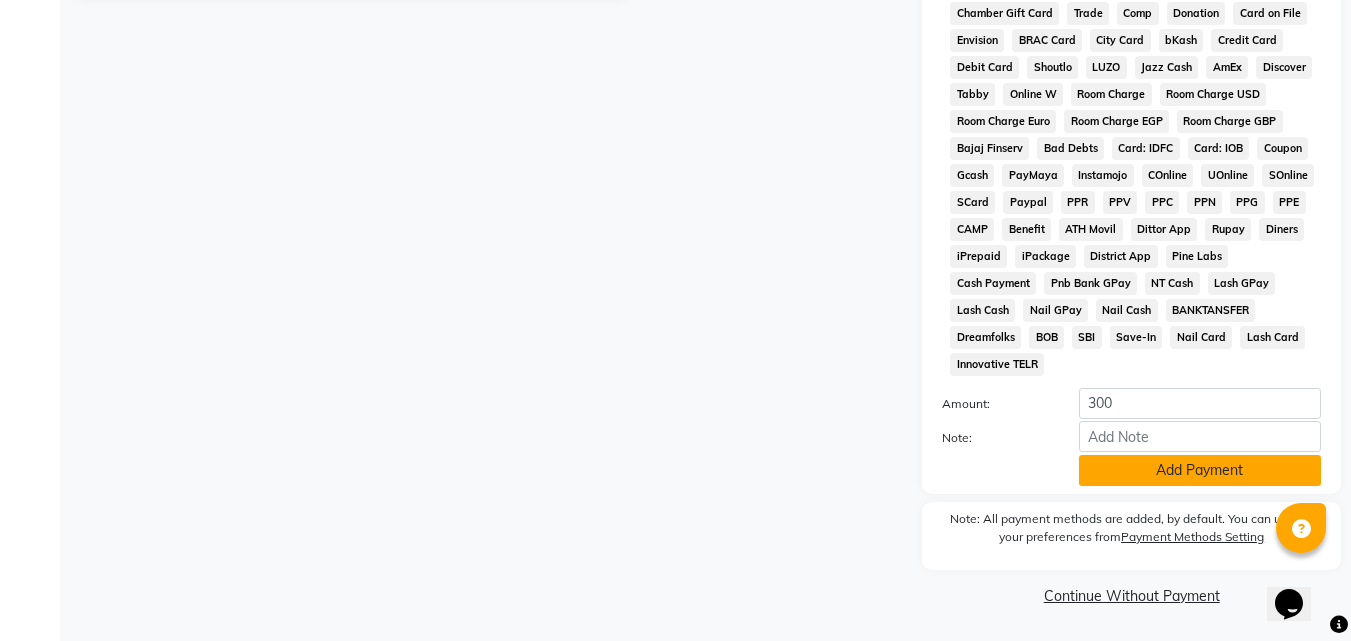 click on "Add Payment" 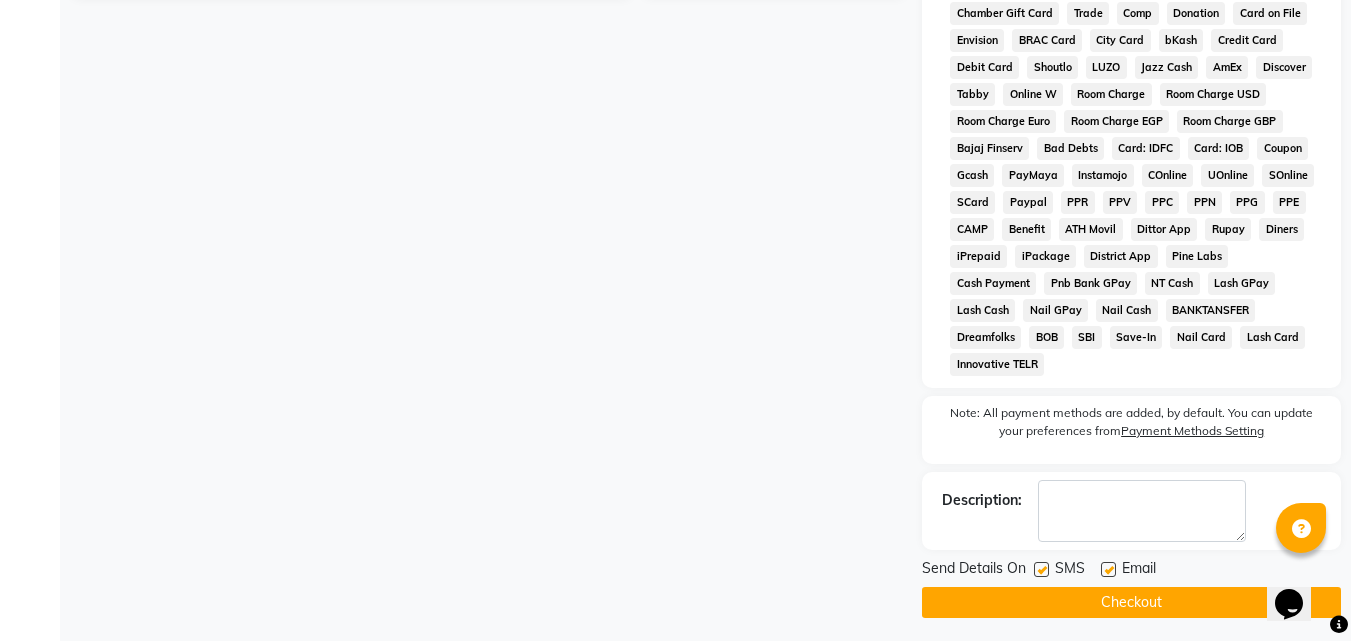 drag, startPoint x: 1107, startPoint y: 569, endPoint x: 1102, endPoint y: 583, distance: 14.866069 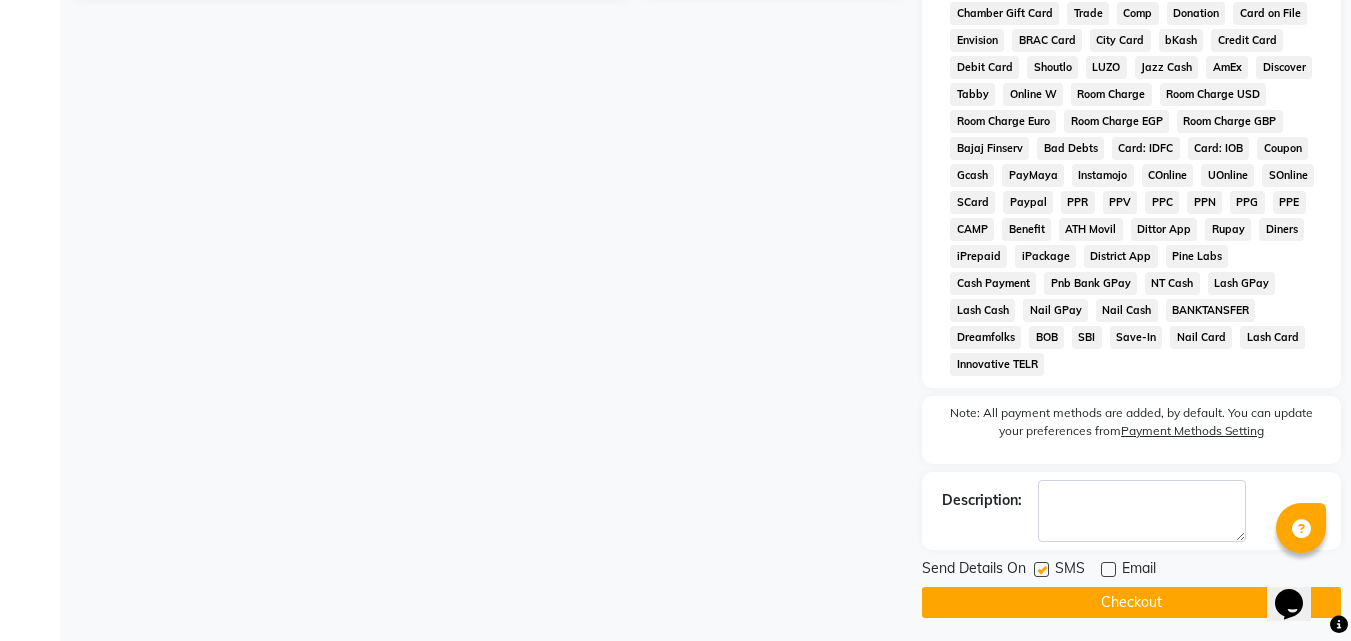 click on "Checkout" 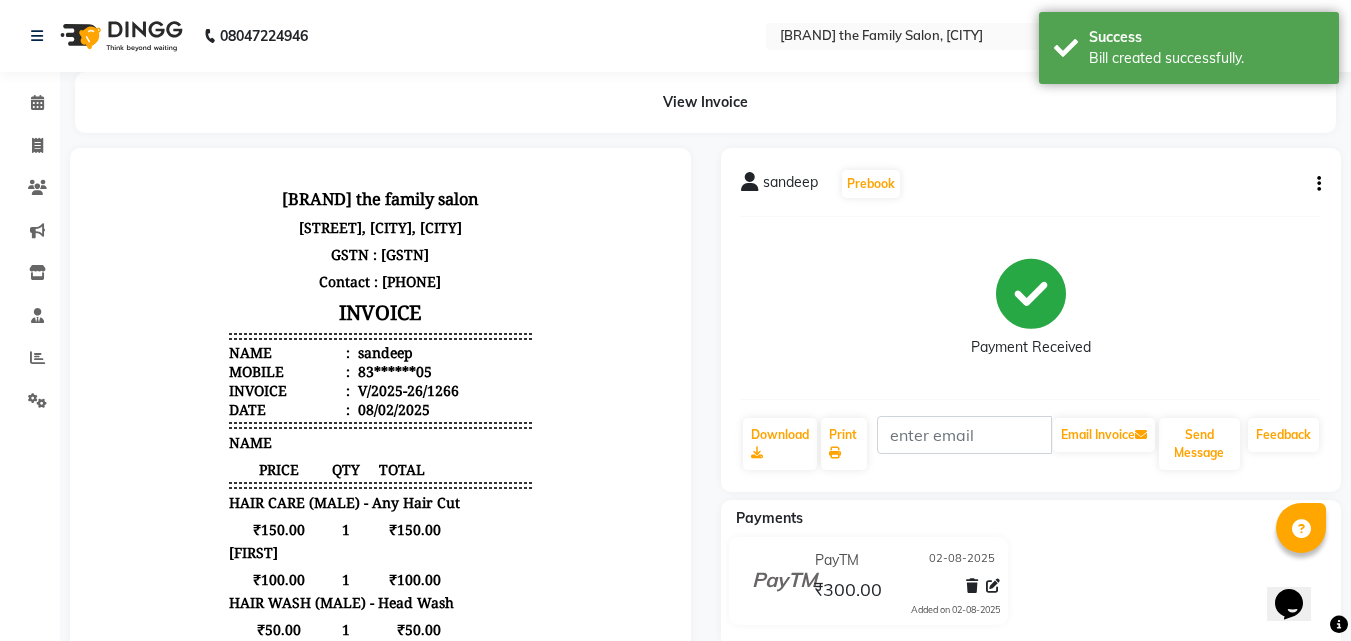 scroll, scrollTop: 0, scrollLeft: 0, axis: both 